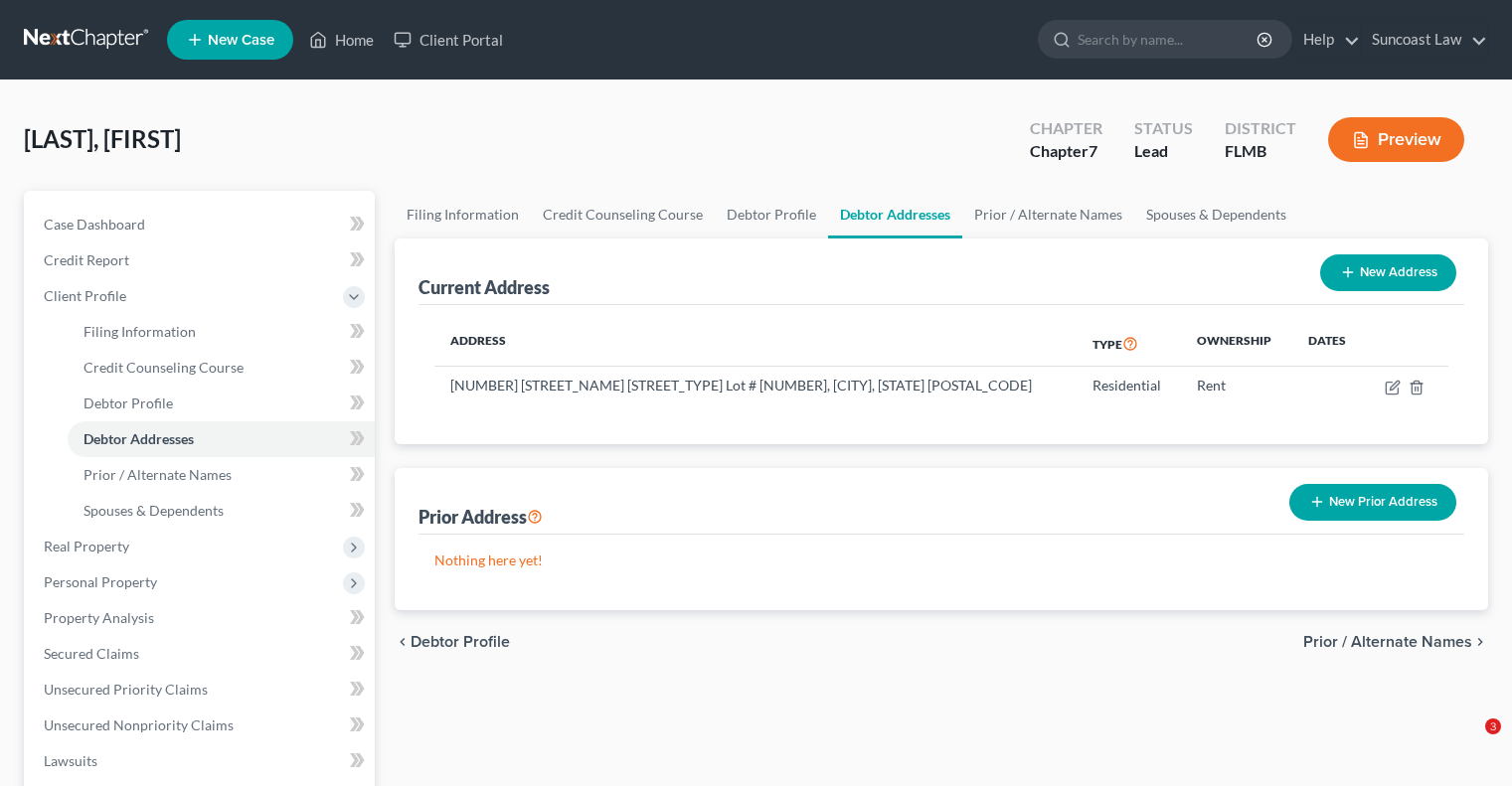 scroll, scrollTop: 0, scrollLeft: 0, axis: both 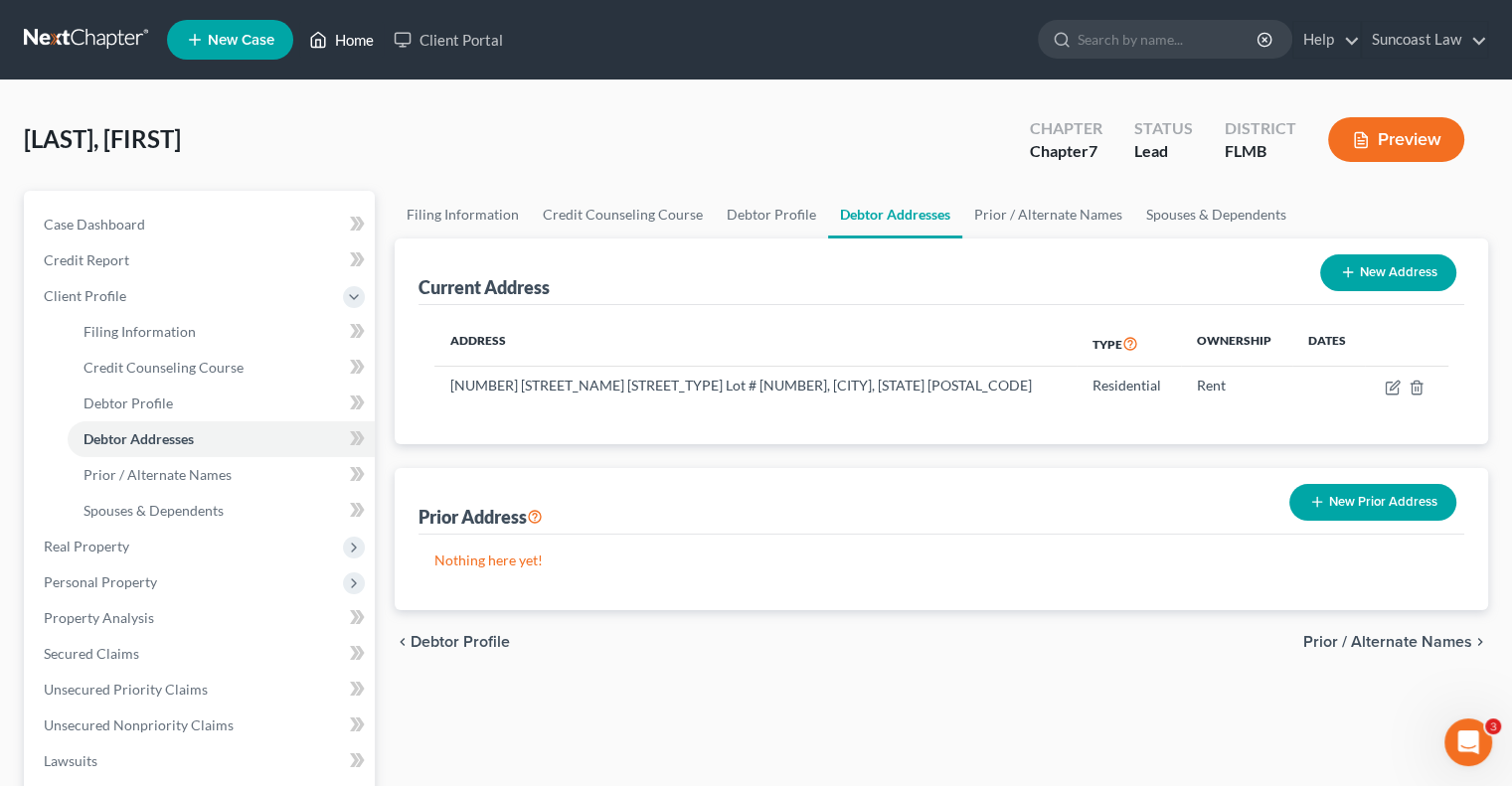 click on "Home" at bounding box center [341, 40] 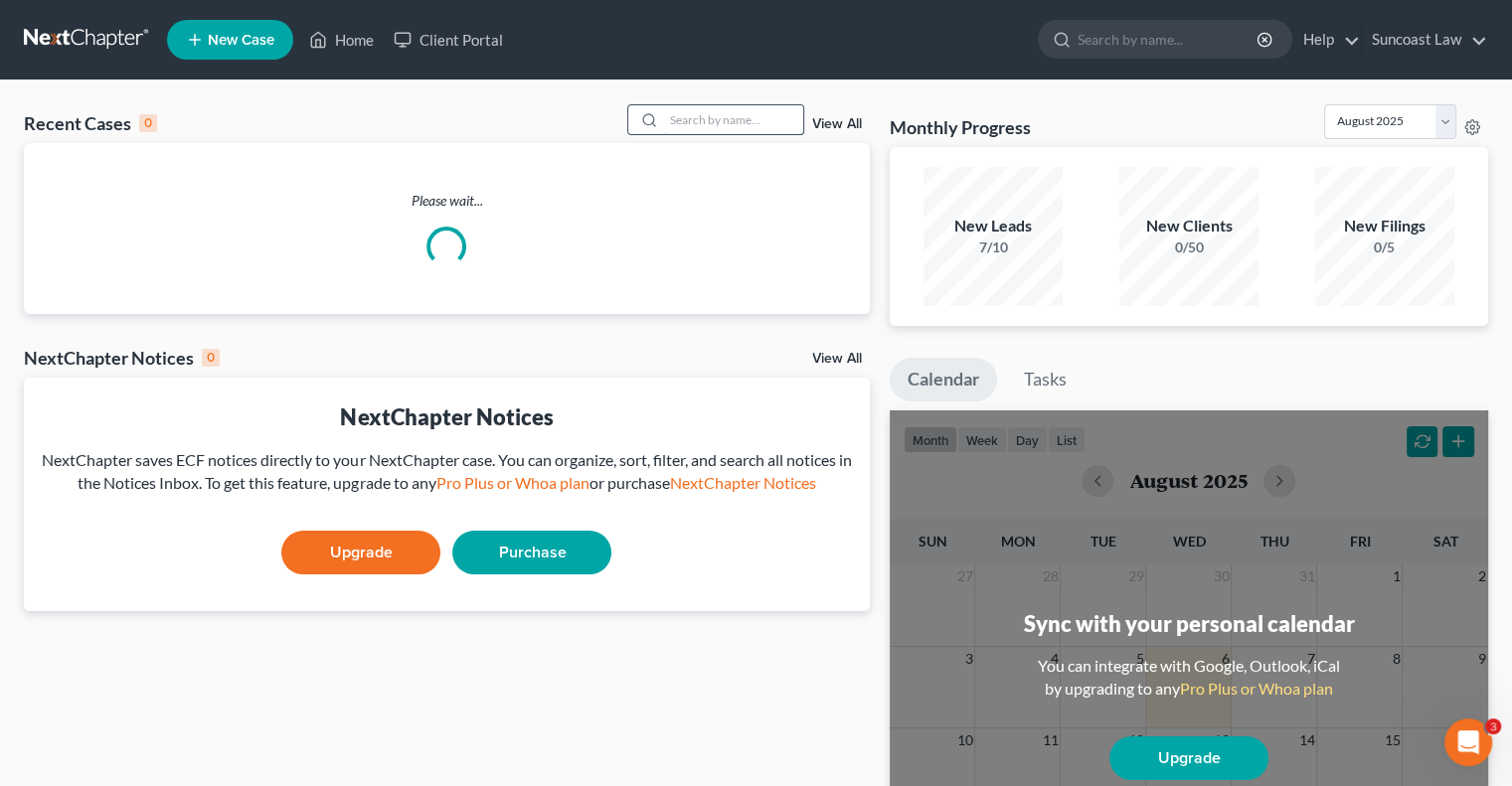 click at bounding box center [734, 119] 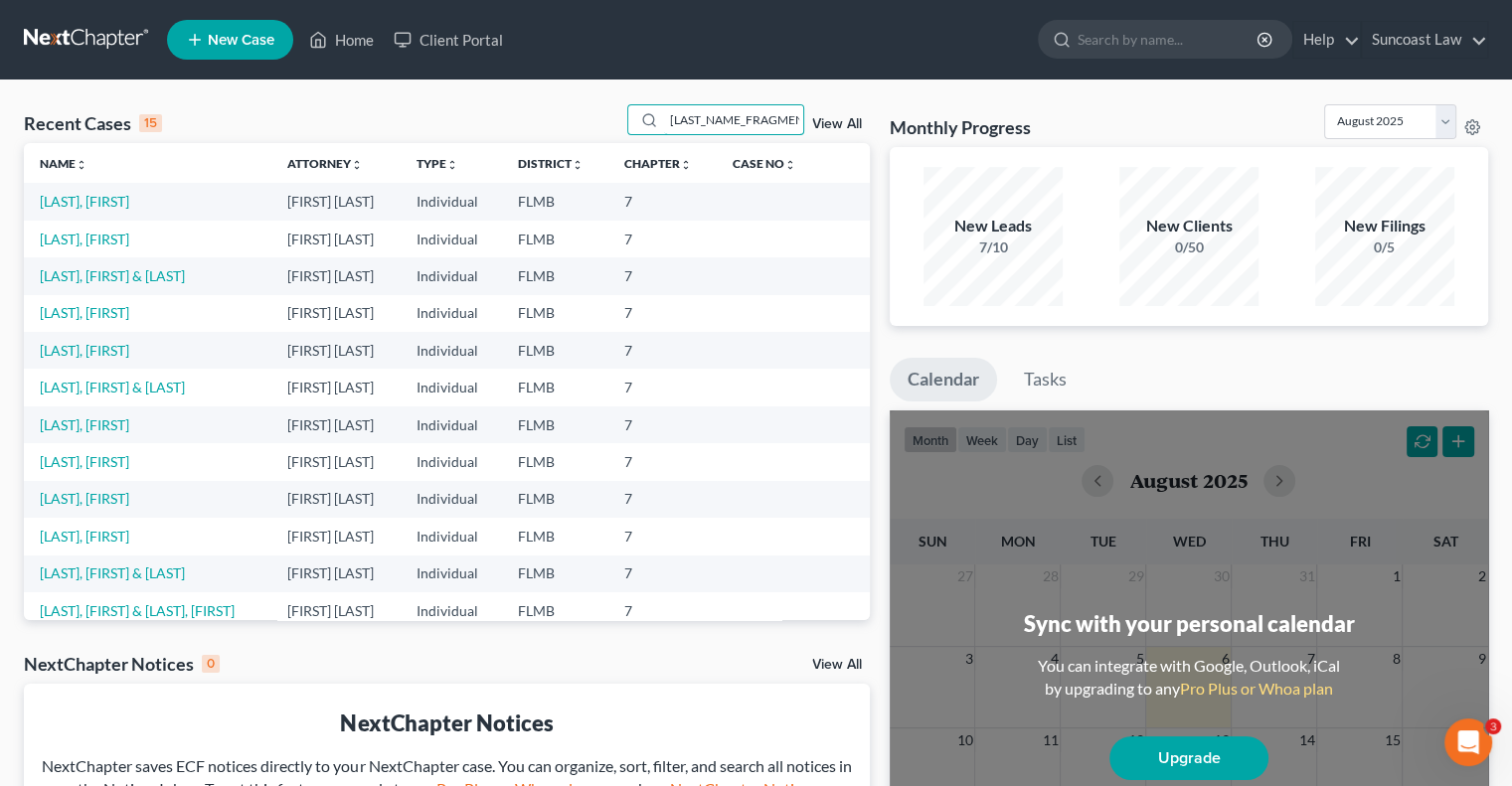 type on "[LAST_NAME_FRAGMENT]" 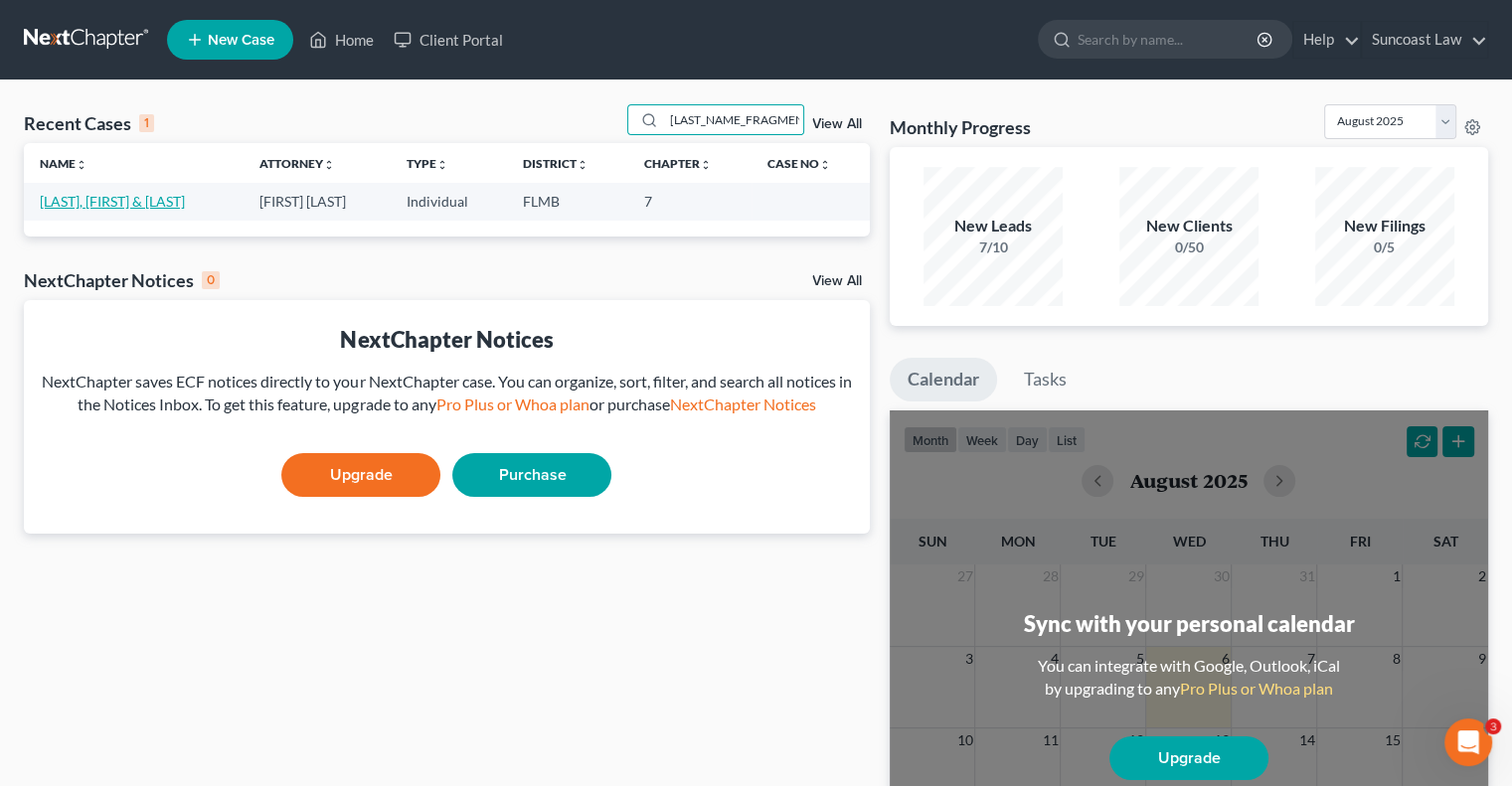 click on "[LAST], [FIRST] & [LAST]" at bounding box center (112, 201) 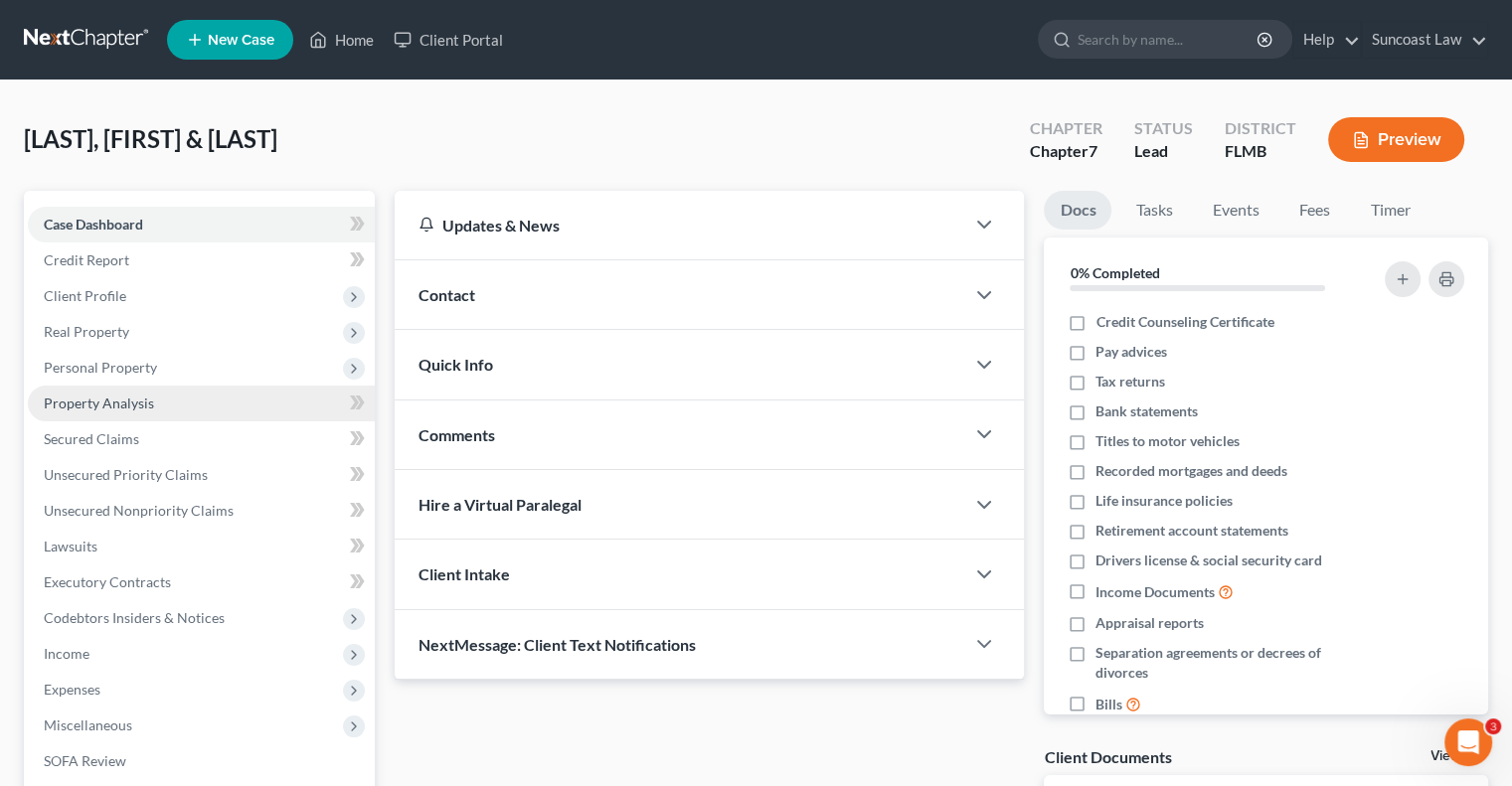click on "Property Analysis" at bounding box center [98, 402] 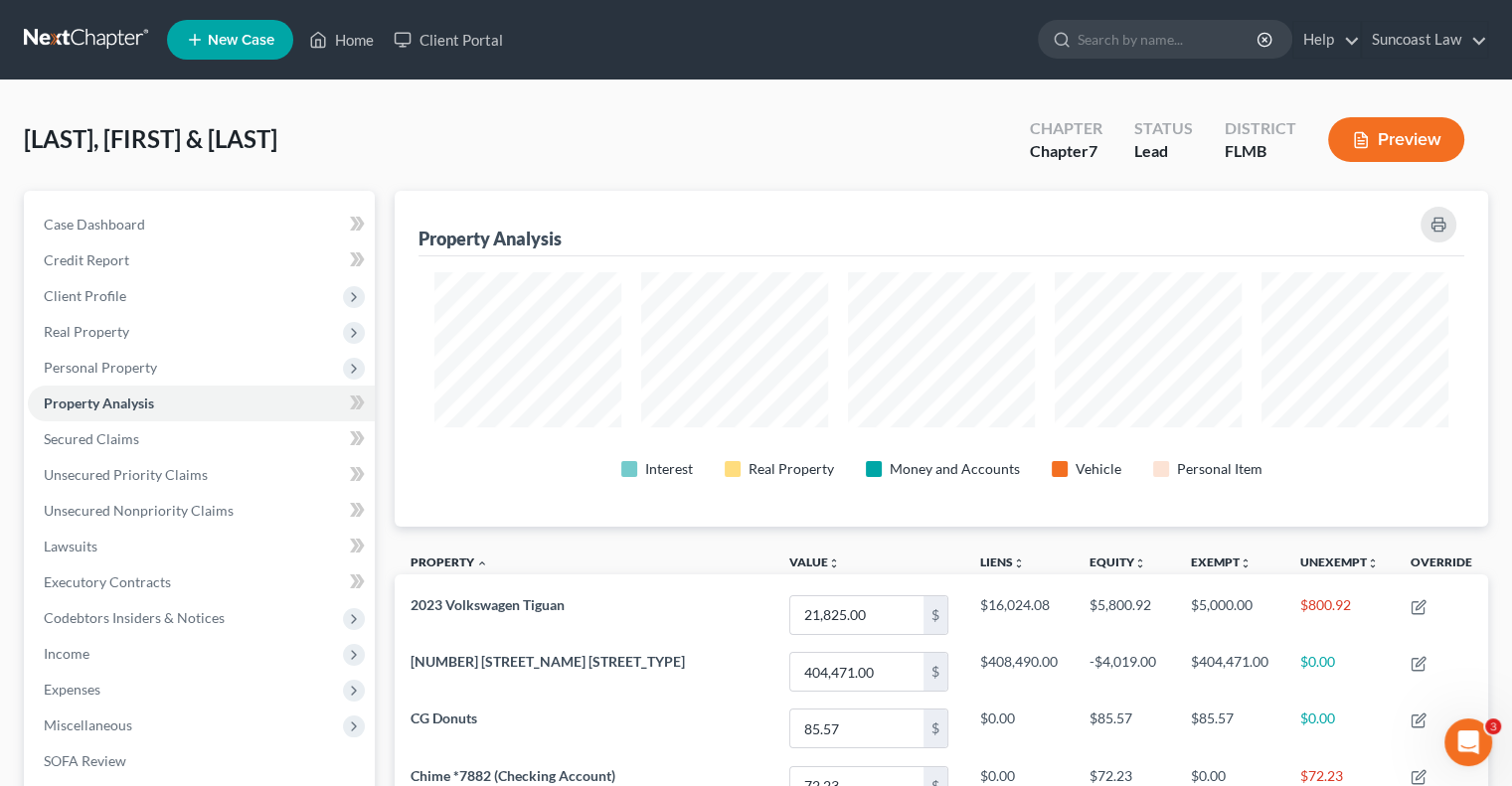 scroll, scrollTop: 993343, scrollLeft: 992989, axis: both 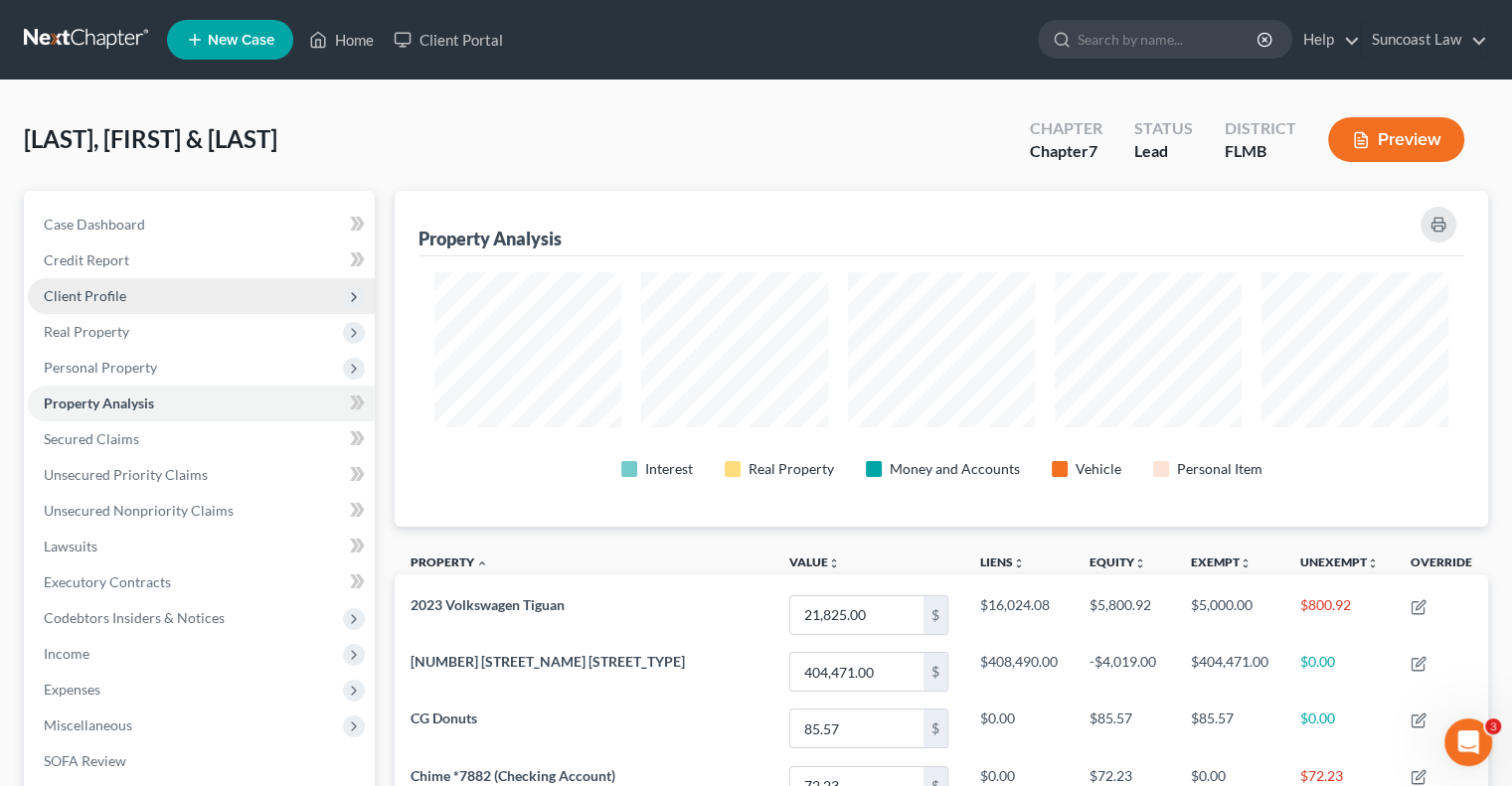 click on "Client Profile" at bounding box center [84, 295] 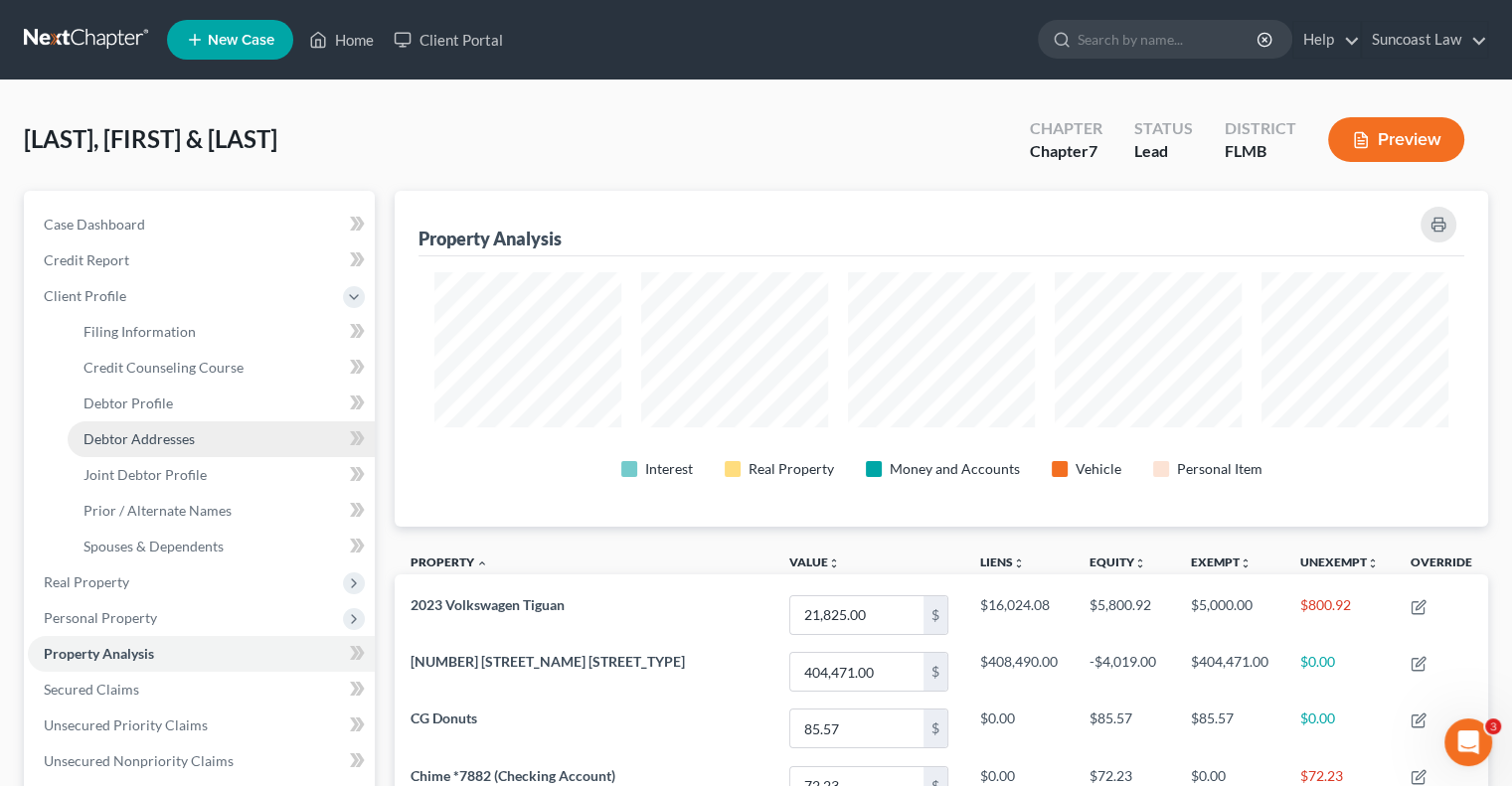 click on "Debtor Addresses" at bounding box center (139, 438) 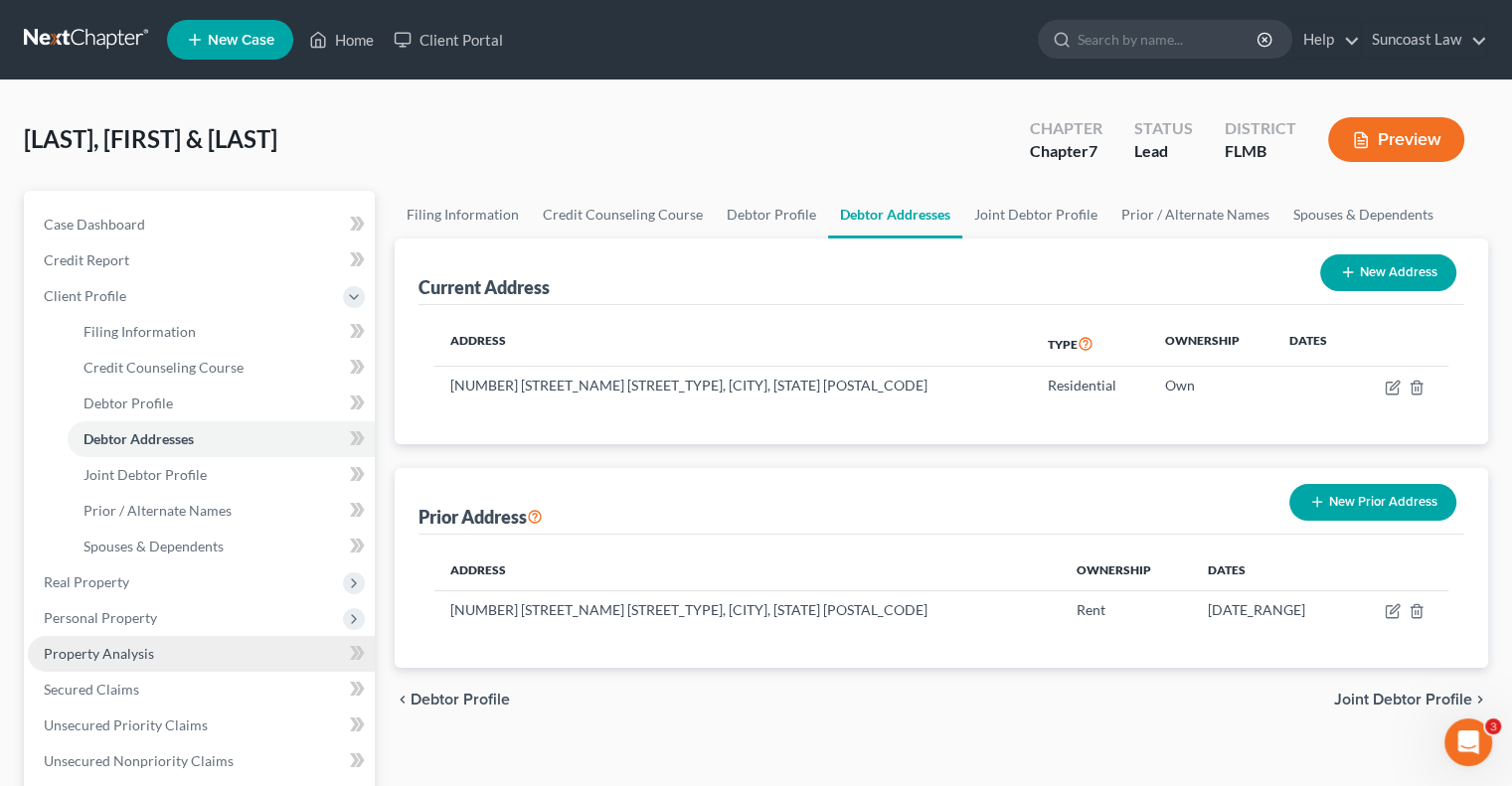 click on "Property Analysis" at bounding box center [98, 653] 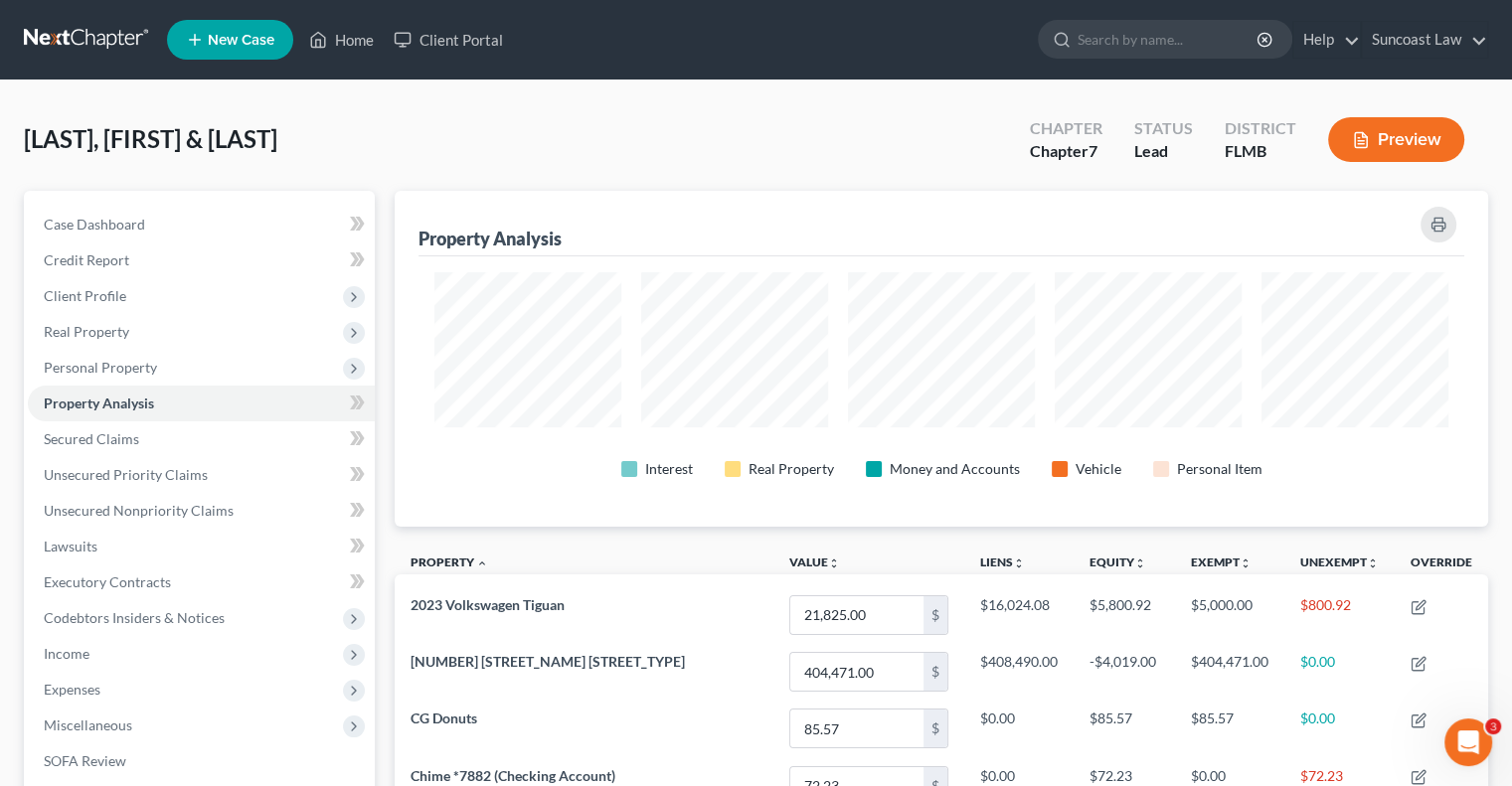 scroll, scrollTop: 993343, scrollLeft: 992989, axis: both 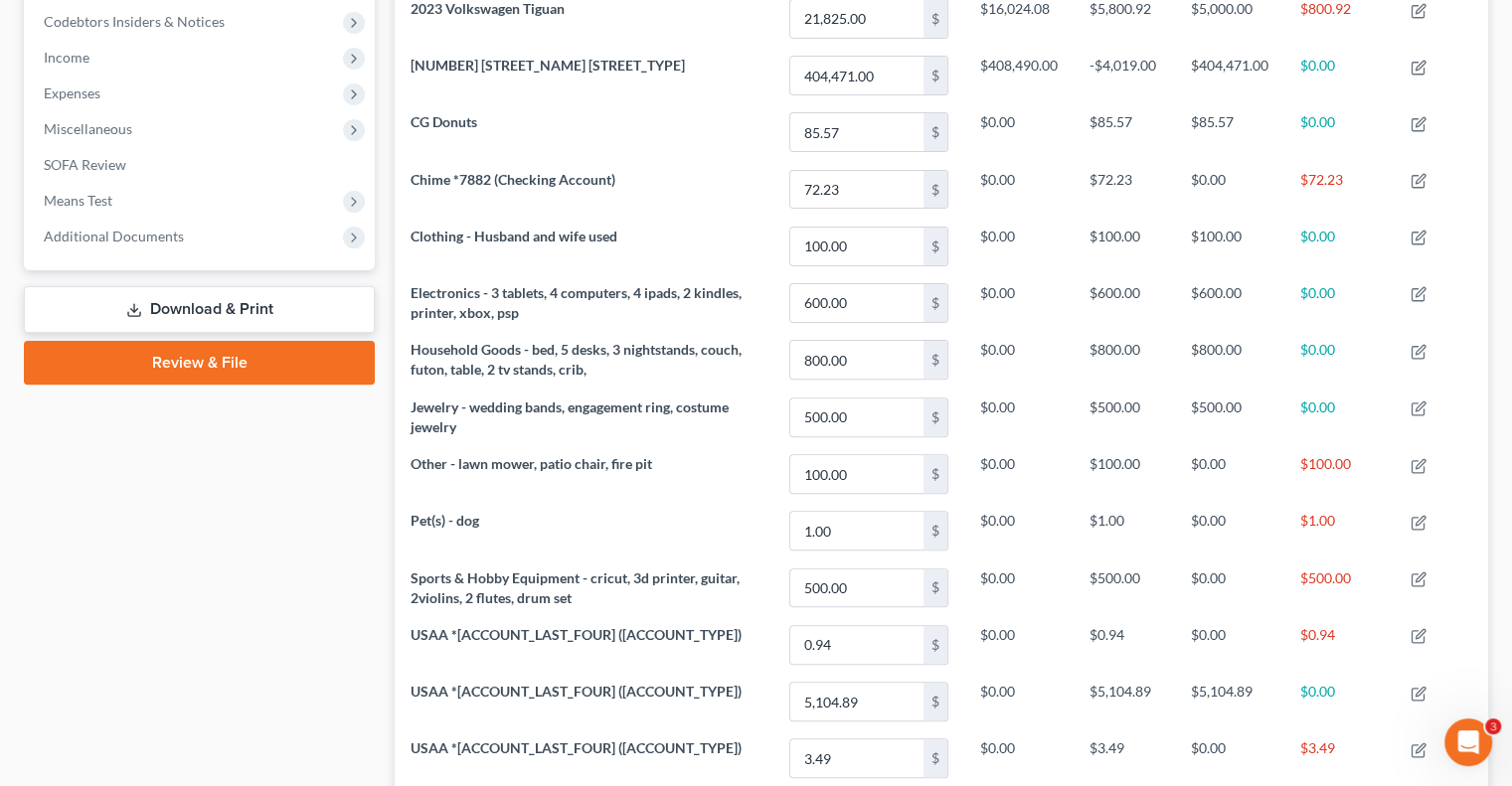 click on "Download & Print" at bounding box center [199, 309] 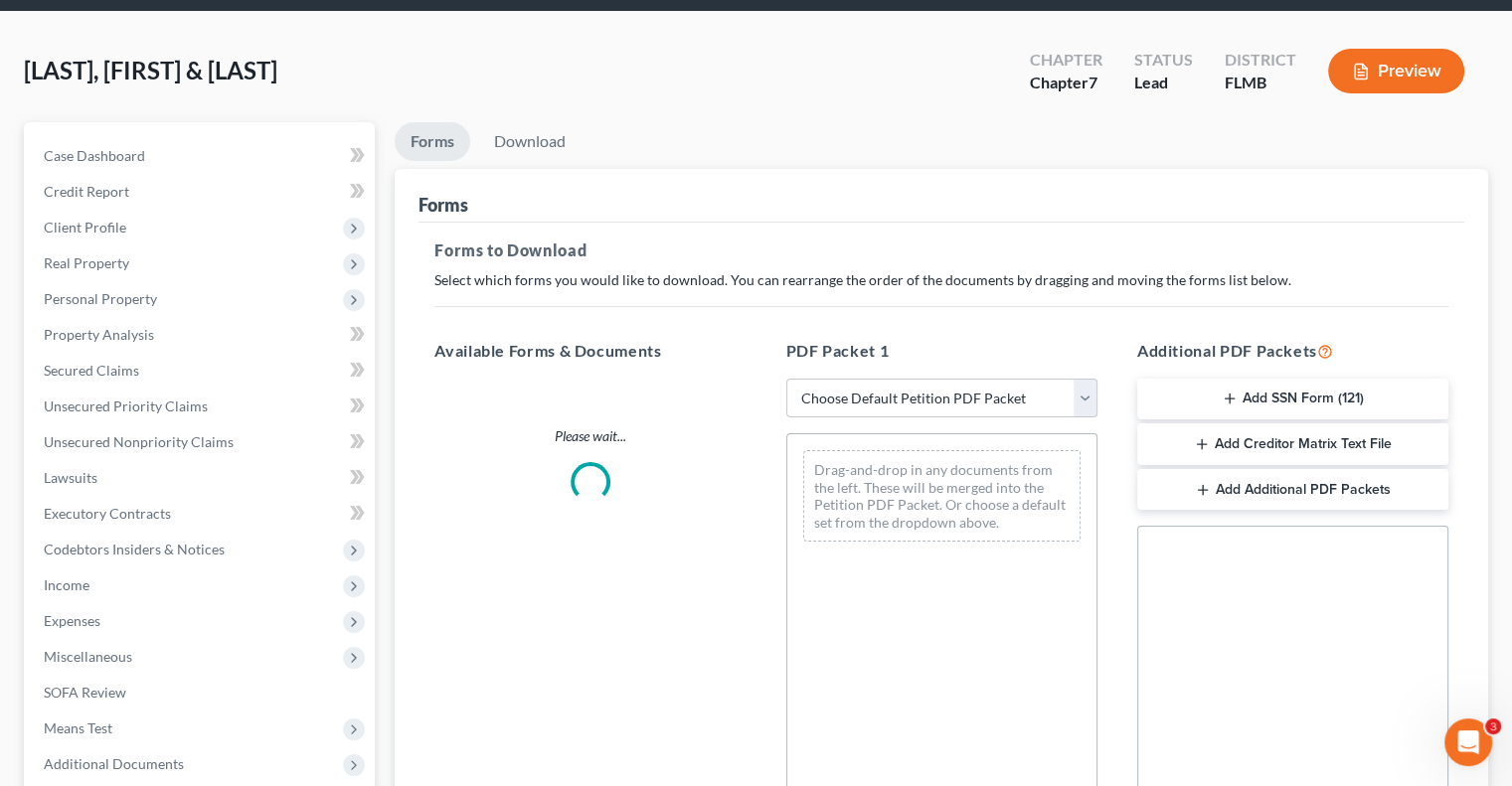scroll, scrollTop: 0, scrollLeft: 0, axis: both 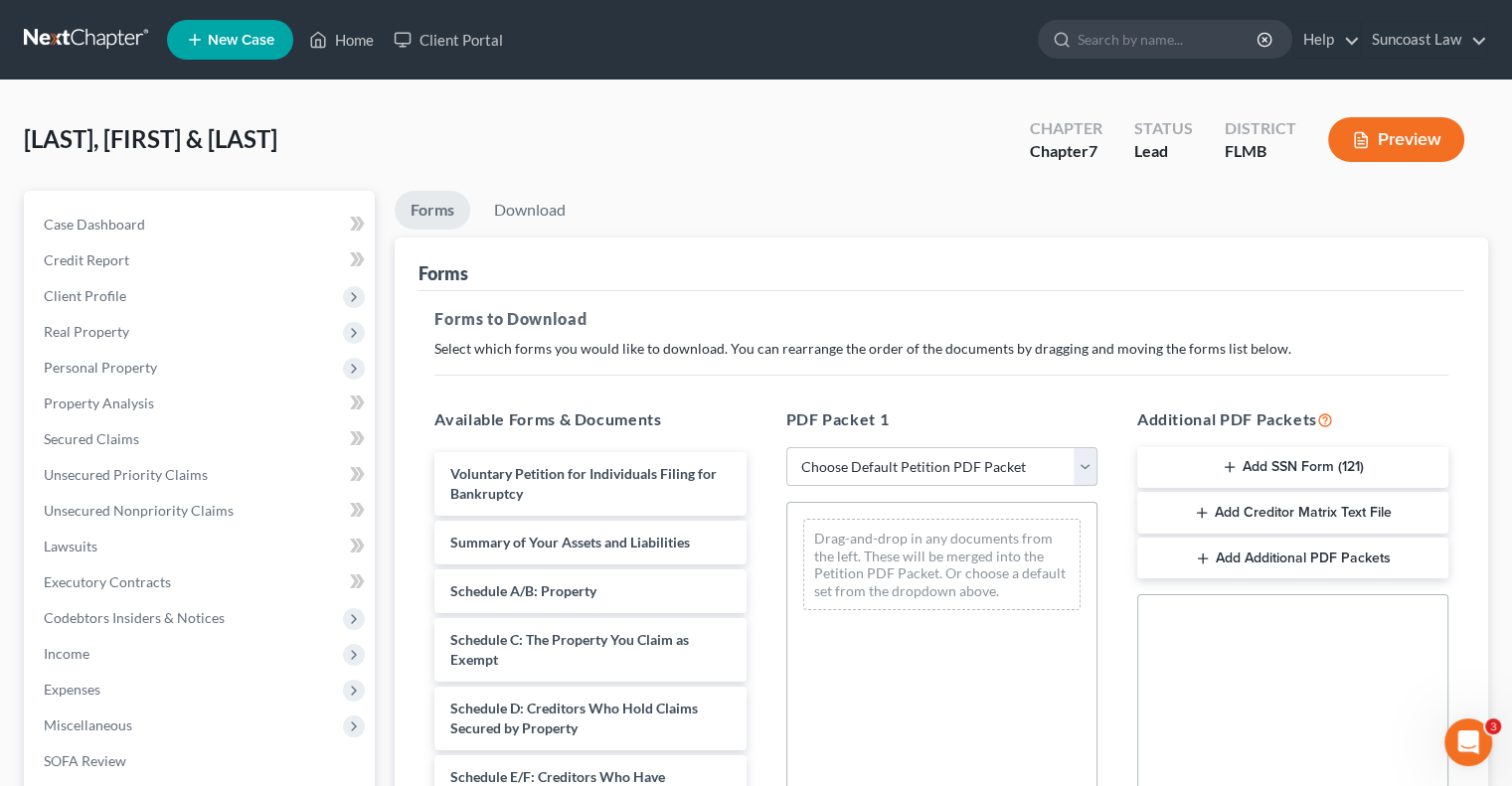 drag, startPoint x: 924, startPoint y: 452, endPoint x: 924, endPoint y: 484, distance: 32 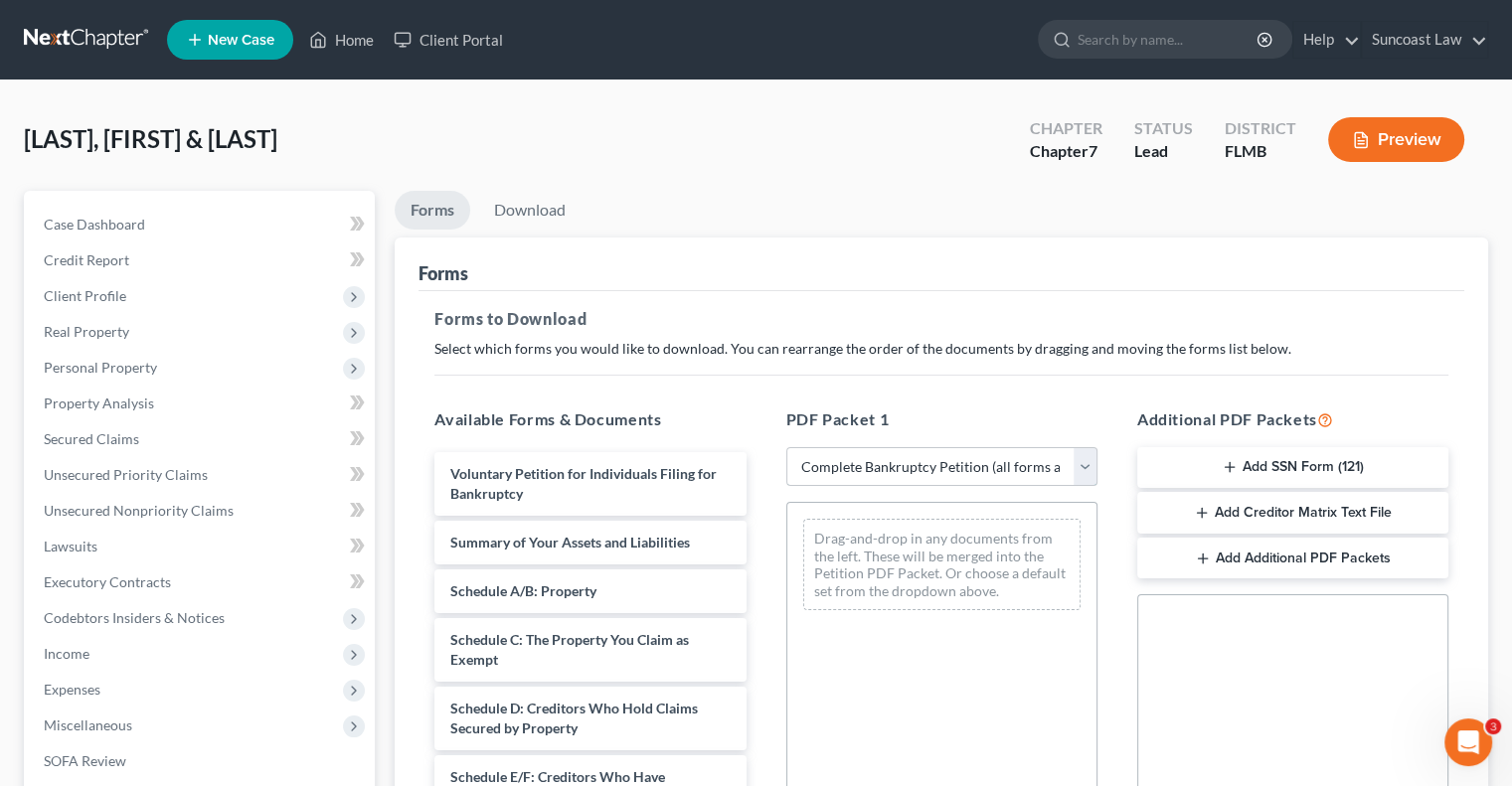 click on "Choose Default Petition PDF Packet Complete Bankruptcy Petition (all forms and schedules) Emergency Filing Forms (Petition and Creditor List Only) Amended Forms Signature Pages Only" at bounding box center [941, 467] 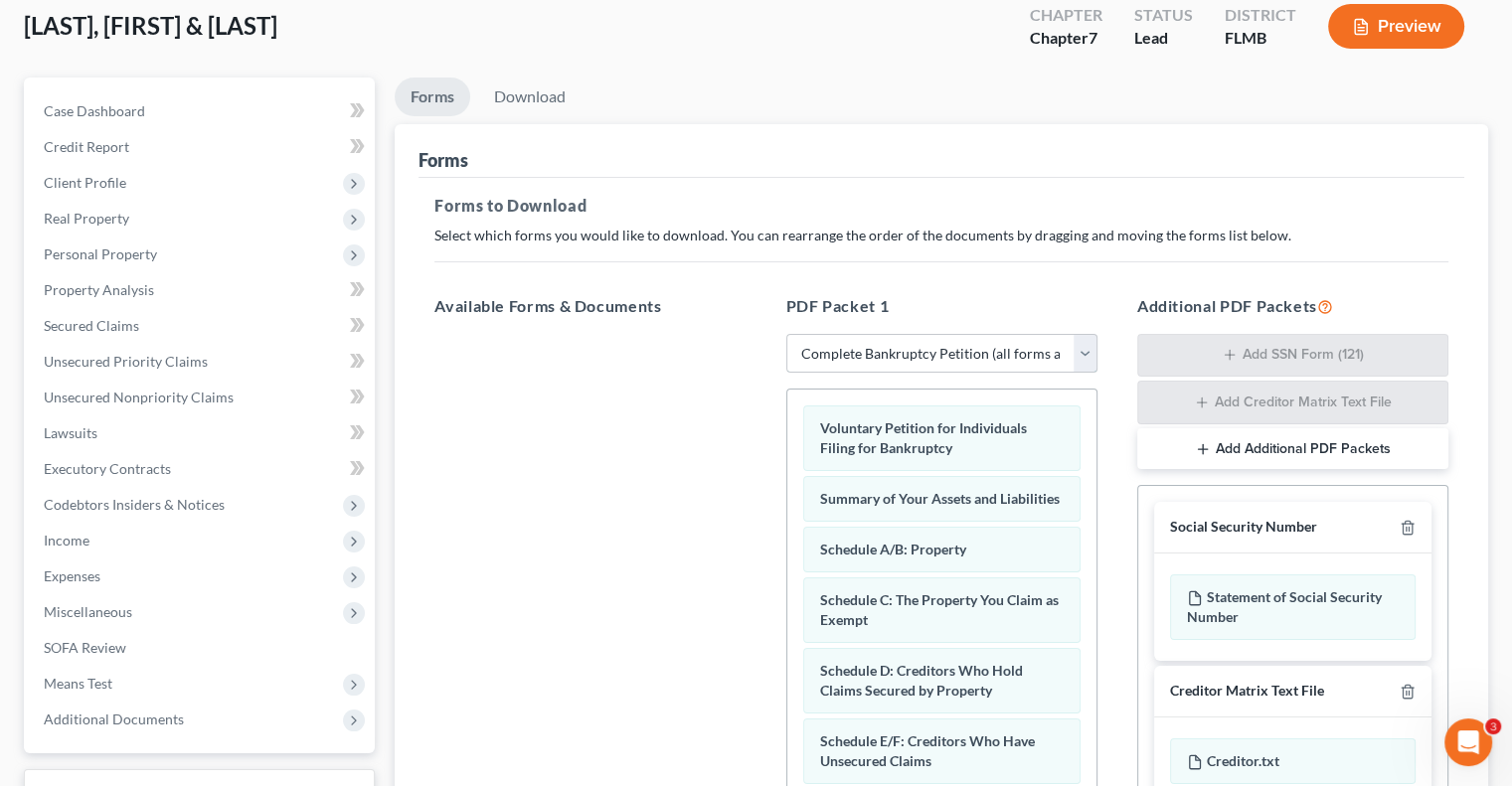 scroll, scrollTop: 0, scrollLeft: 0, axis: both 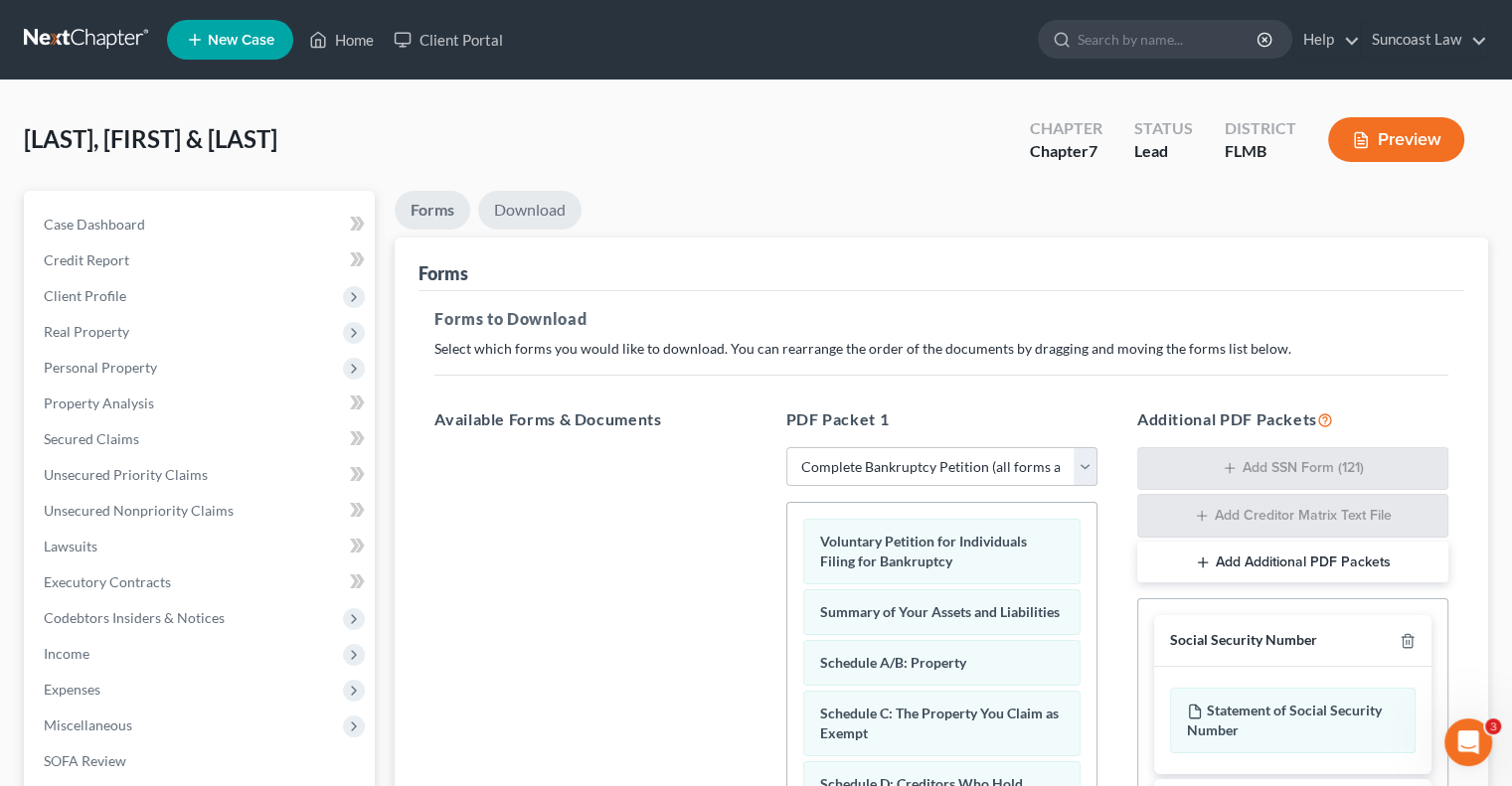 click on "Download" at bounding box center [530, 210] 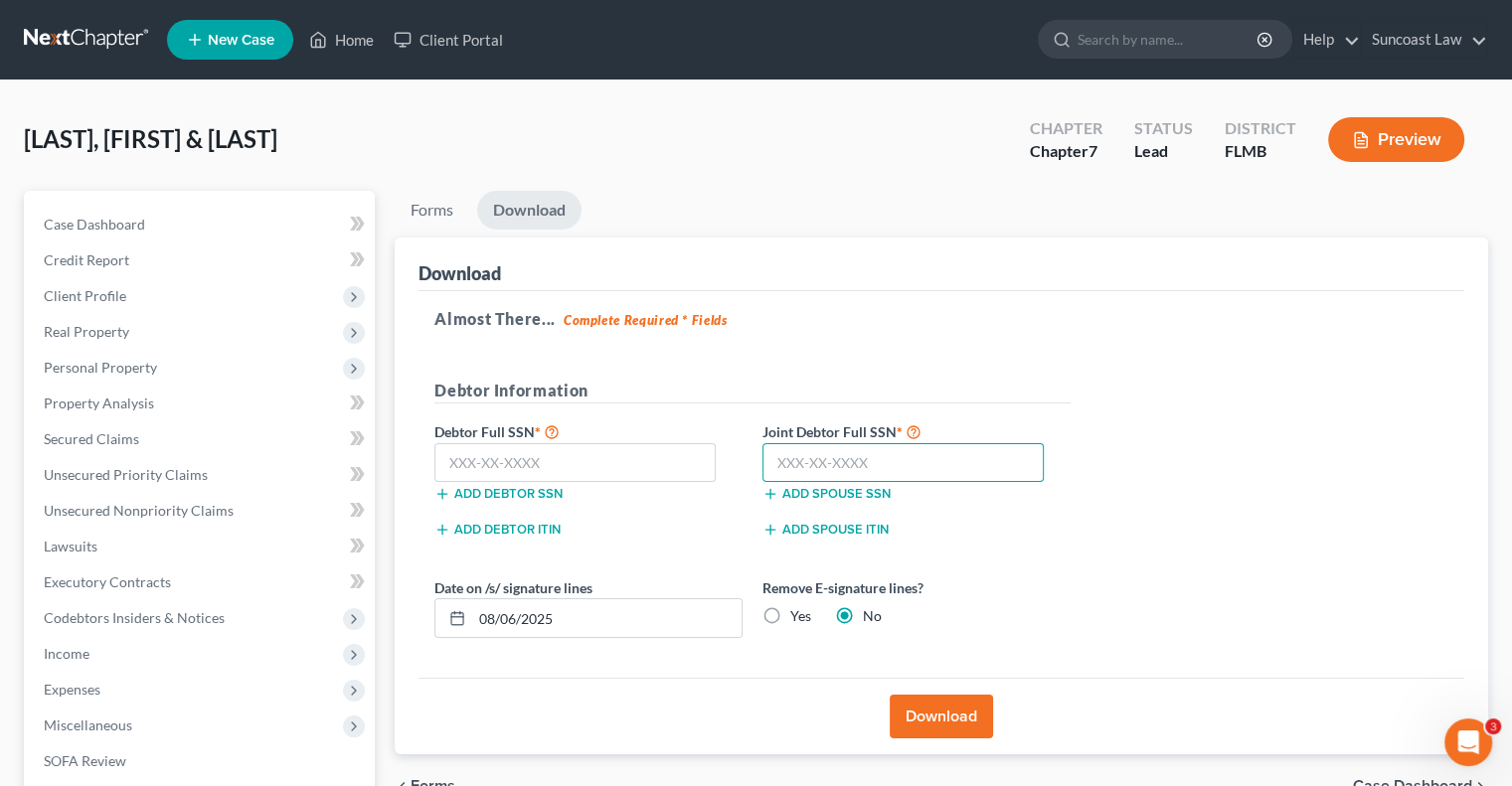 click at bounding box center (903, 463) 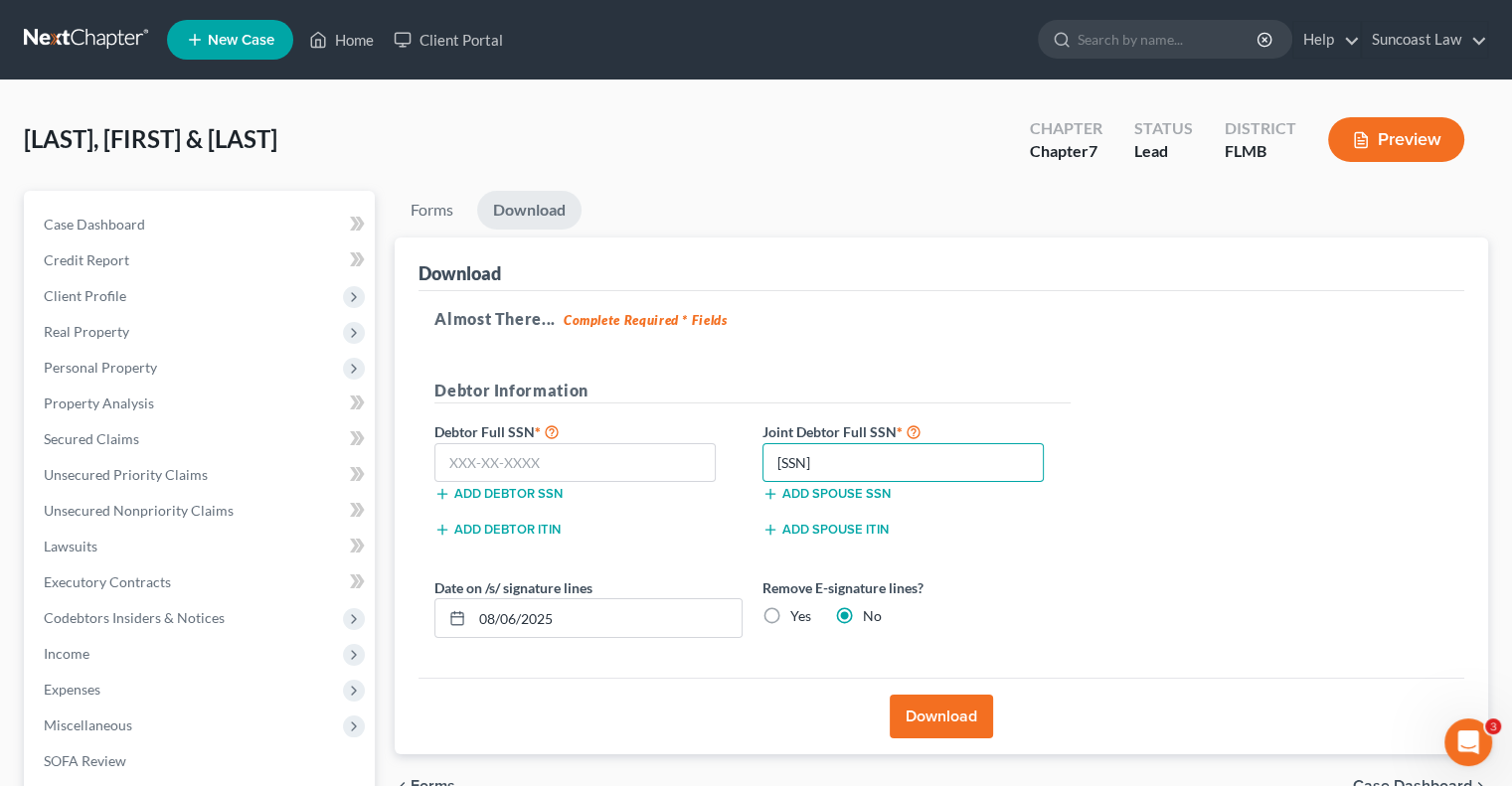 type on "[SSN]" 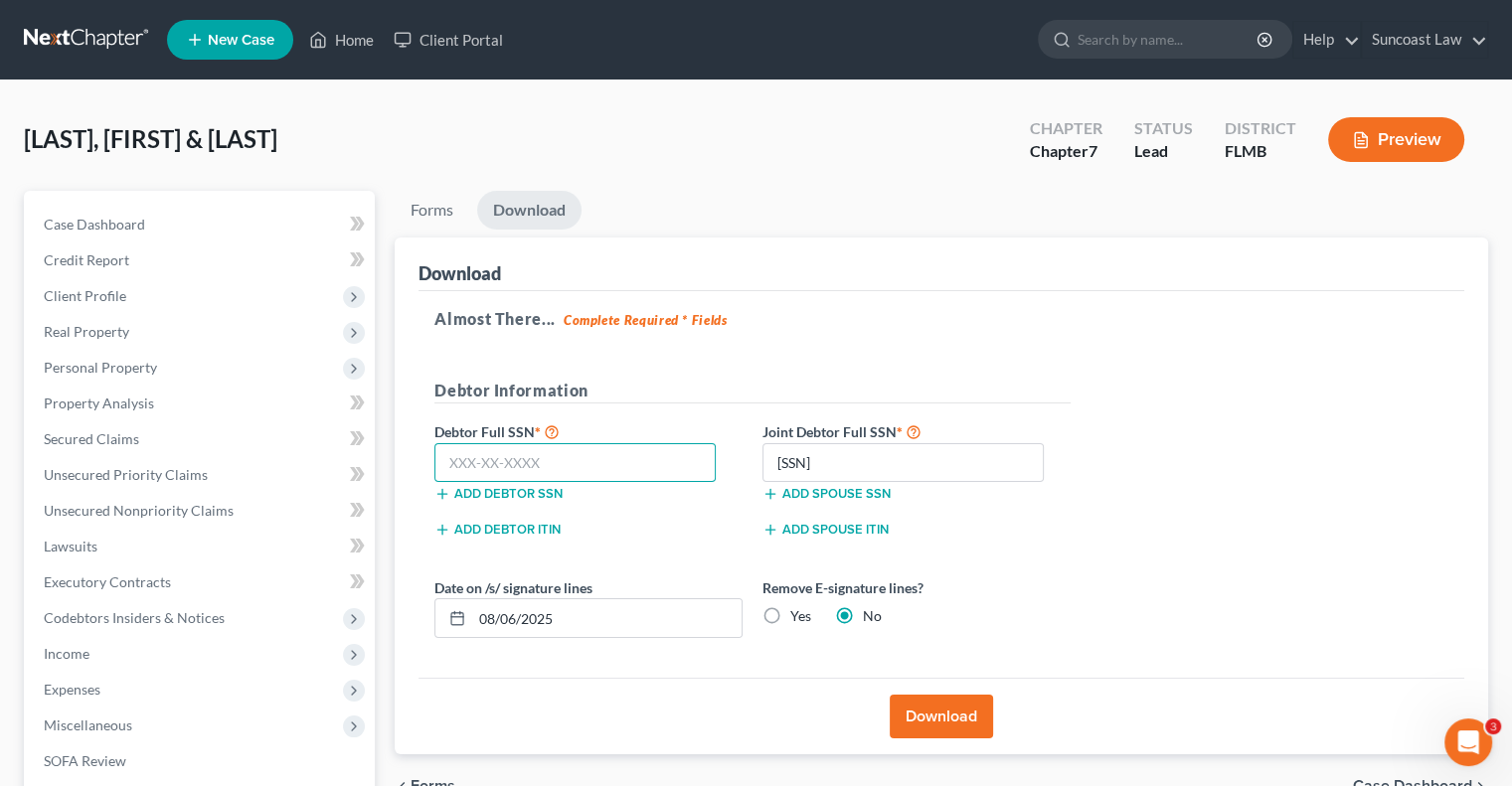 click at bounding box center (575, 463) 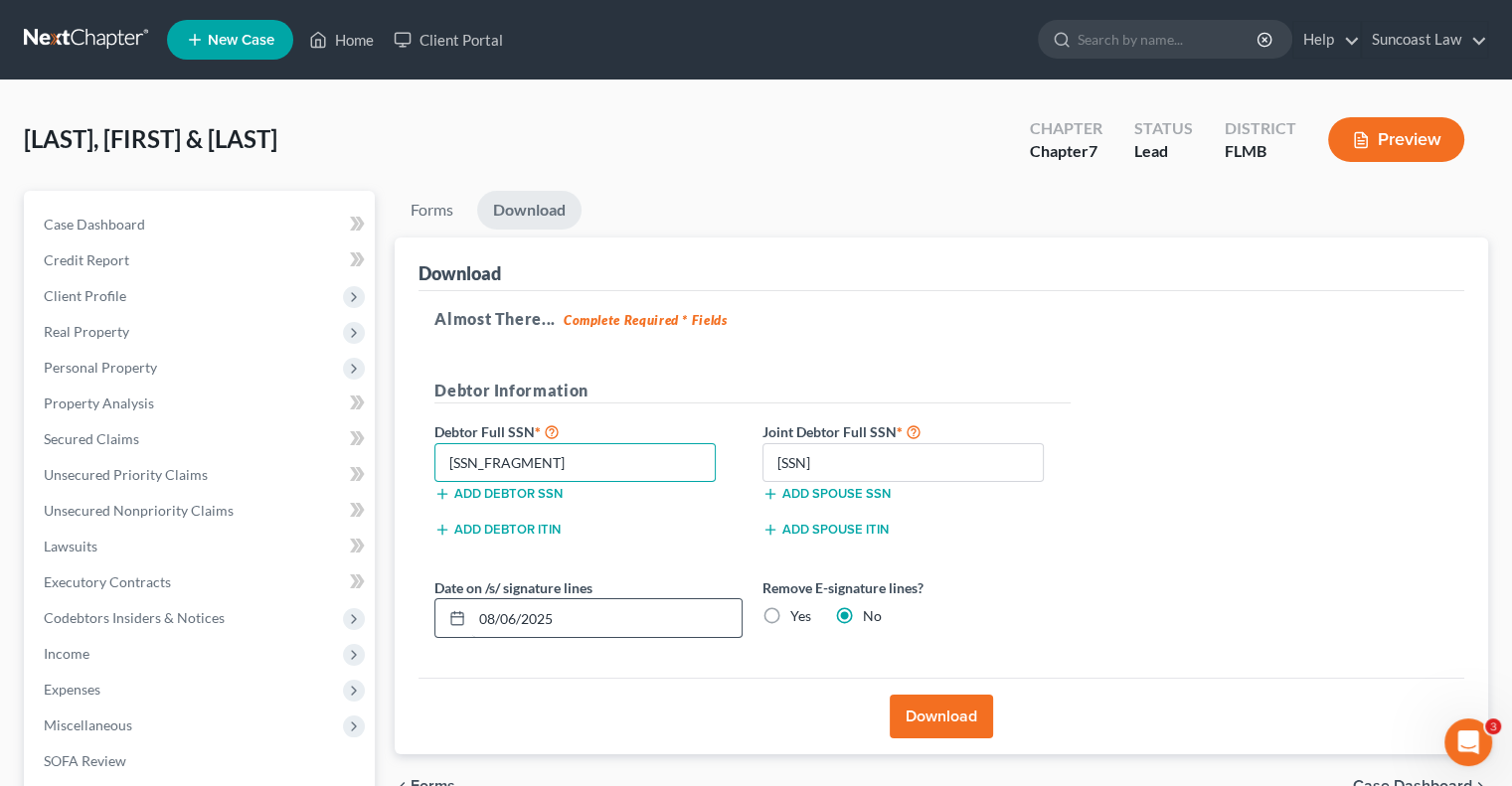 type on "[SSN_FRAGMENT]" 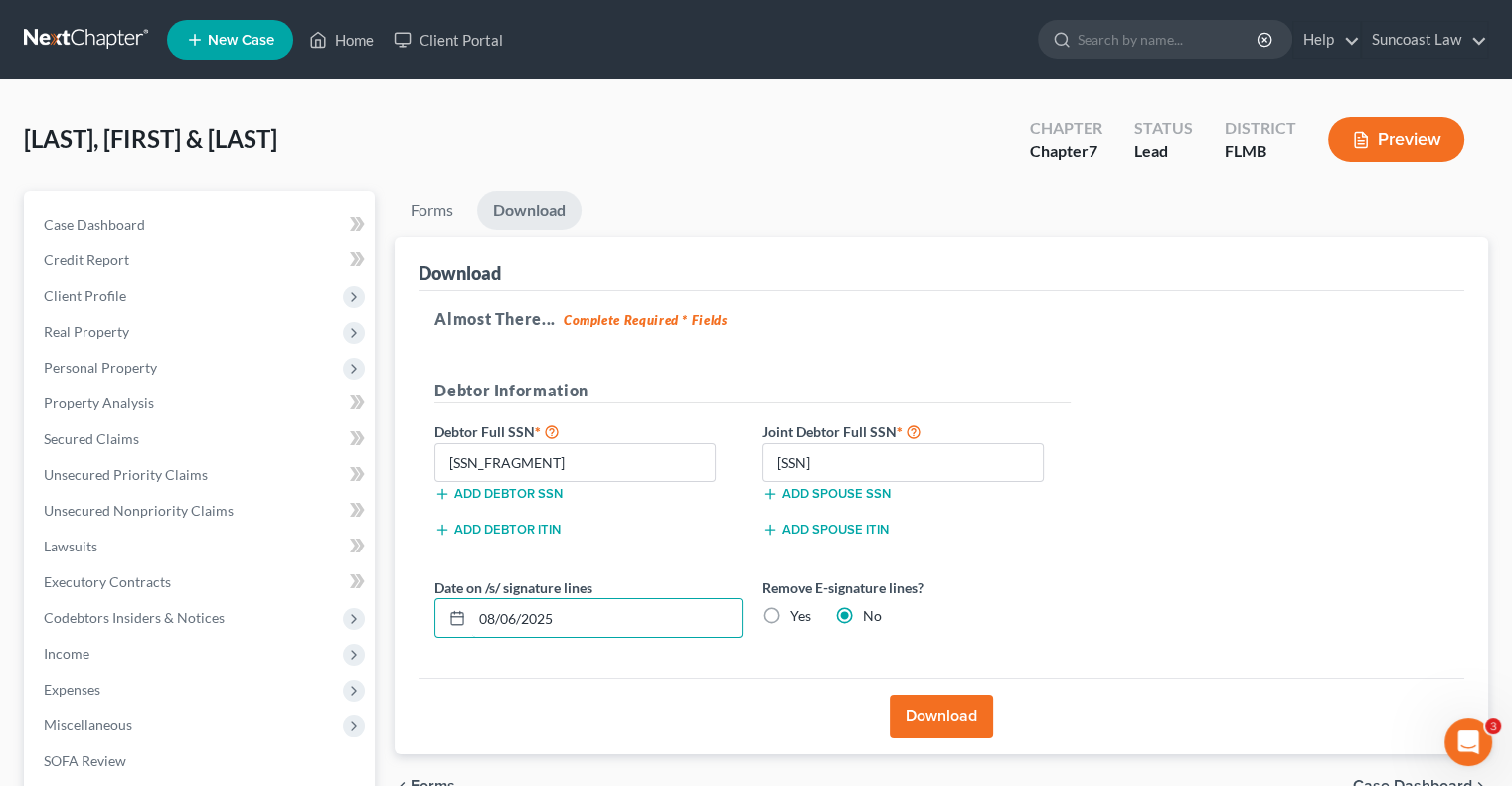 drag, startPoint x: 569, startPoint y: 605, endPoint x: 677, endPoint y: 518, distance: 138.68309 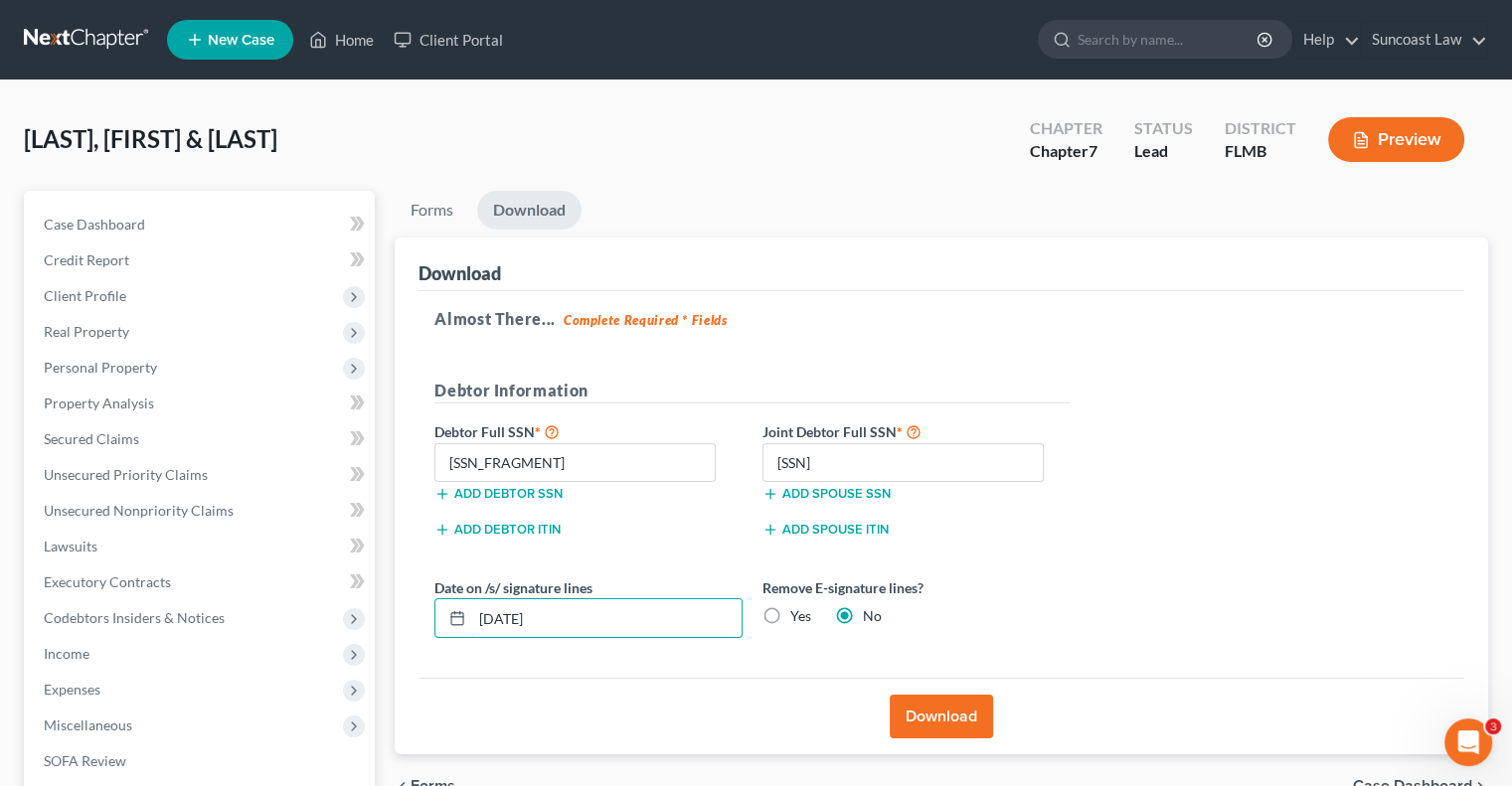type on "[DATE]" 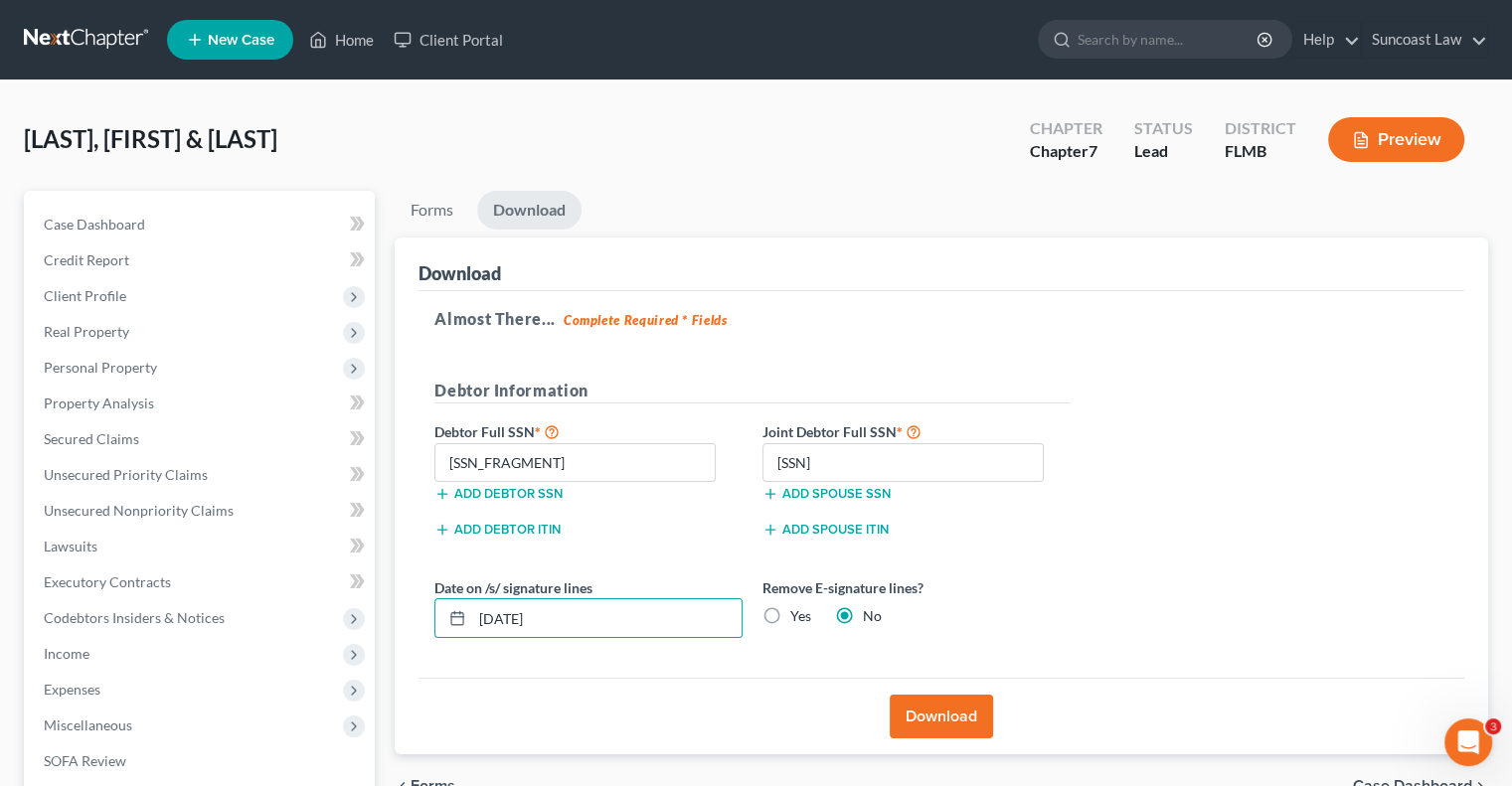 drag, startPoint x: 774, startPoint y: 610, endPoint x: 936, endPoint y: 712, distance: 191.43667 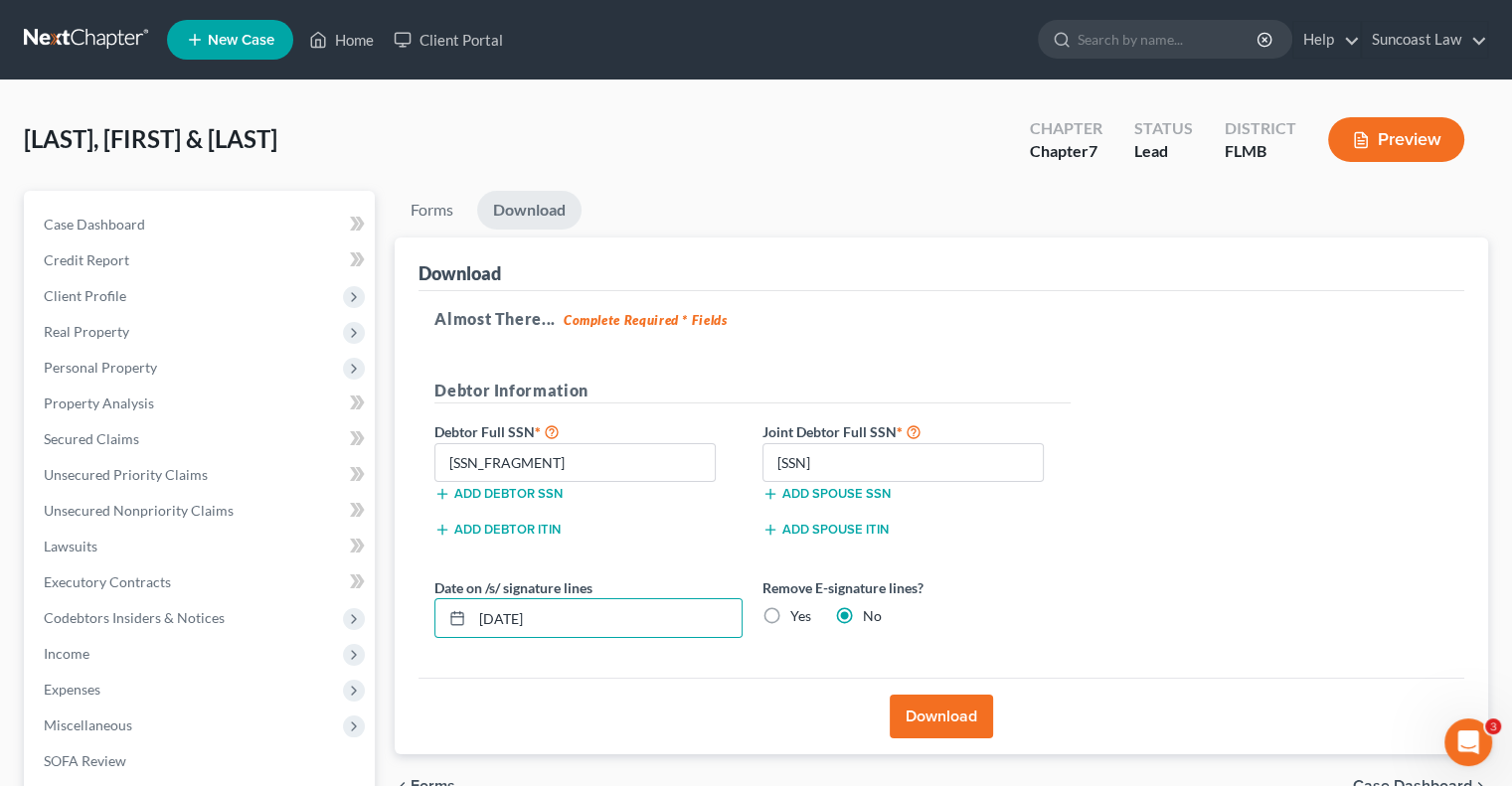 click on "Yes" at bounding box center [804, 612] 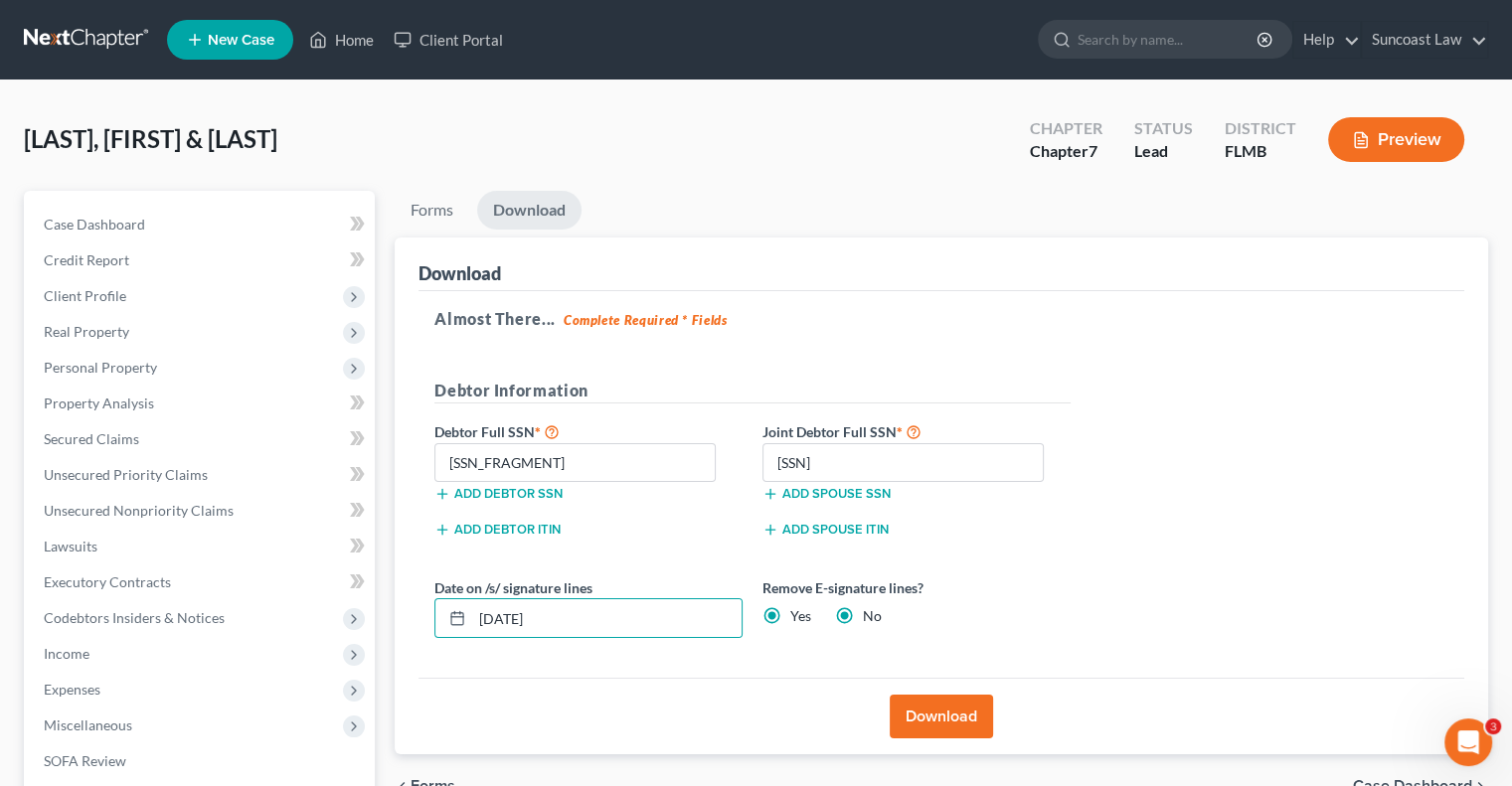 radio on "false" 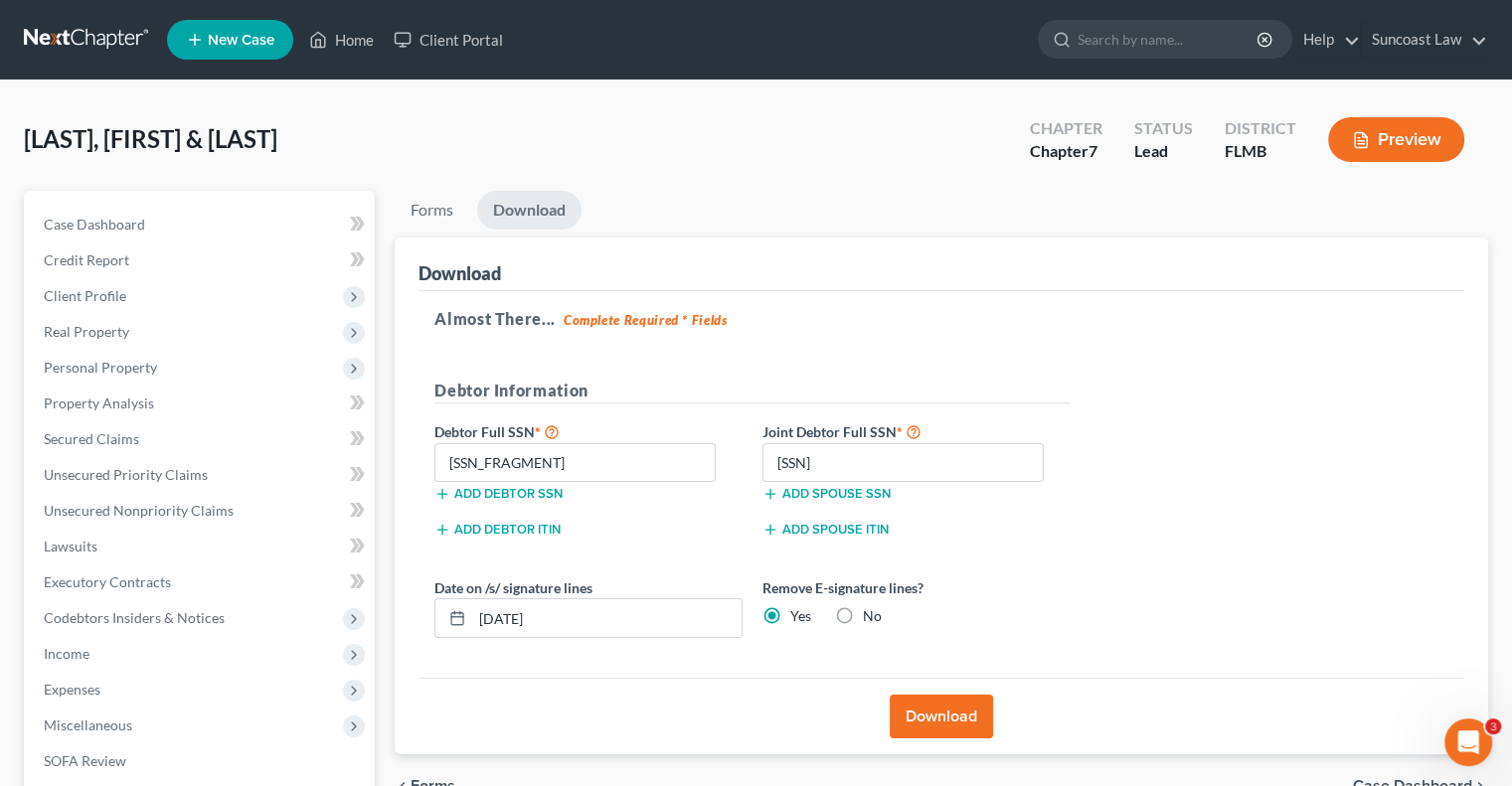 click on "Download" at bounding box center [941, 716] 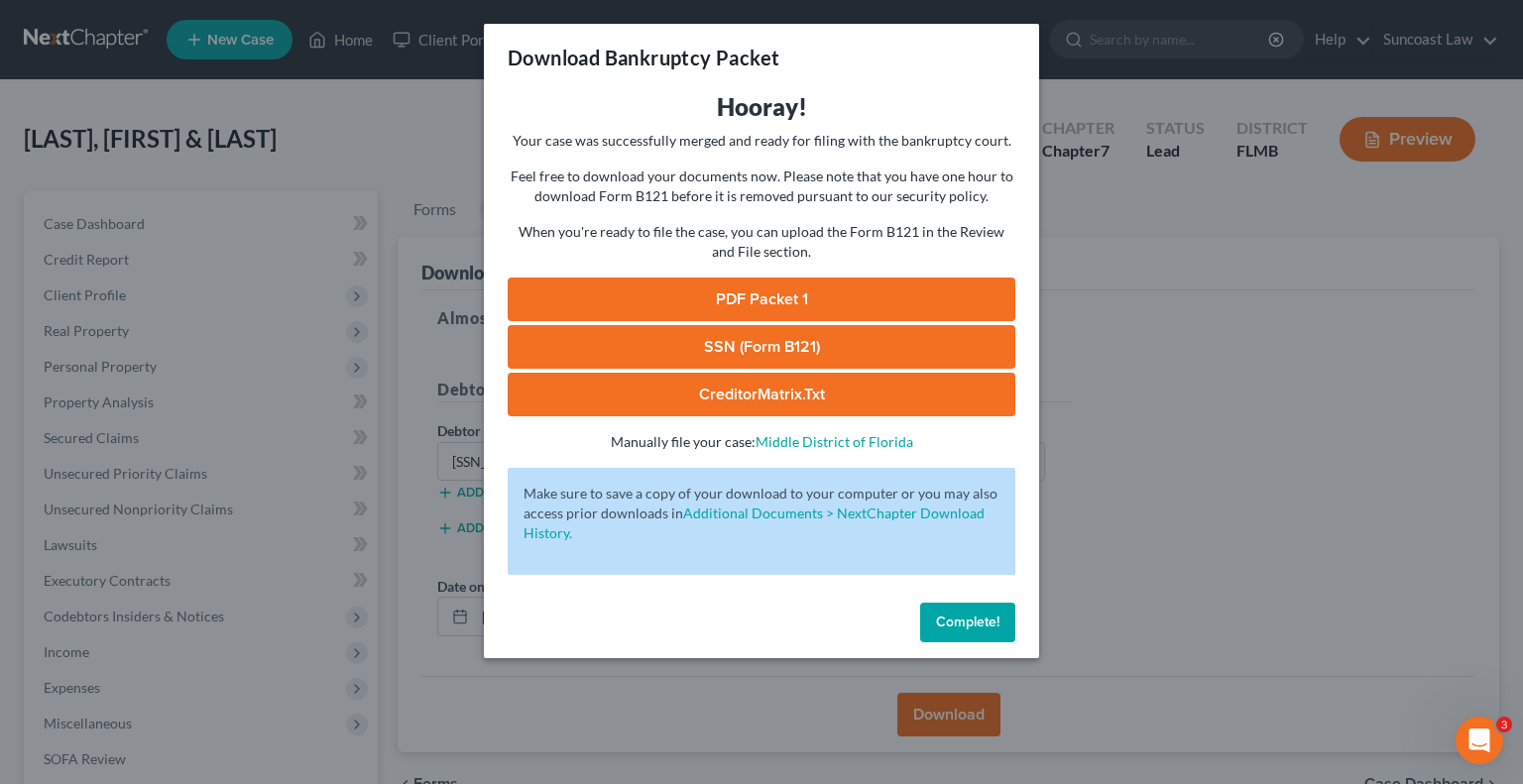 click on "SSN (Form B121)" at bounding box center [762, 347] 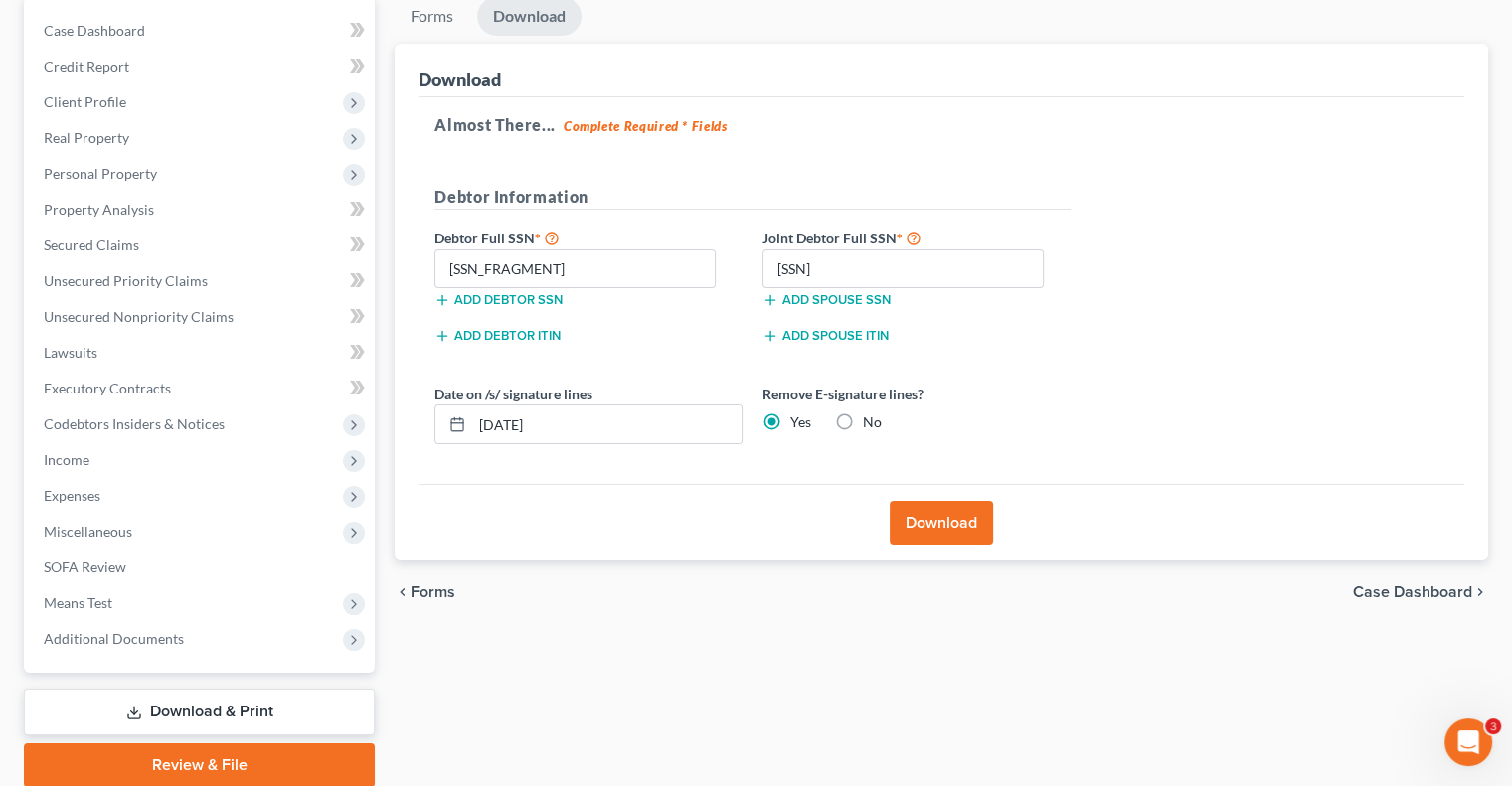 scroll, scrollTop: 0, scrollLeft: 0, axis: both 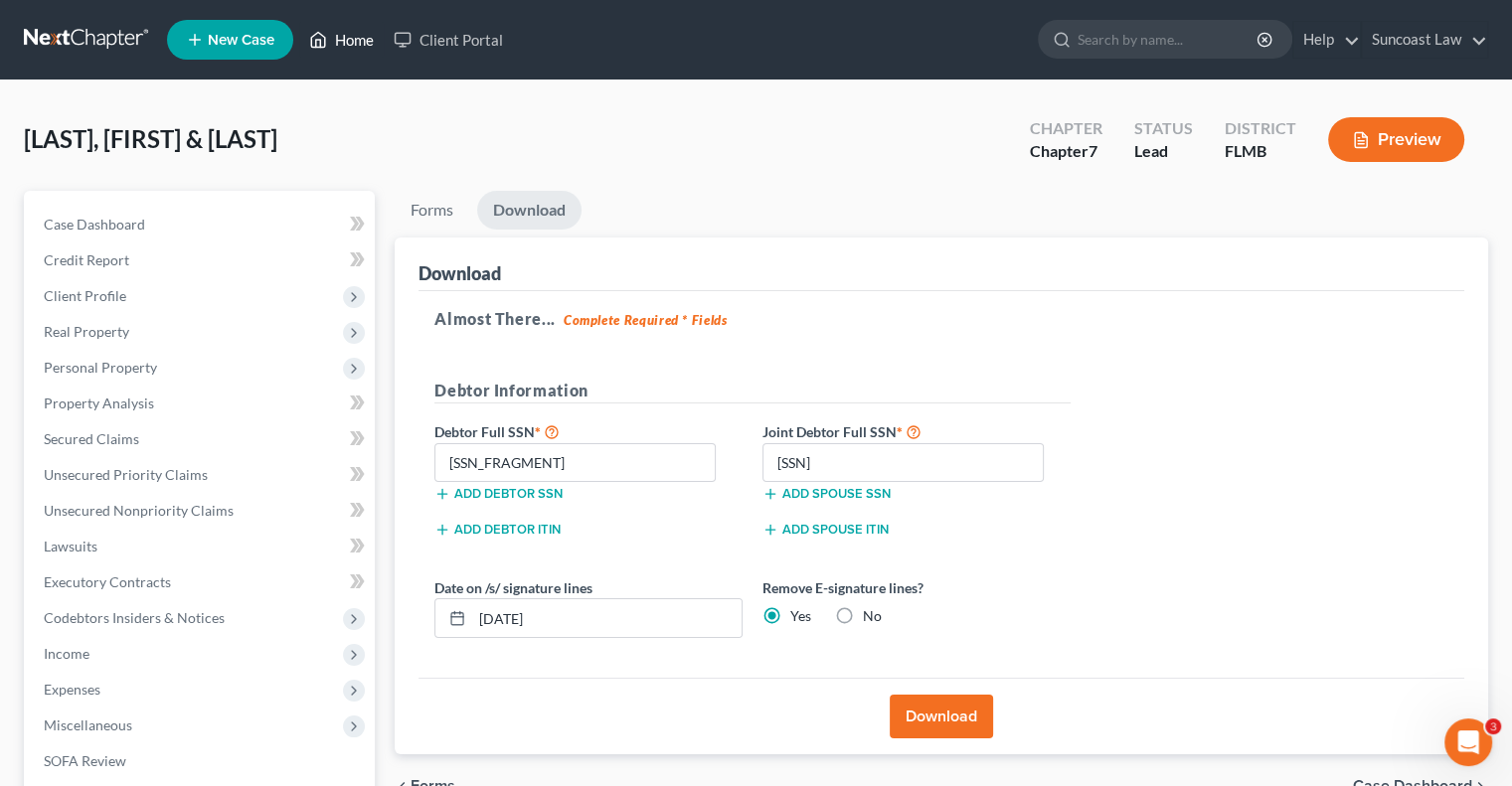 click on "Home" at bounding box center (341, 40) 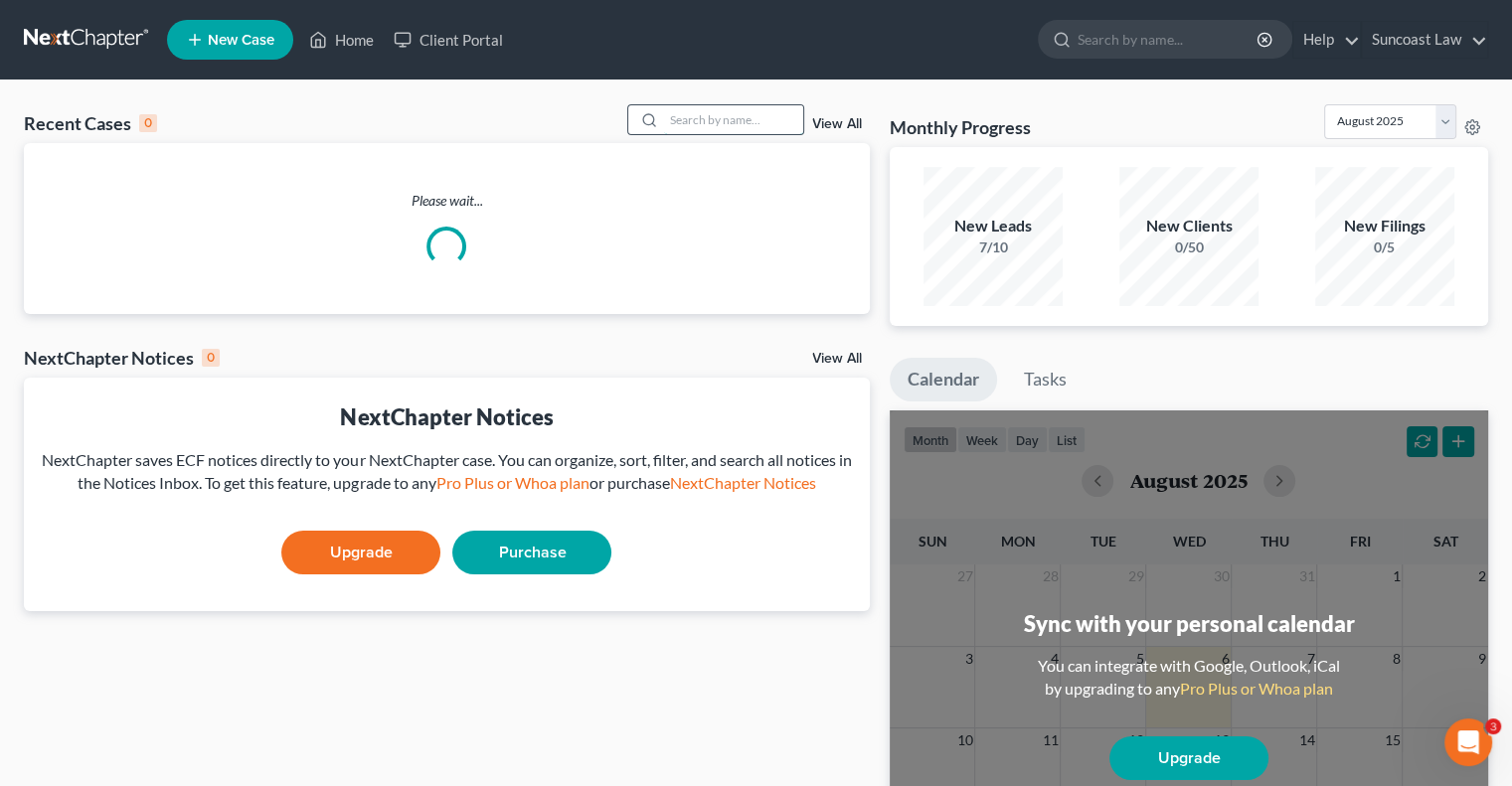 click at bounding box center (734, 119) 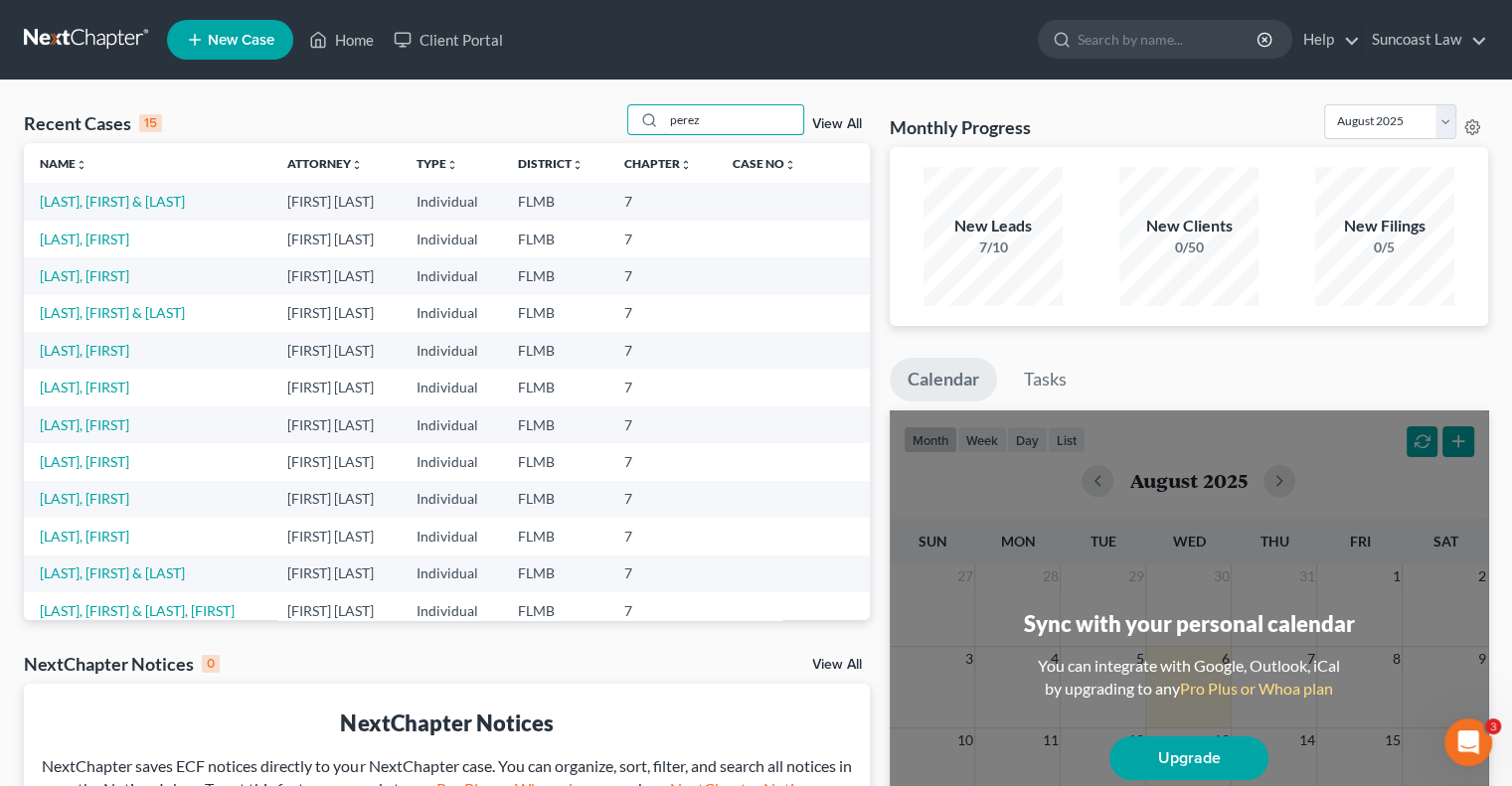 type on "perez" 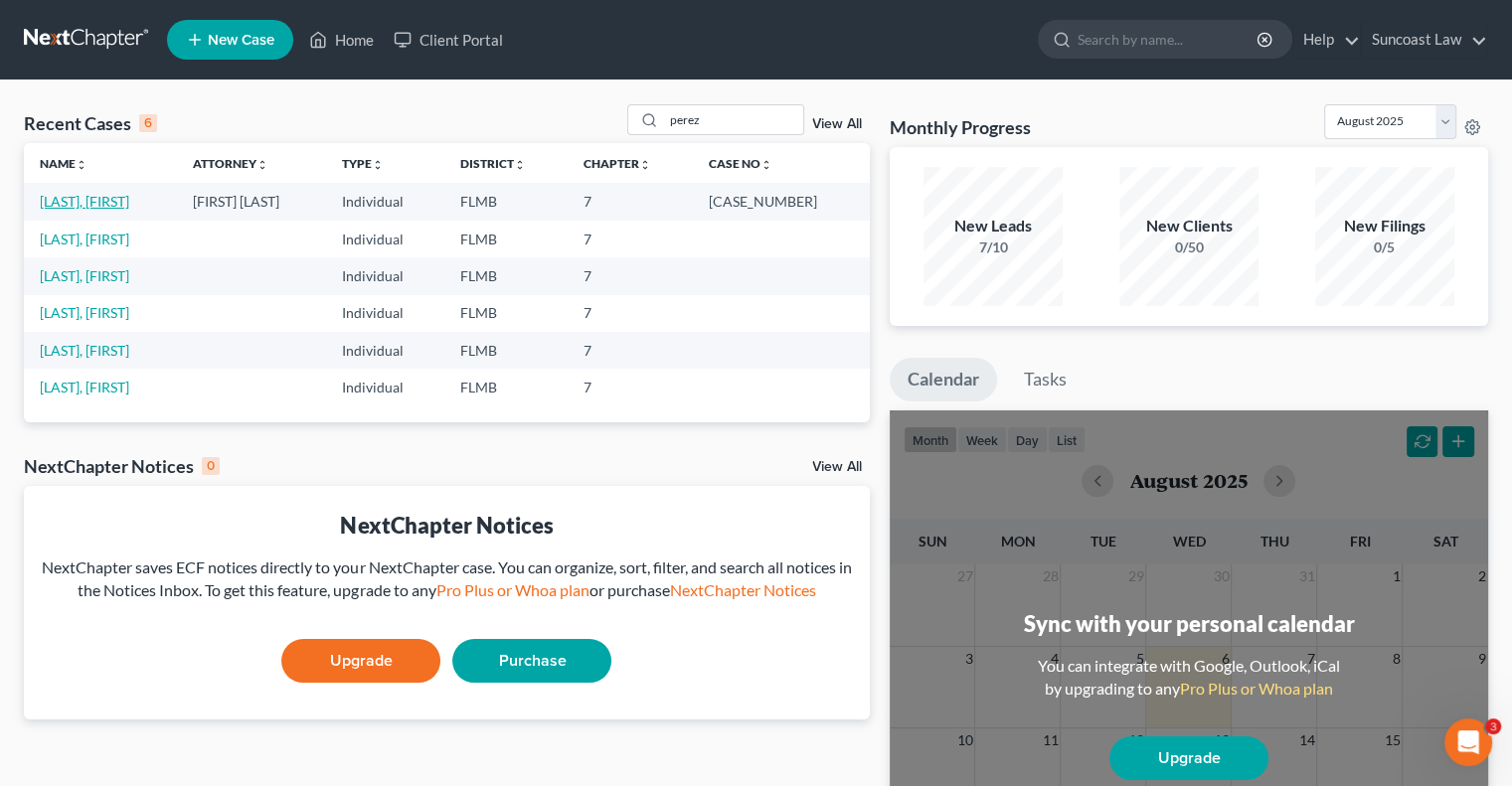 click on "[LAST], [FIRST]" at bounding box center [84, 201] 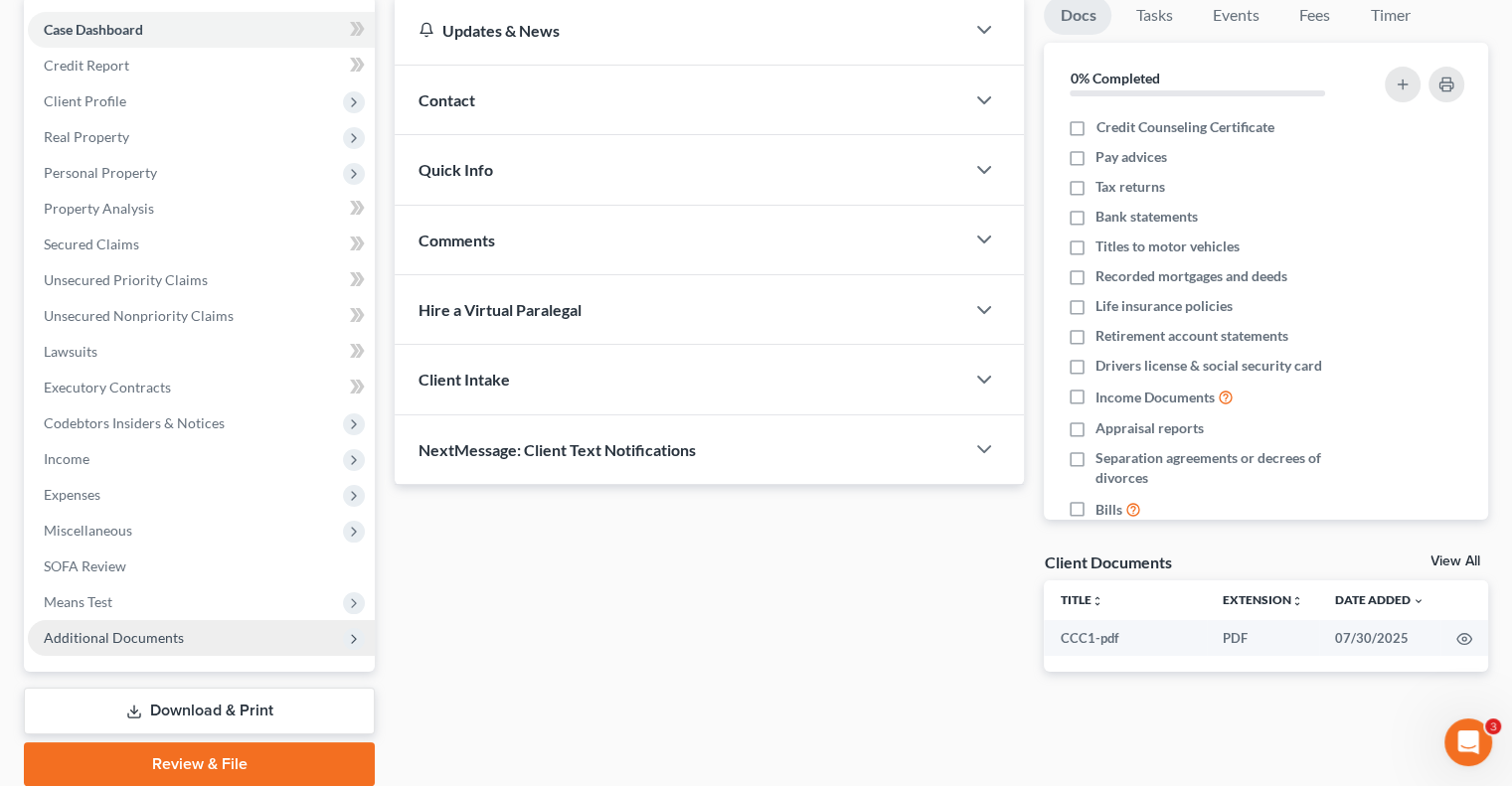 scroll, scrollTop: 268, scrollLeft: 0, axis: vertical 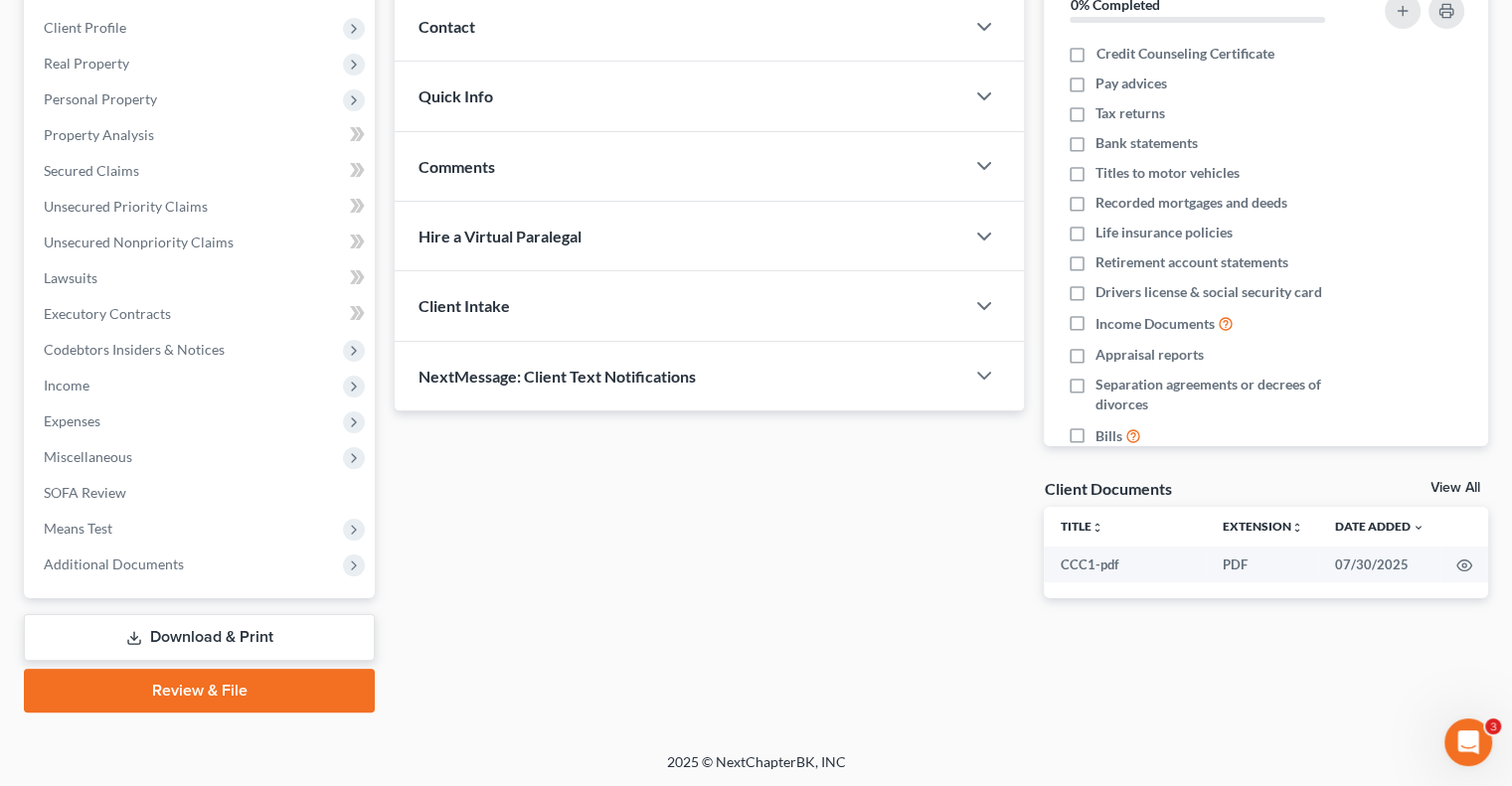 drag, startPoint x: 220, startPoint y: 631, endPoint x: 885, endPoint y: 491, distance: 679.5771 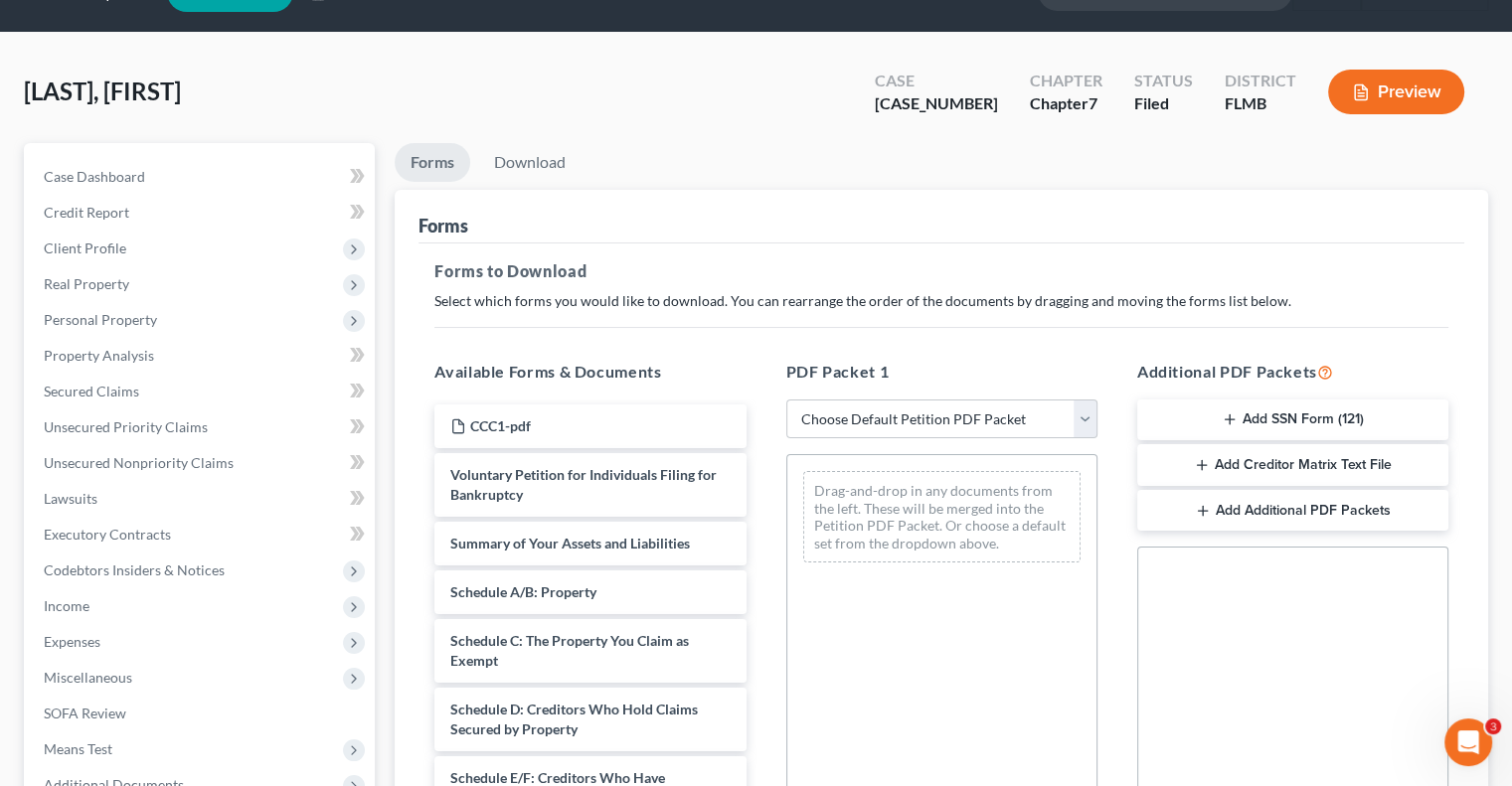 scroll, scrollTop: 0, scrollLeft: 0, axis: both 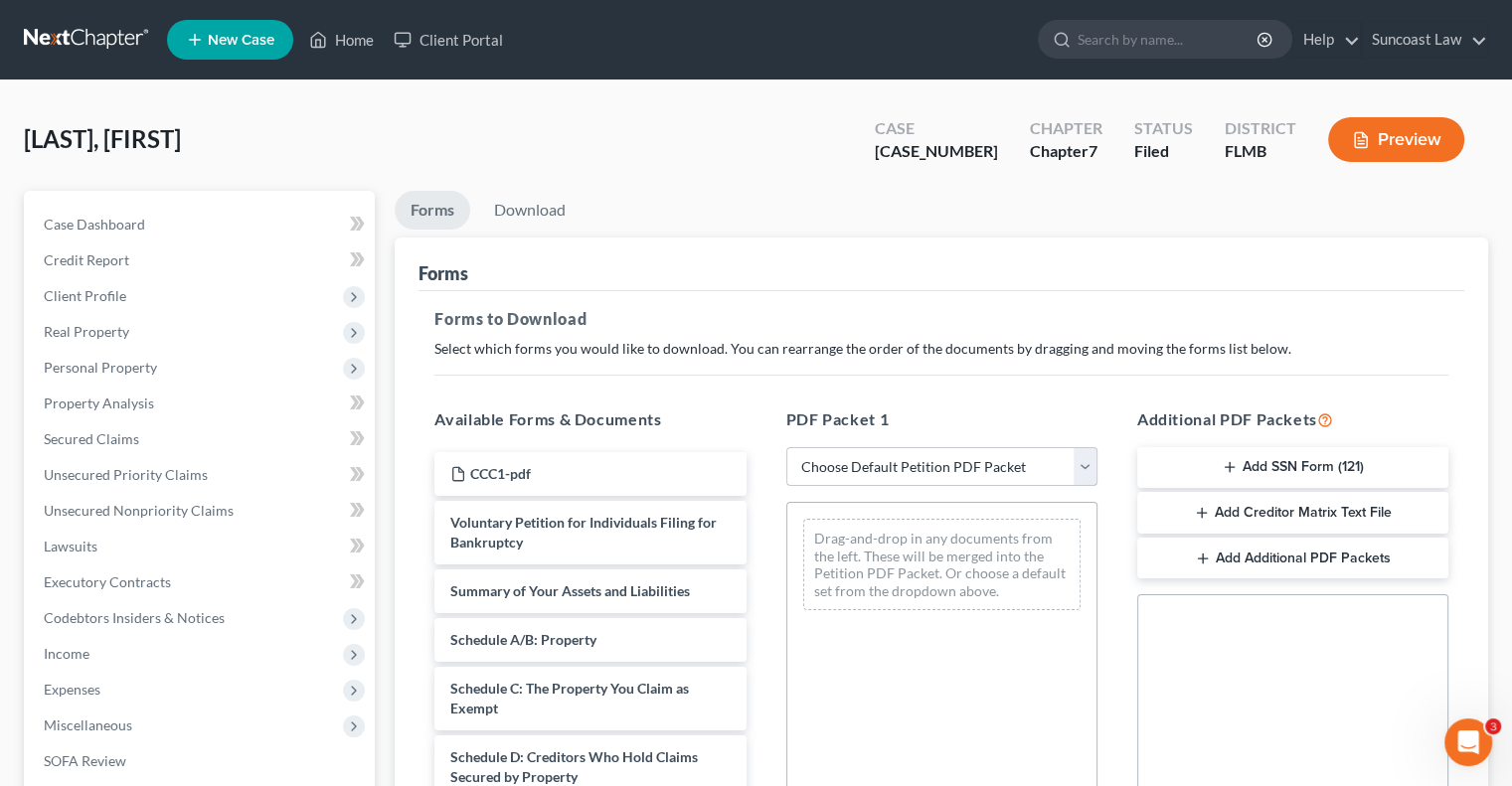 drag, startPoint x: 868, startPoint y: 469, endPoint x: 871, endPoint y: 479, distance: 10.440307 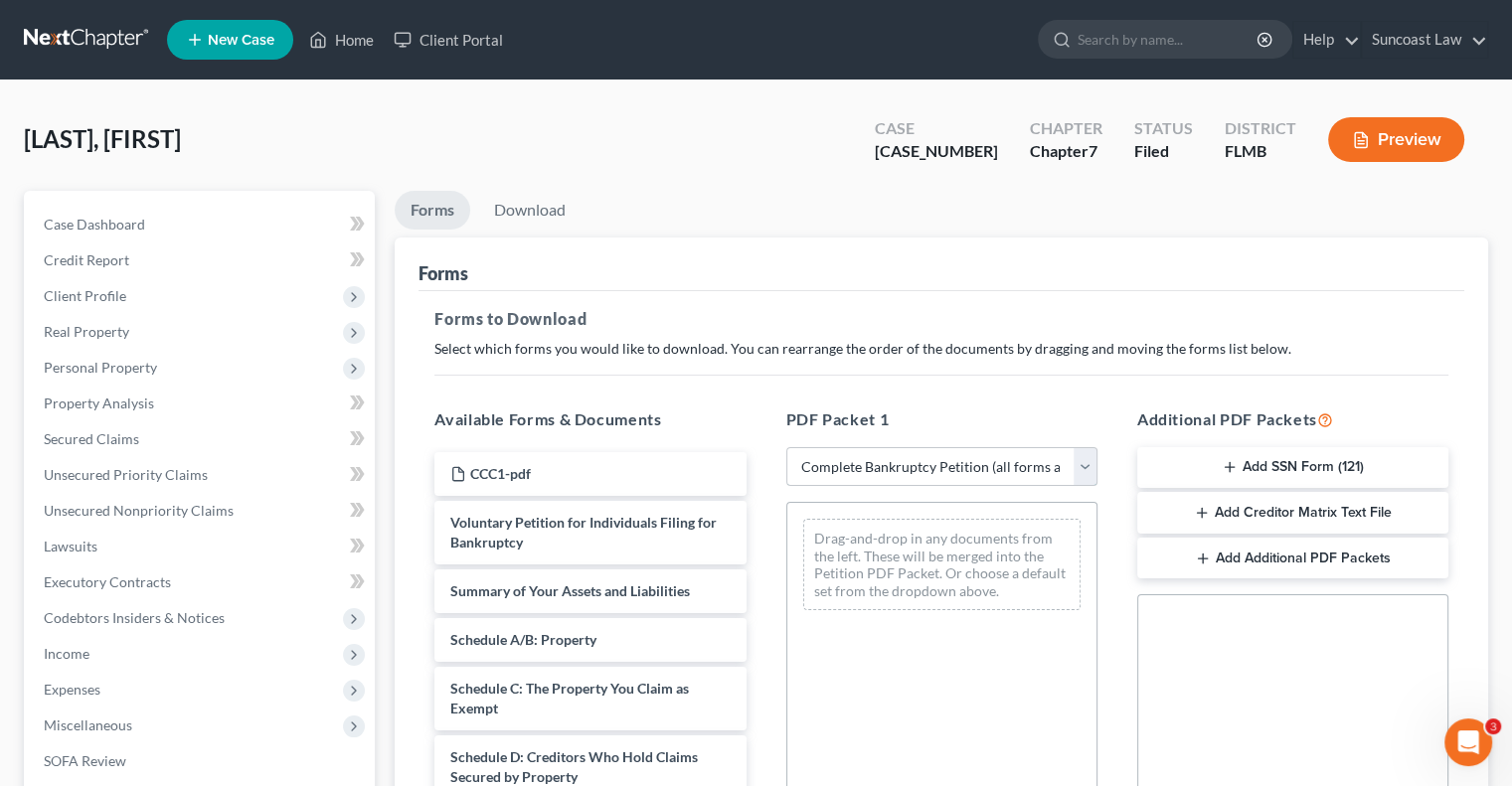 click on "Choose Default Petition PDF Packet Complete Bankruptcy Petition (all forms and schedules) Emergency Filing Forms (Petition and Creditor List Only) Amended Forms Signature Pages Only" at bounding box center [941, 467] 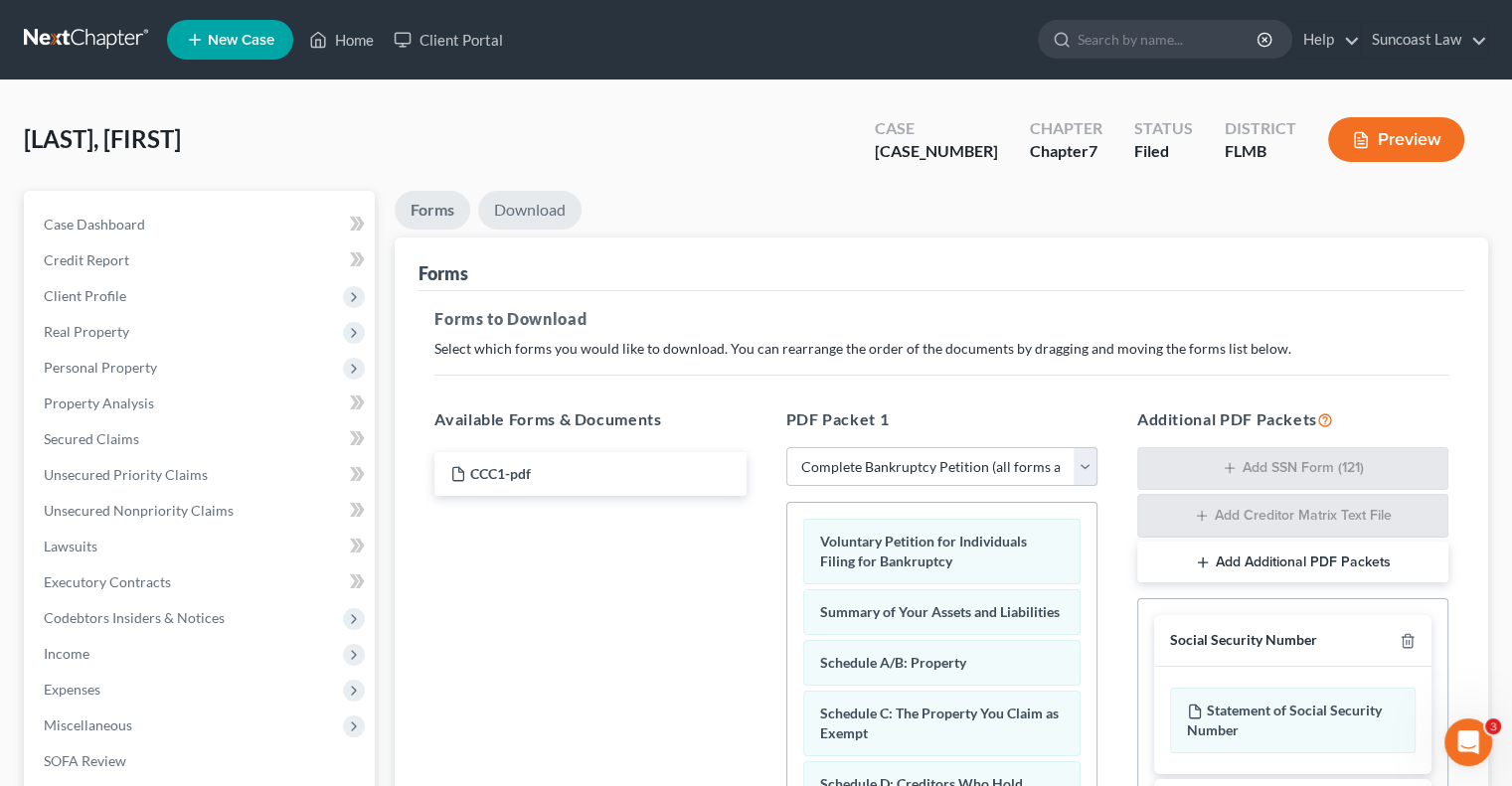 click on "Download" at bounding box center (530, 210) 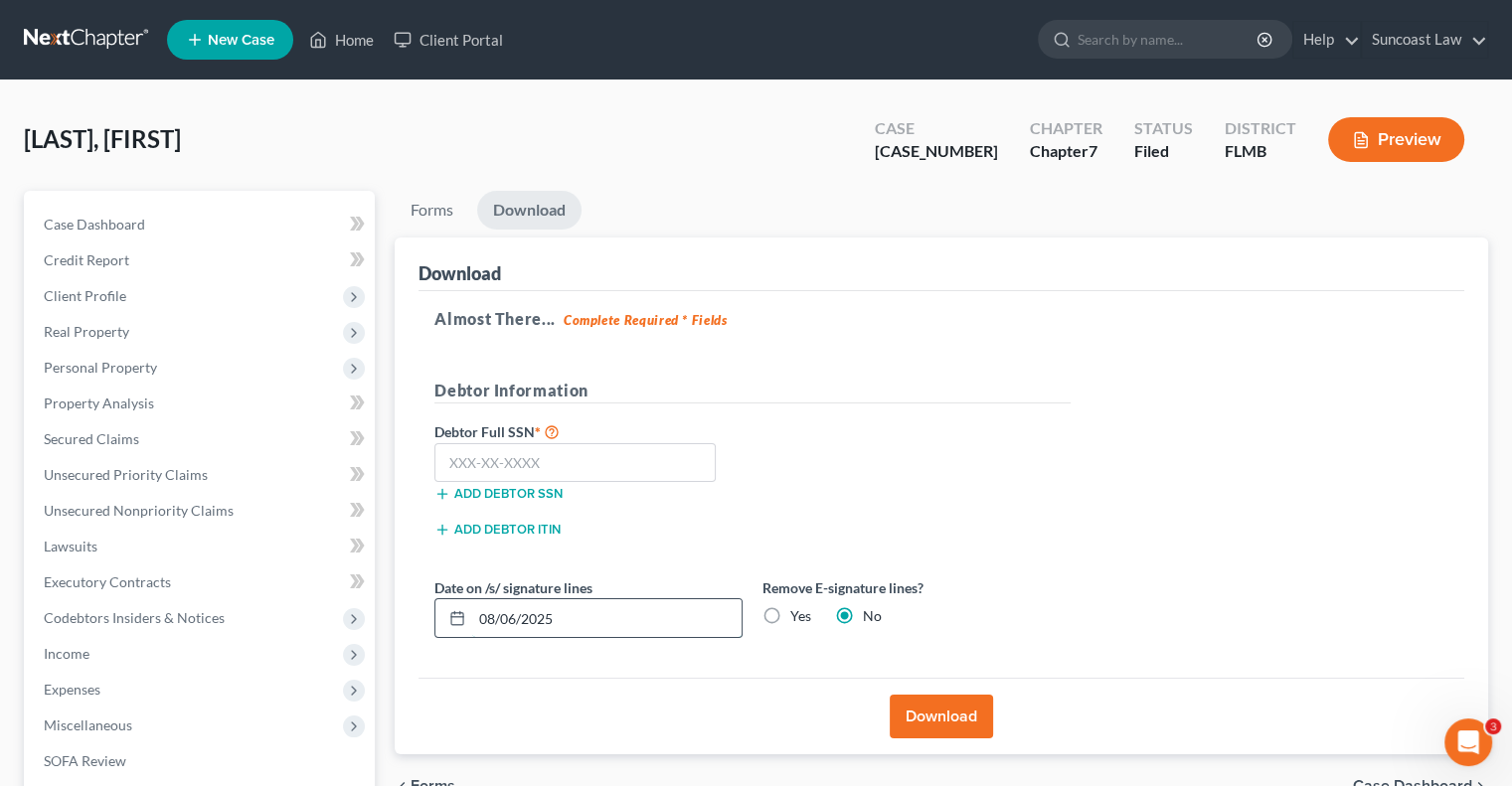 drag, startPoint x: 601, startPoint y: 608, endPoint x: 448, endPoint y: 605, distance: 153.02941 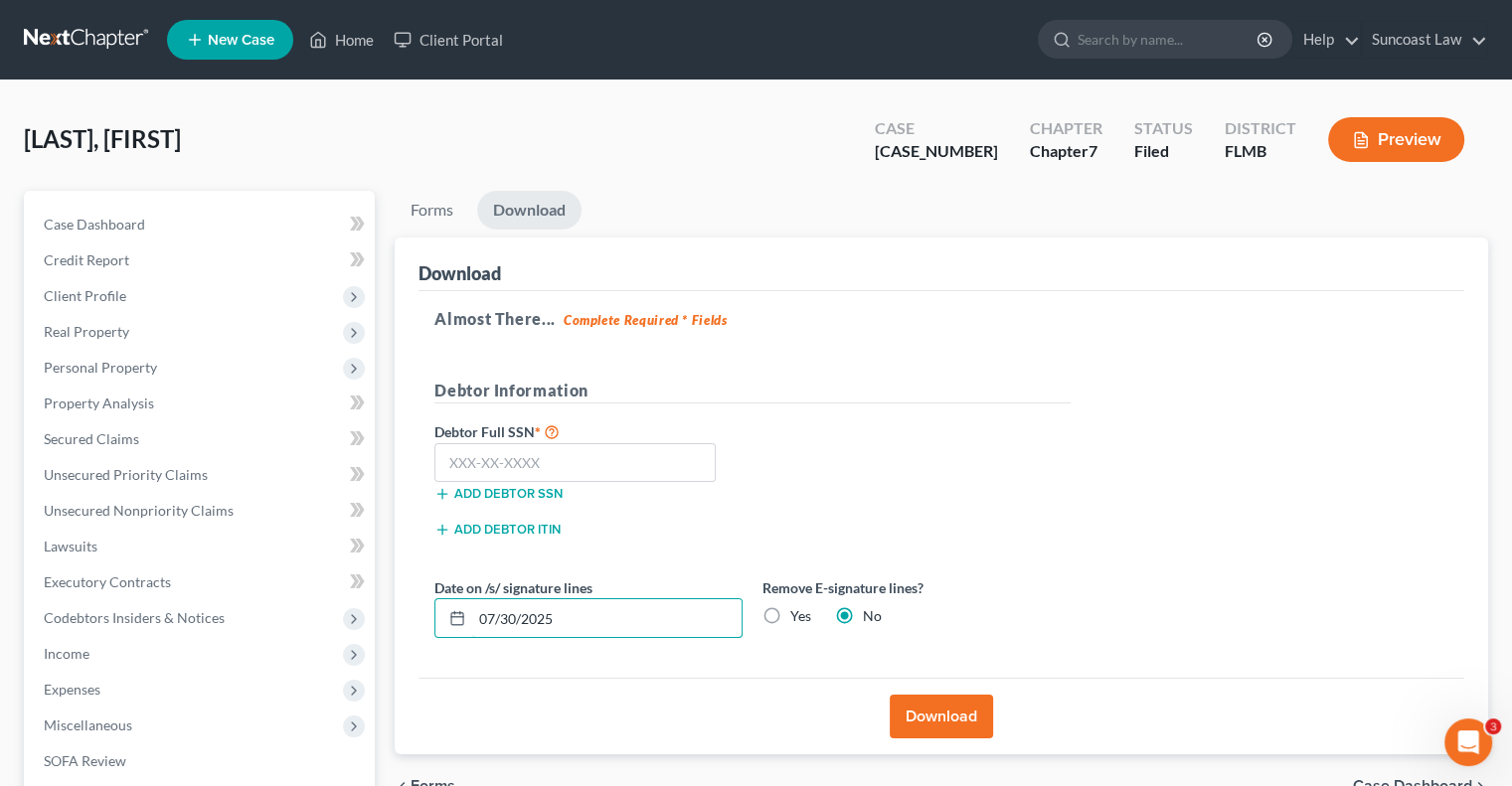 type on "07/30/2025" 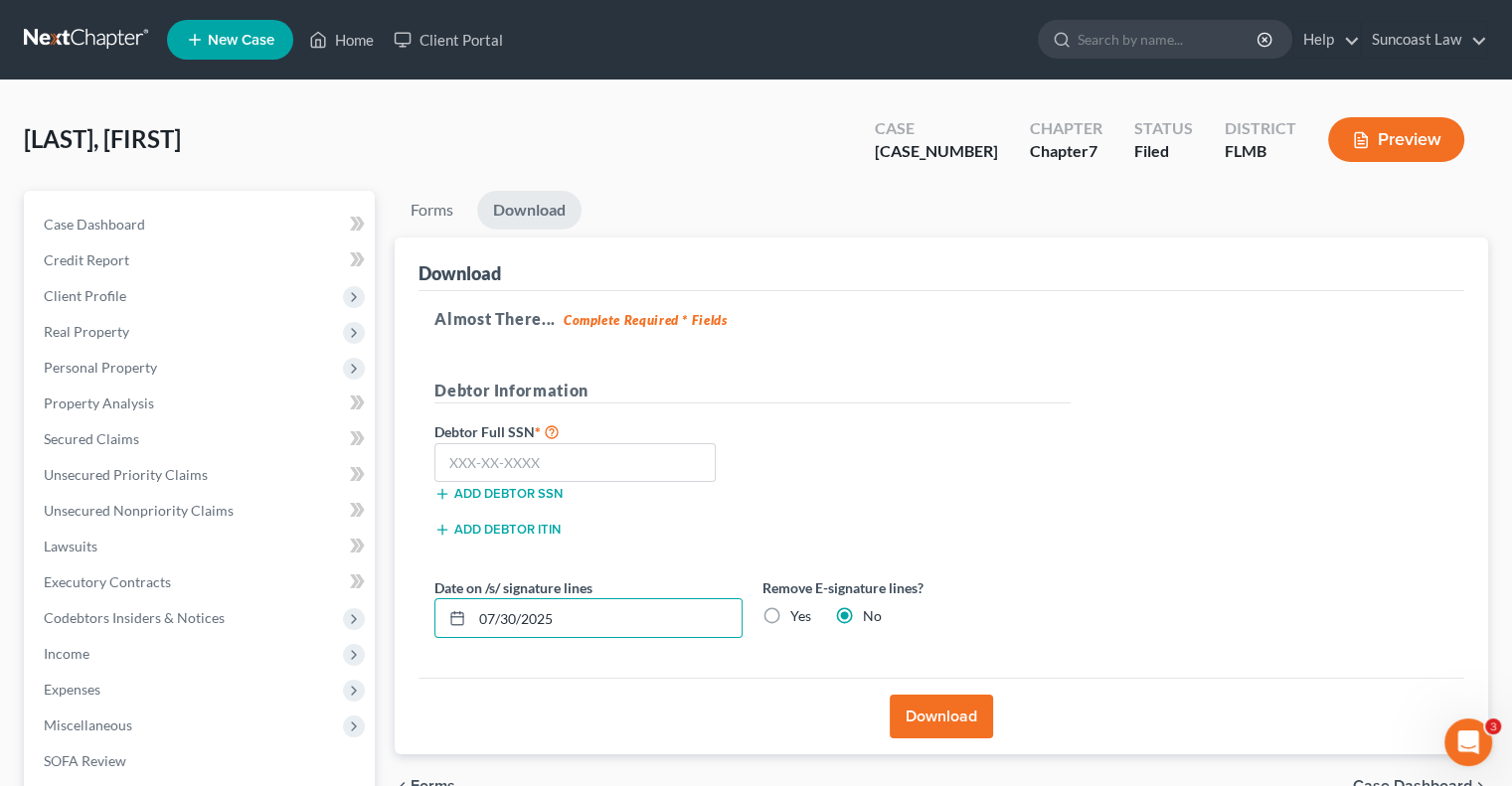 click on "Download" at bounding box center [941, 716] 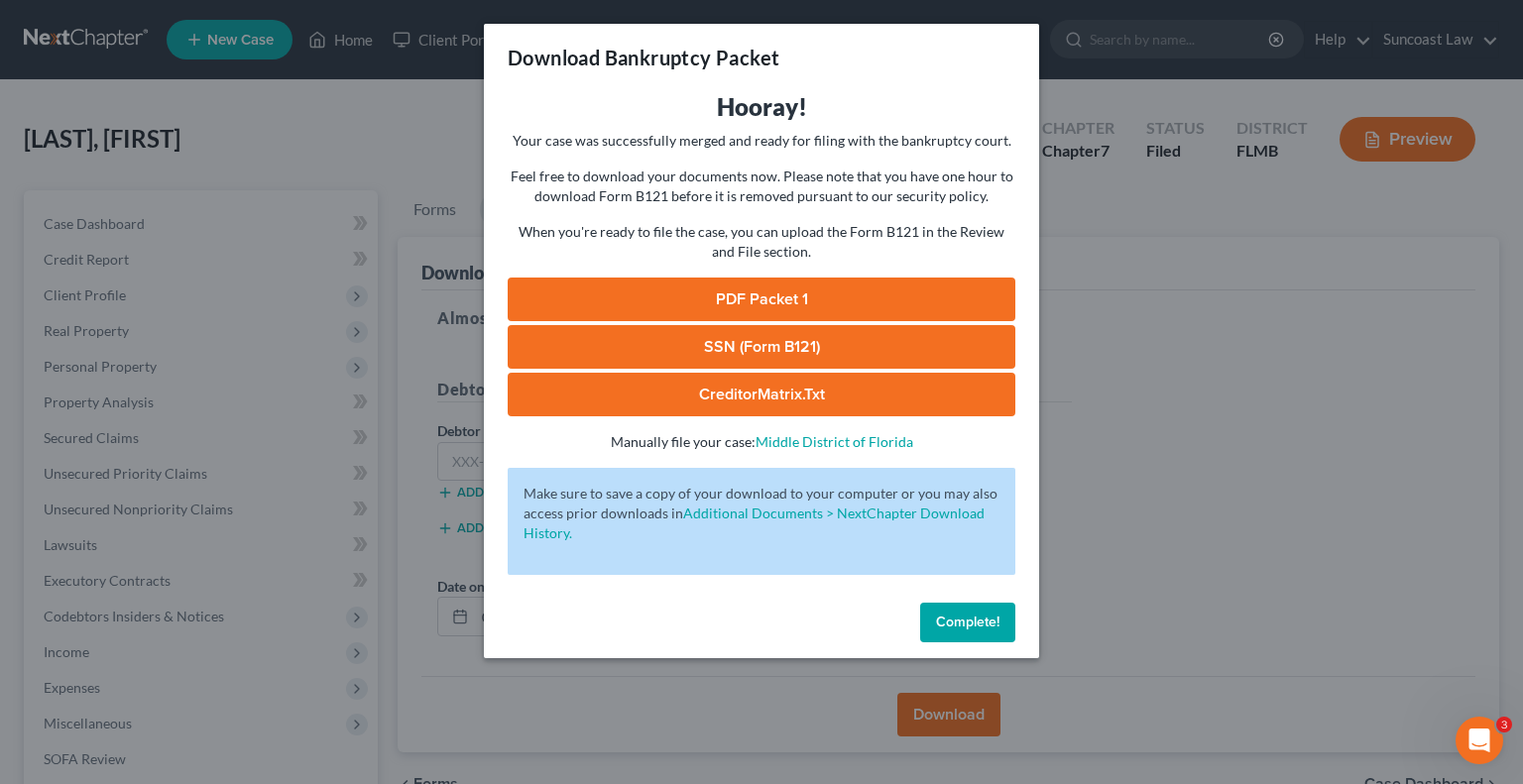 click on "PDF Packet 1" at bounding box center (762, 299) 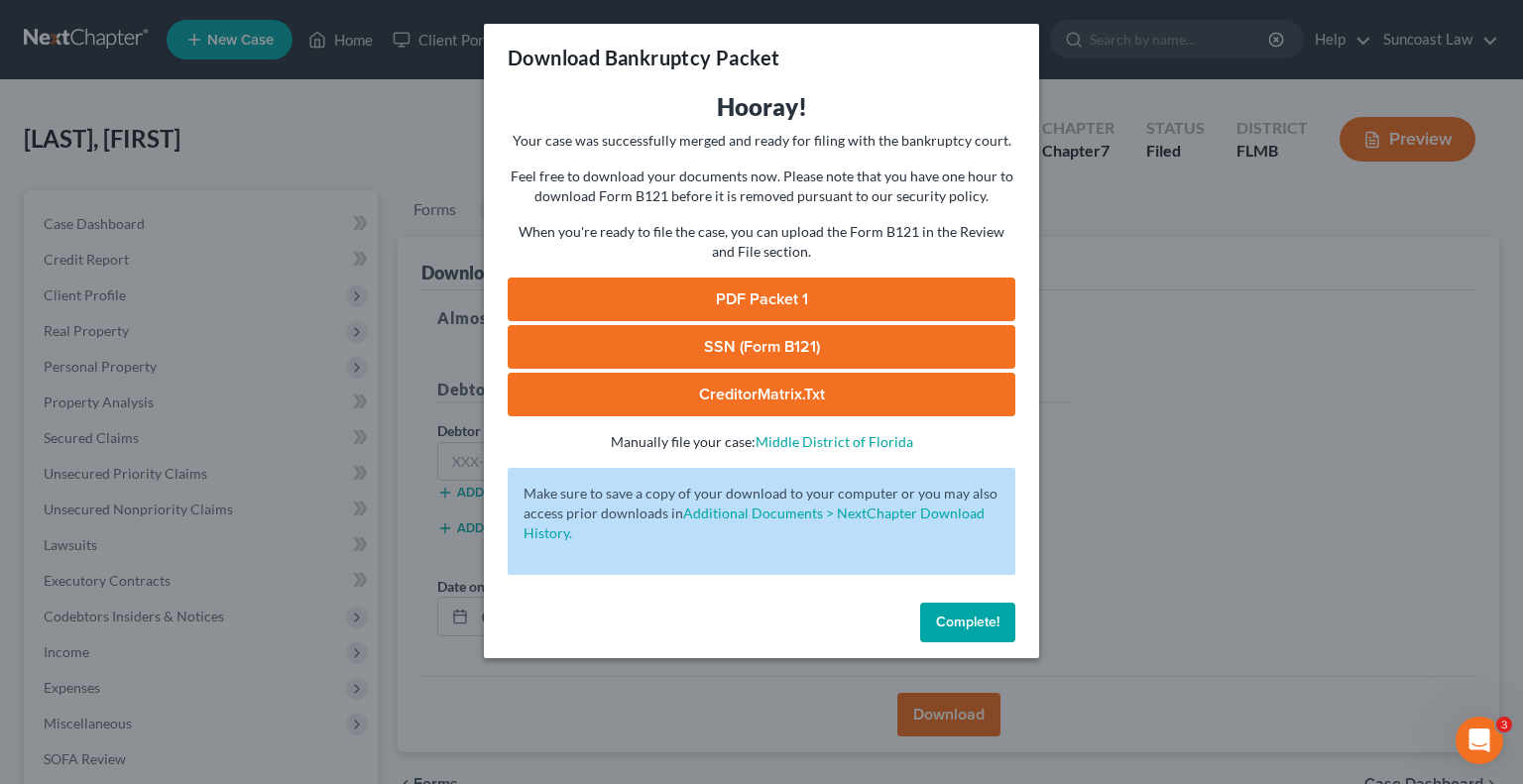 click on "Complete!" at bounding box center [968, 622] 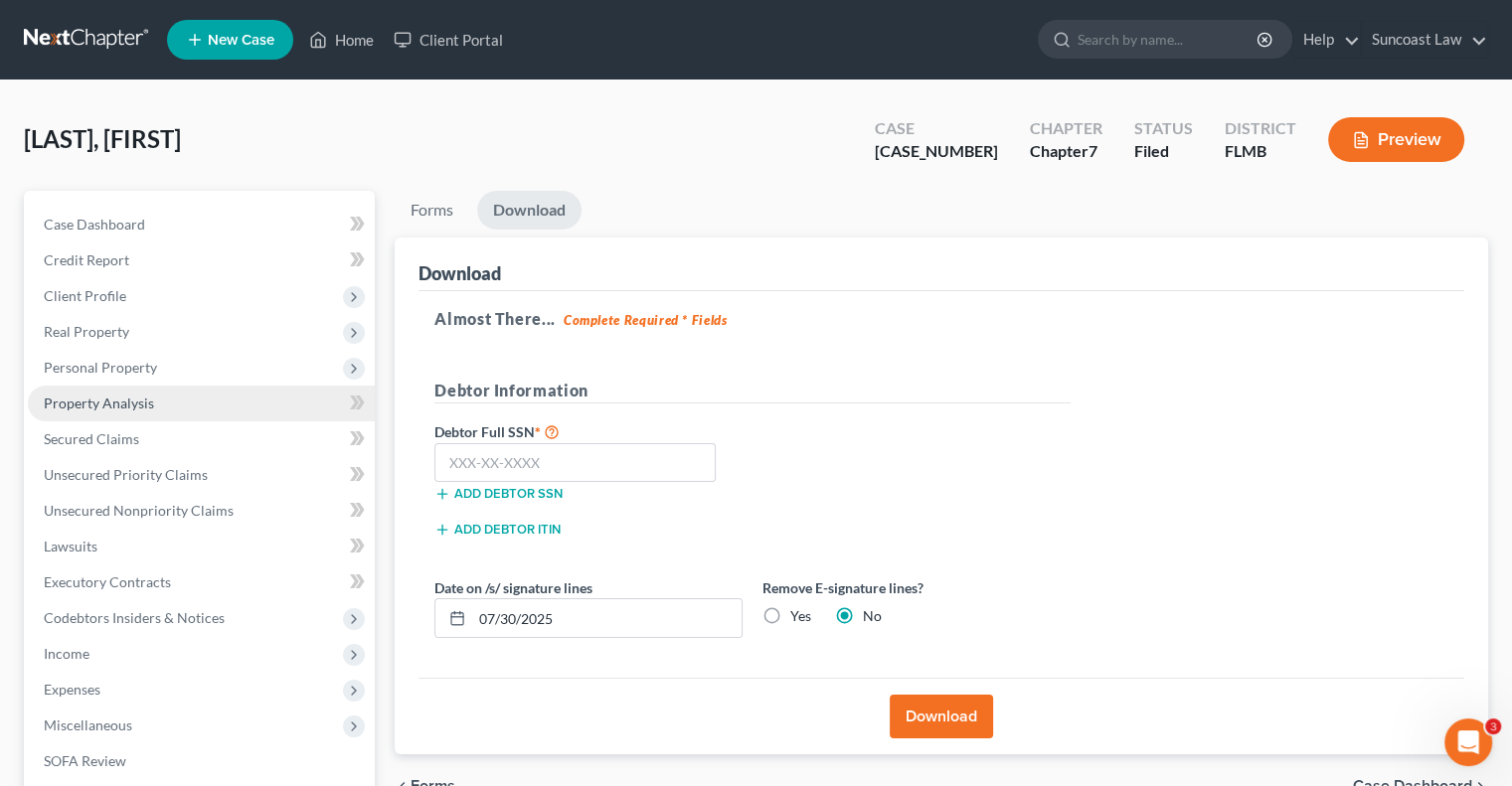 click on "Property Analysis" at bounding box center (98, 402) 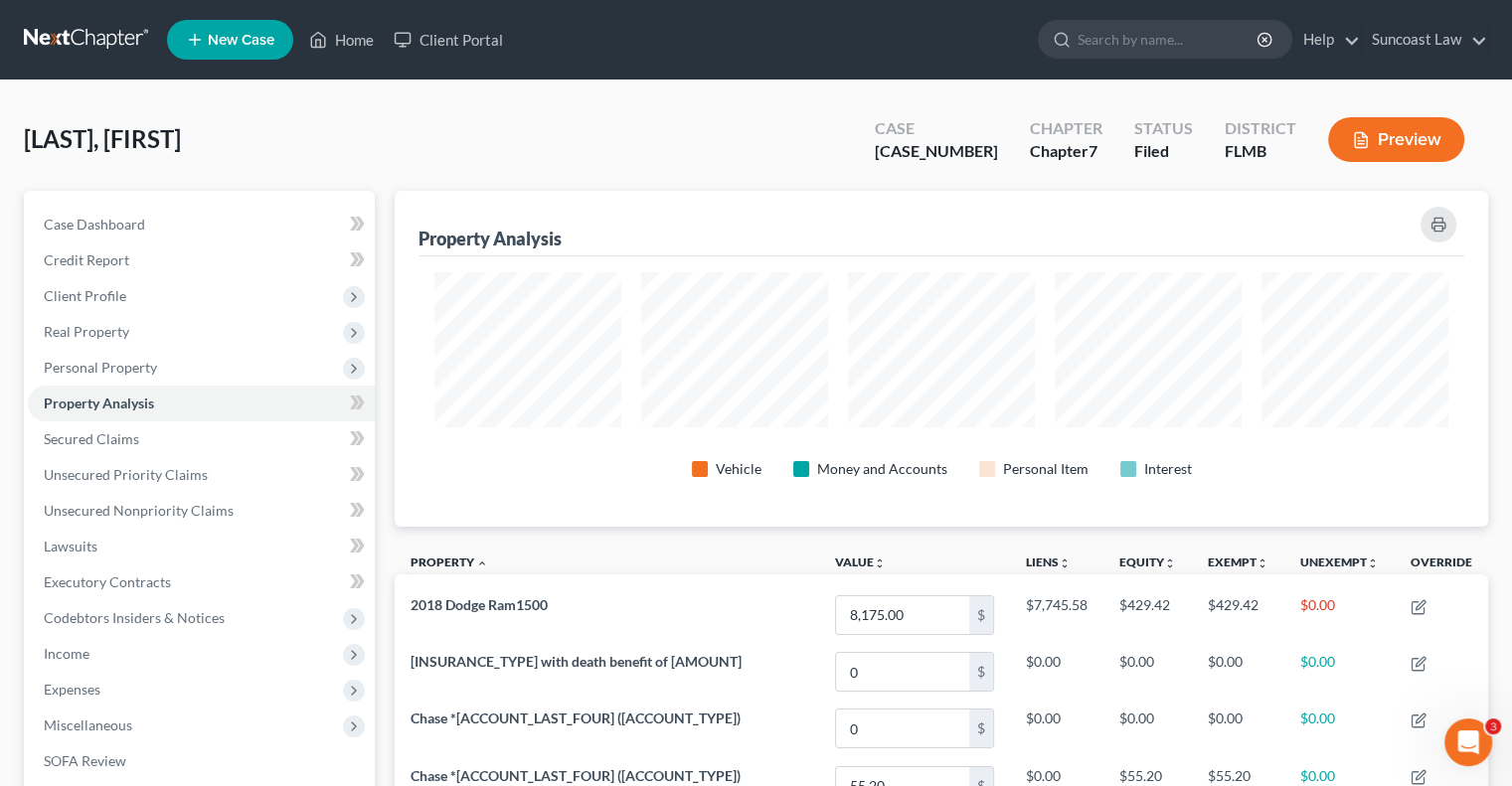 scroll, scrollTop: 993343, scrollLeft: 992989, axis: both 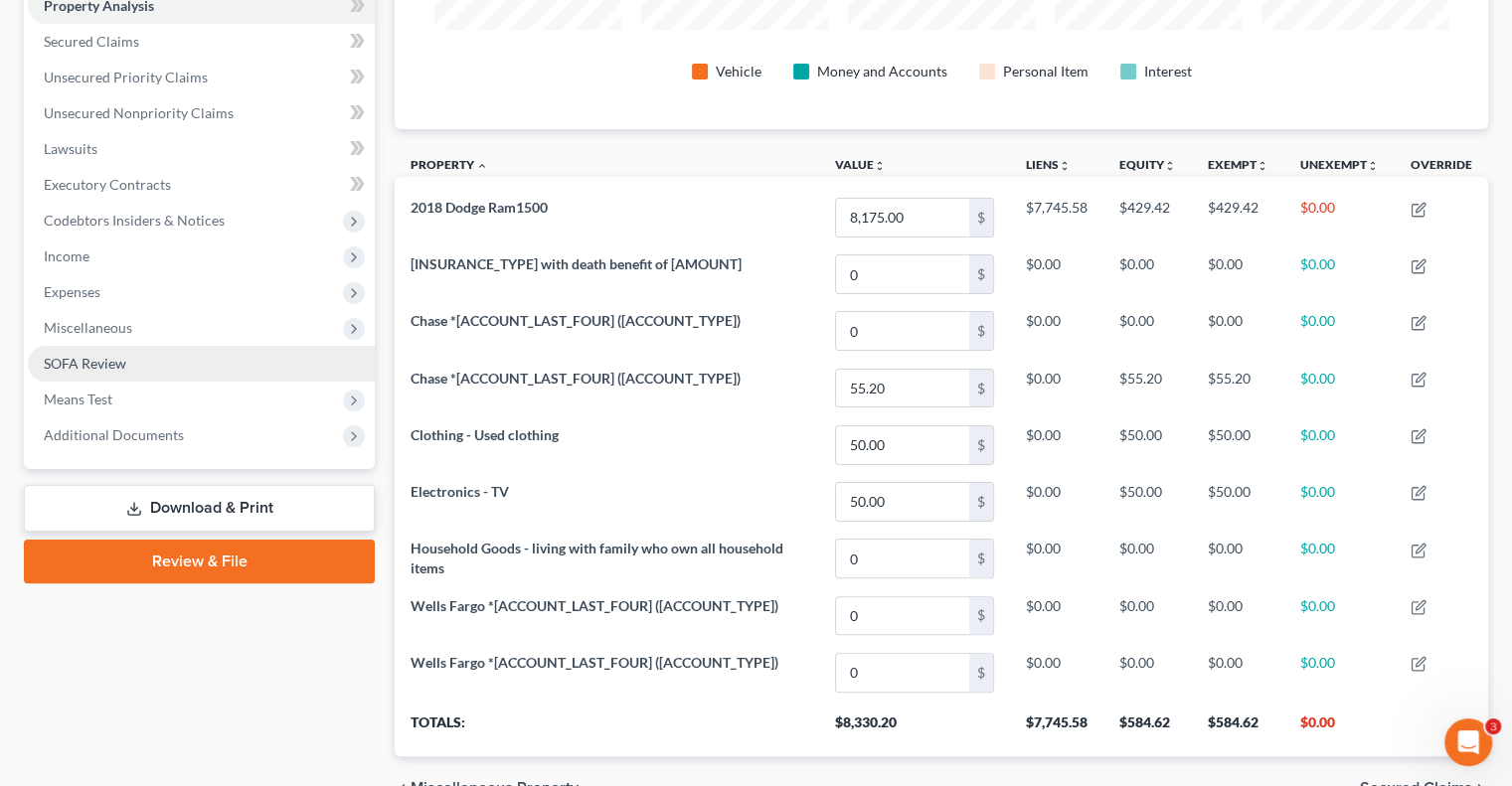 drag, startPoint x: 99, startPoint y: 366, endPoint x: 87, endPoint y: 364, distance: 12.165525 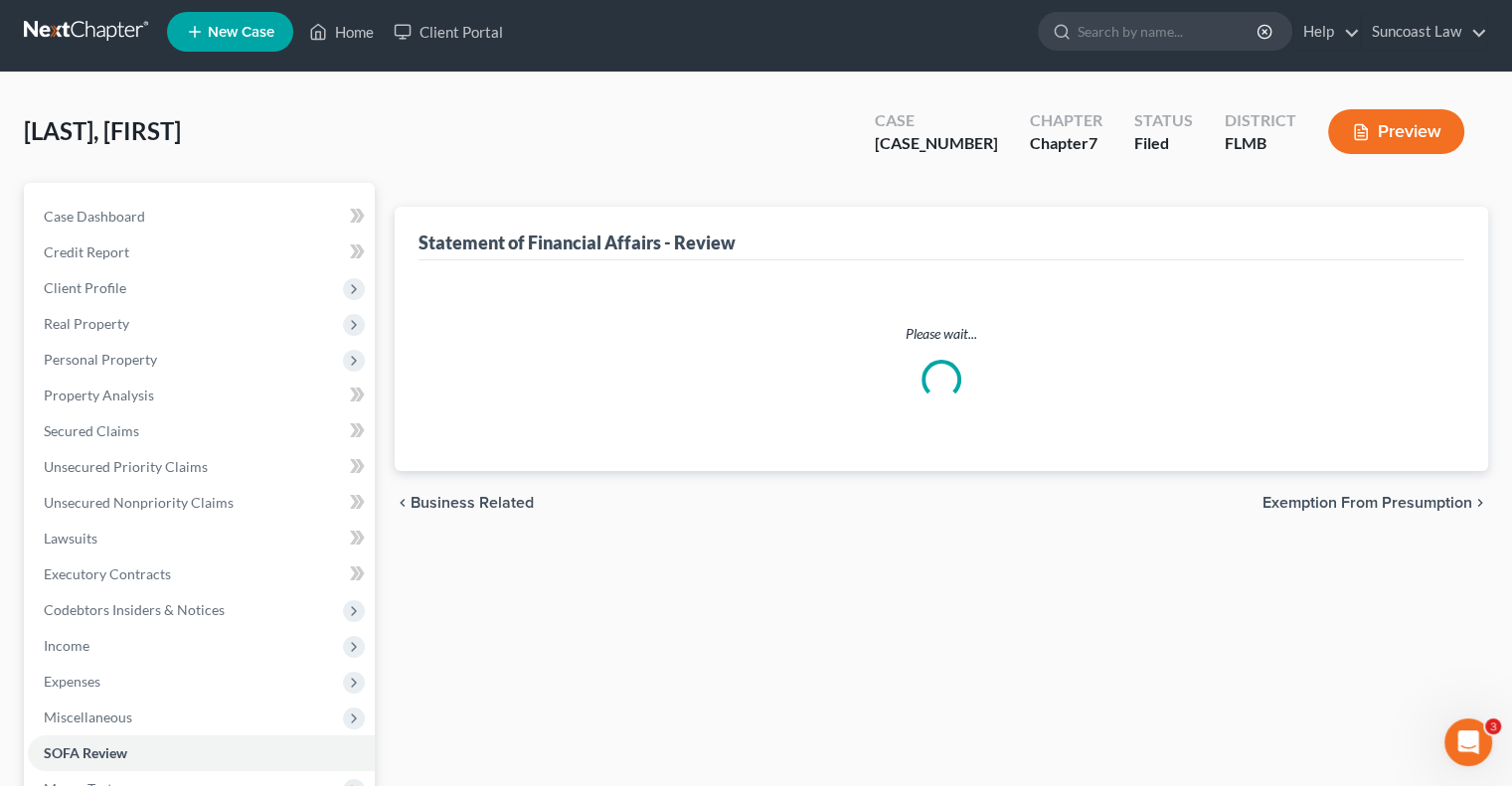 scroll, scrollTop: 0, scrollLeft: 0, axis: both 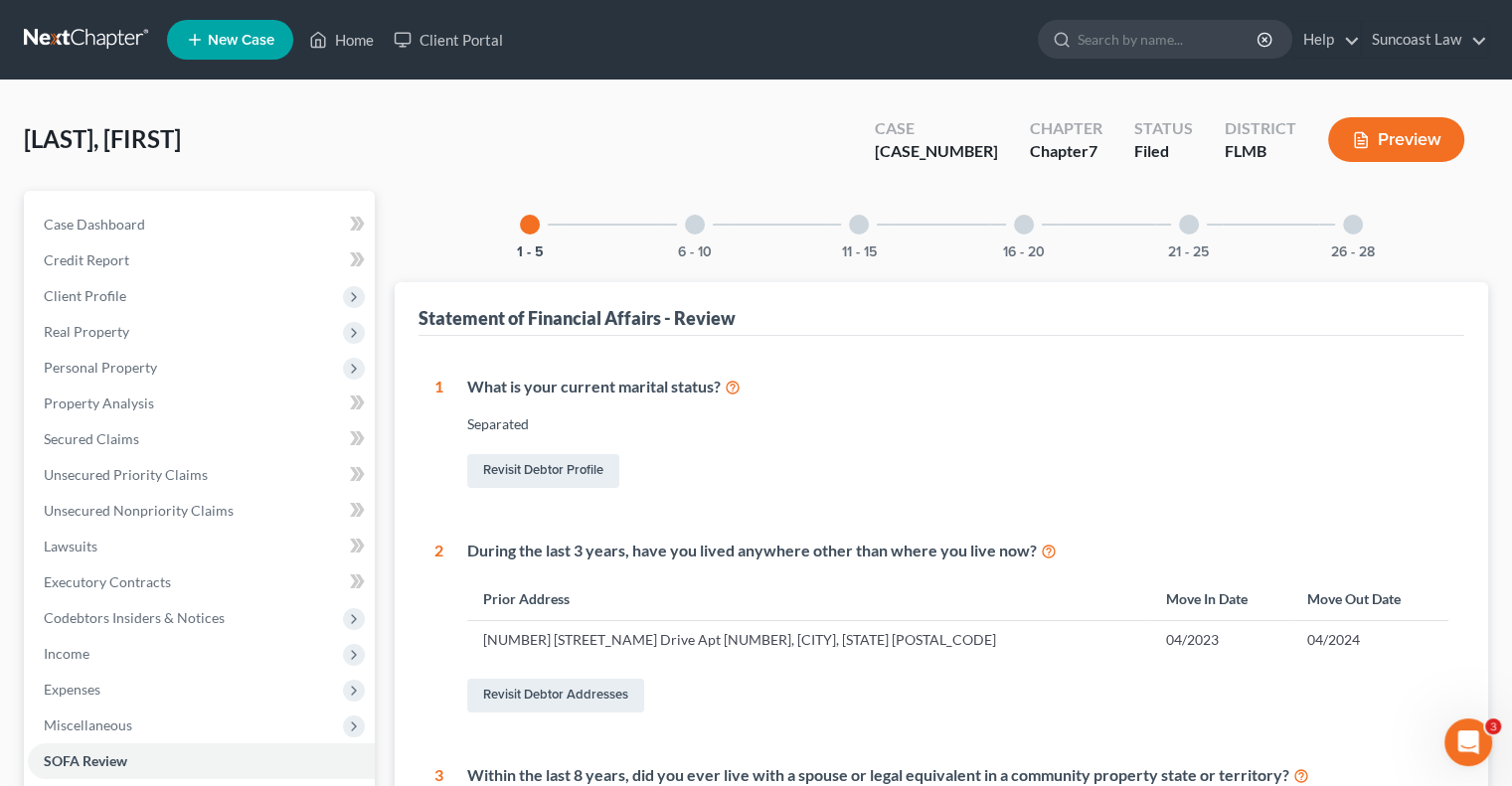 click on "16 - 20" at bounding box center (1024, 225) 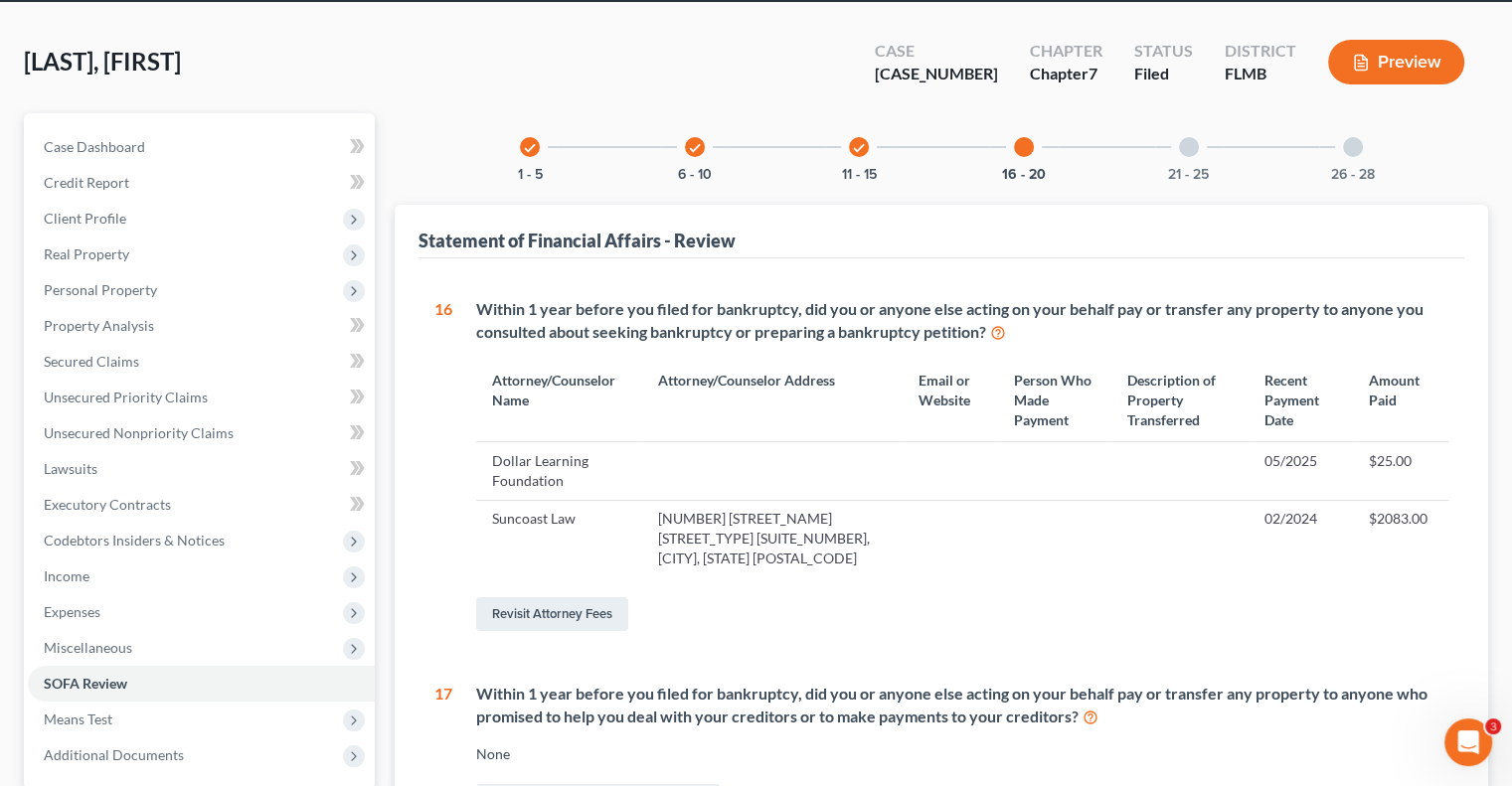 scroll, scrollTop: 0, scrollLeft: 0, axis: both 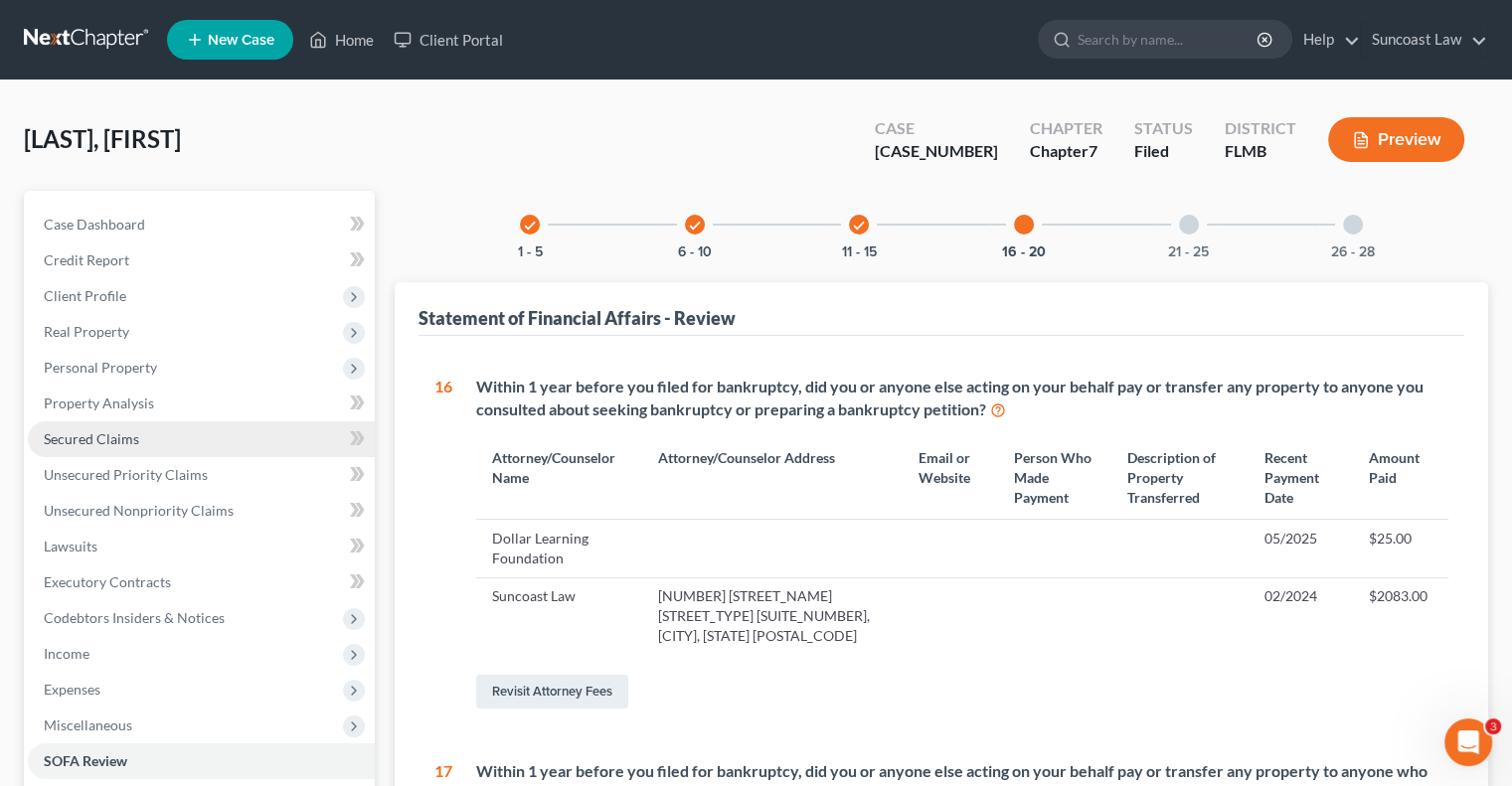 click on "Secured Claims" at bounding box center (201, 439) 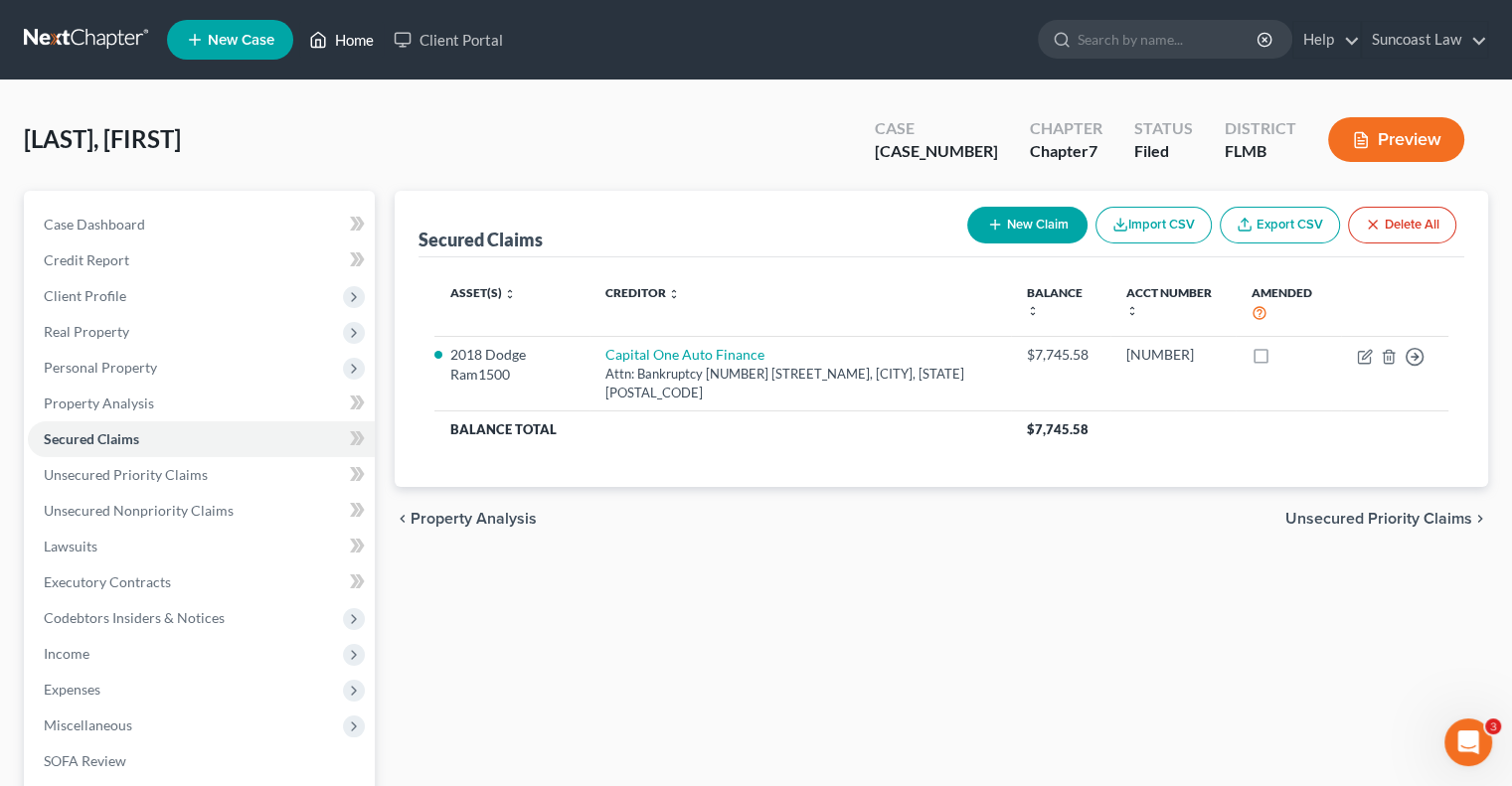 click on "Home" at bounding box center [341, 40] 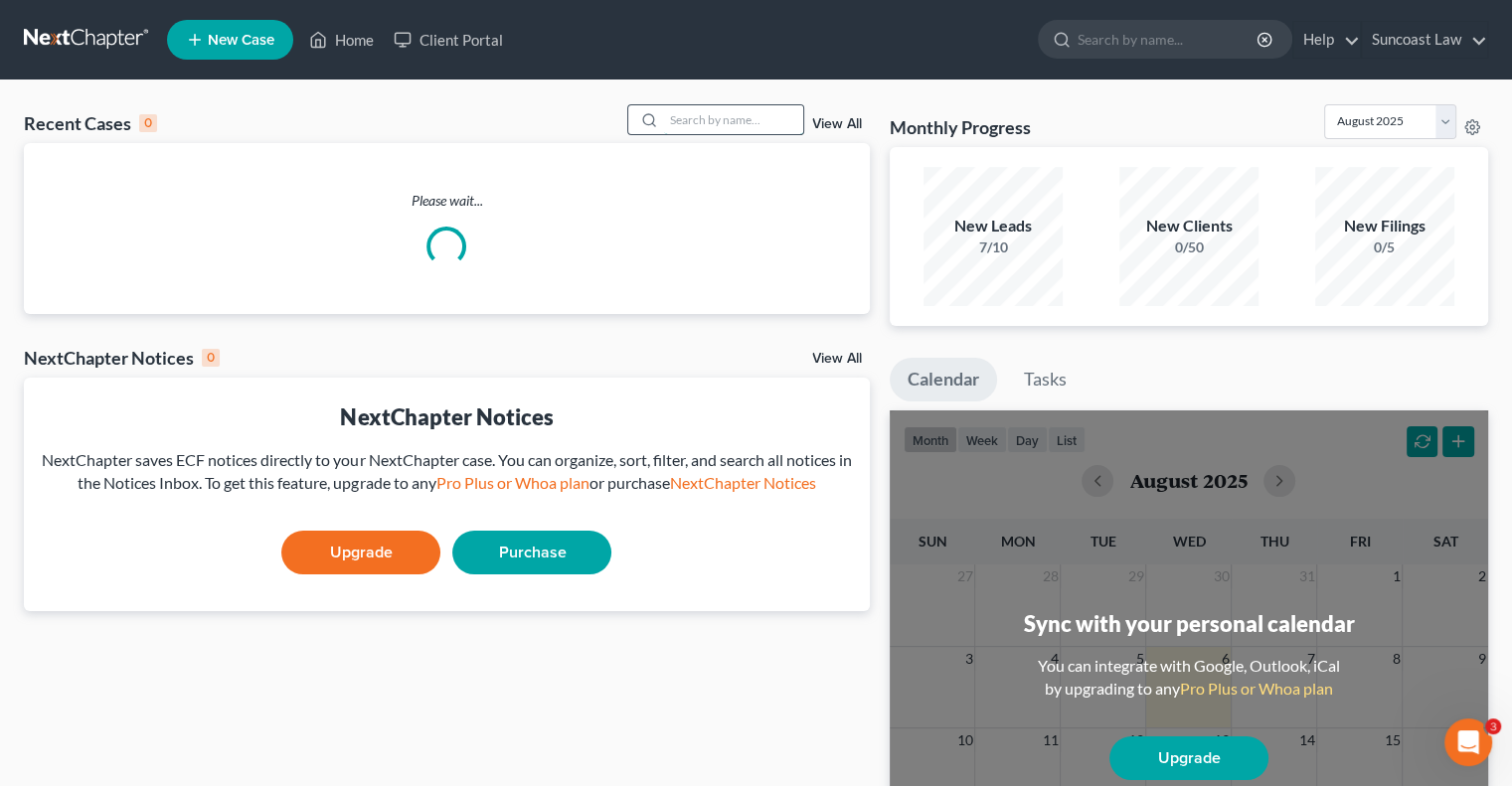 click at bounding box center (734, 119) 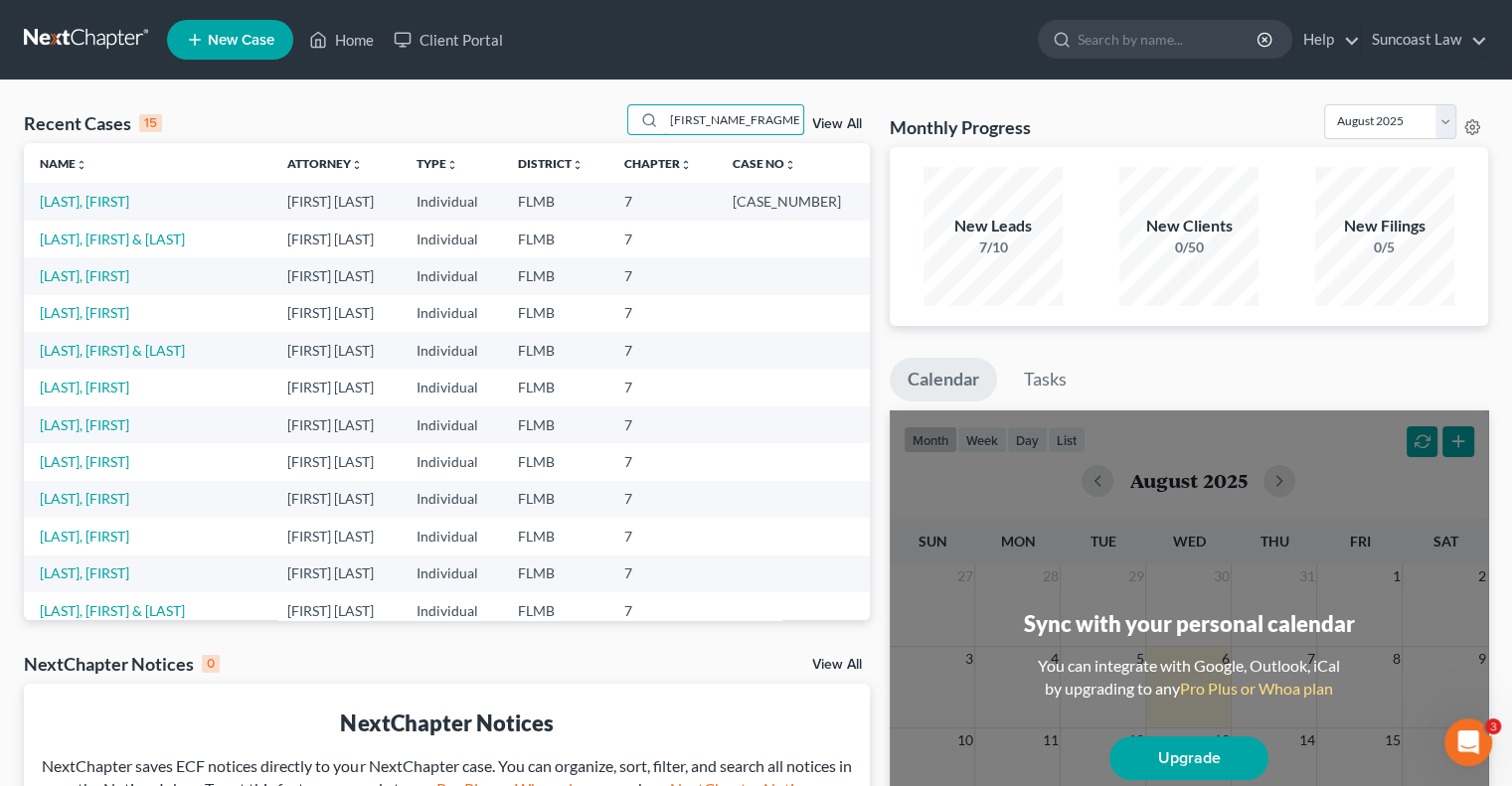 type on "[FIRST_NAME_FRAGMENT]" 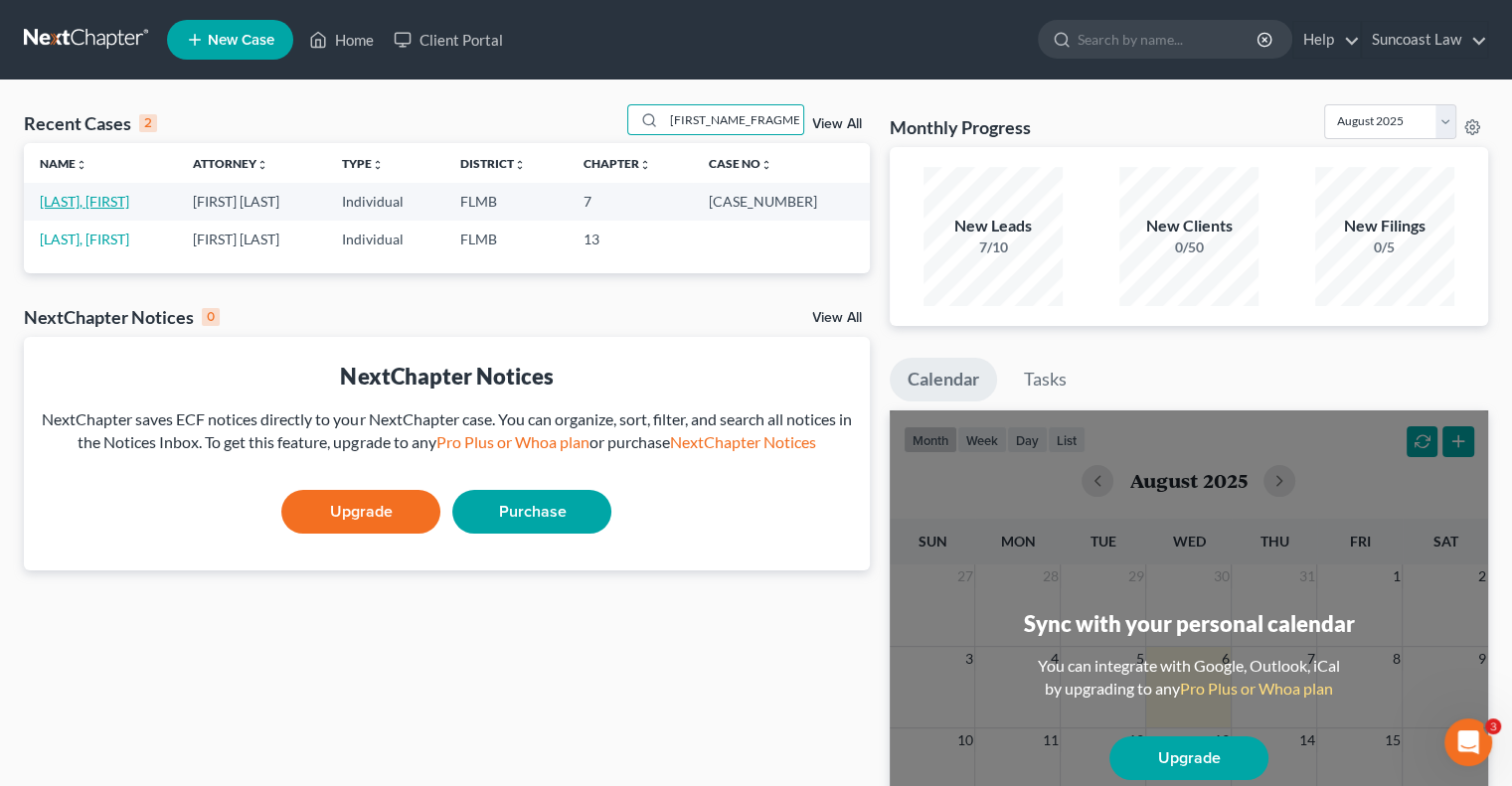 click on "[LAST], [FIRST]" at bounding box center [84, 201] 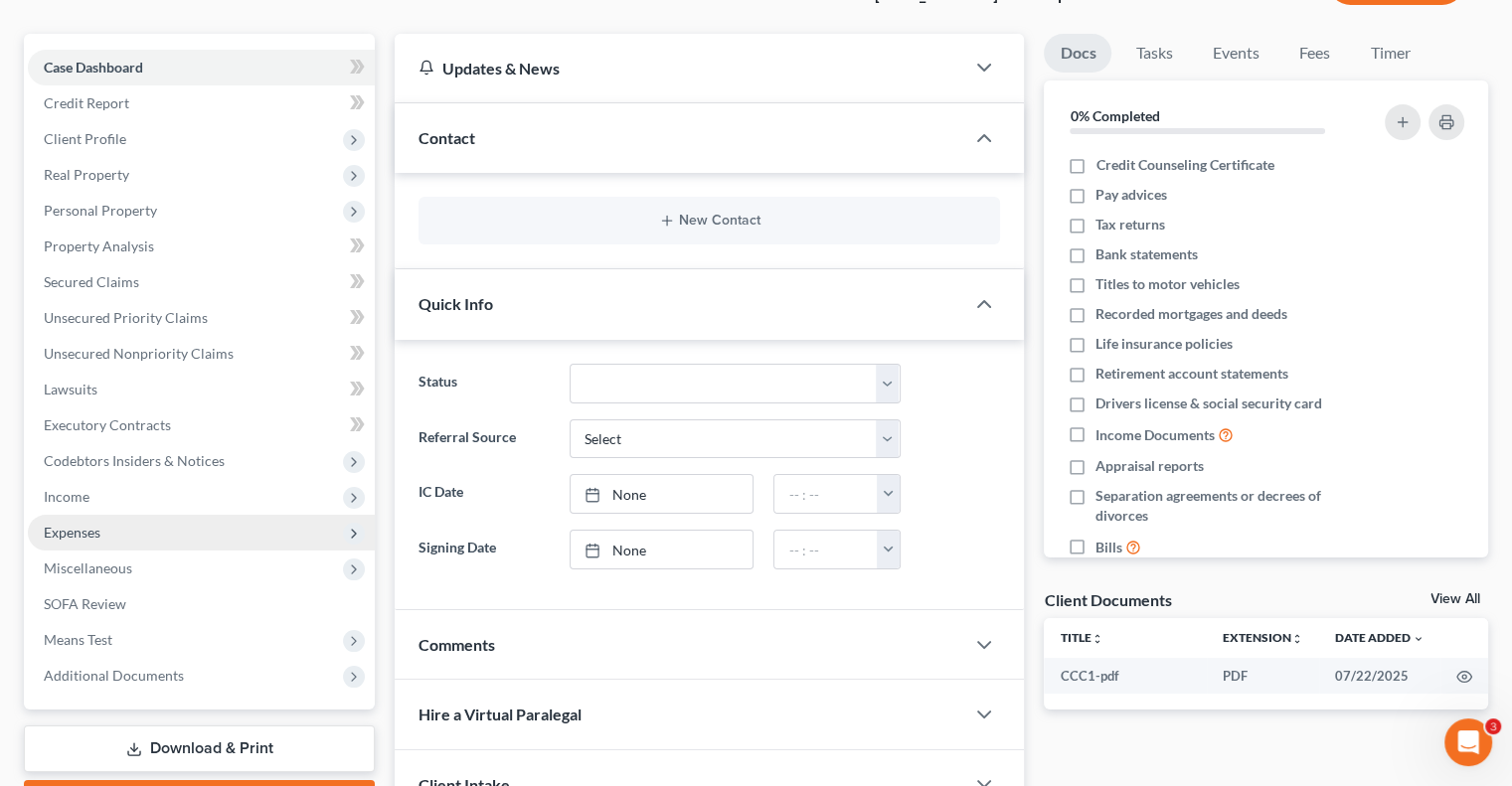 scroll, scrollTop: 331, scrollLeft: 0, axis: vertical 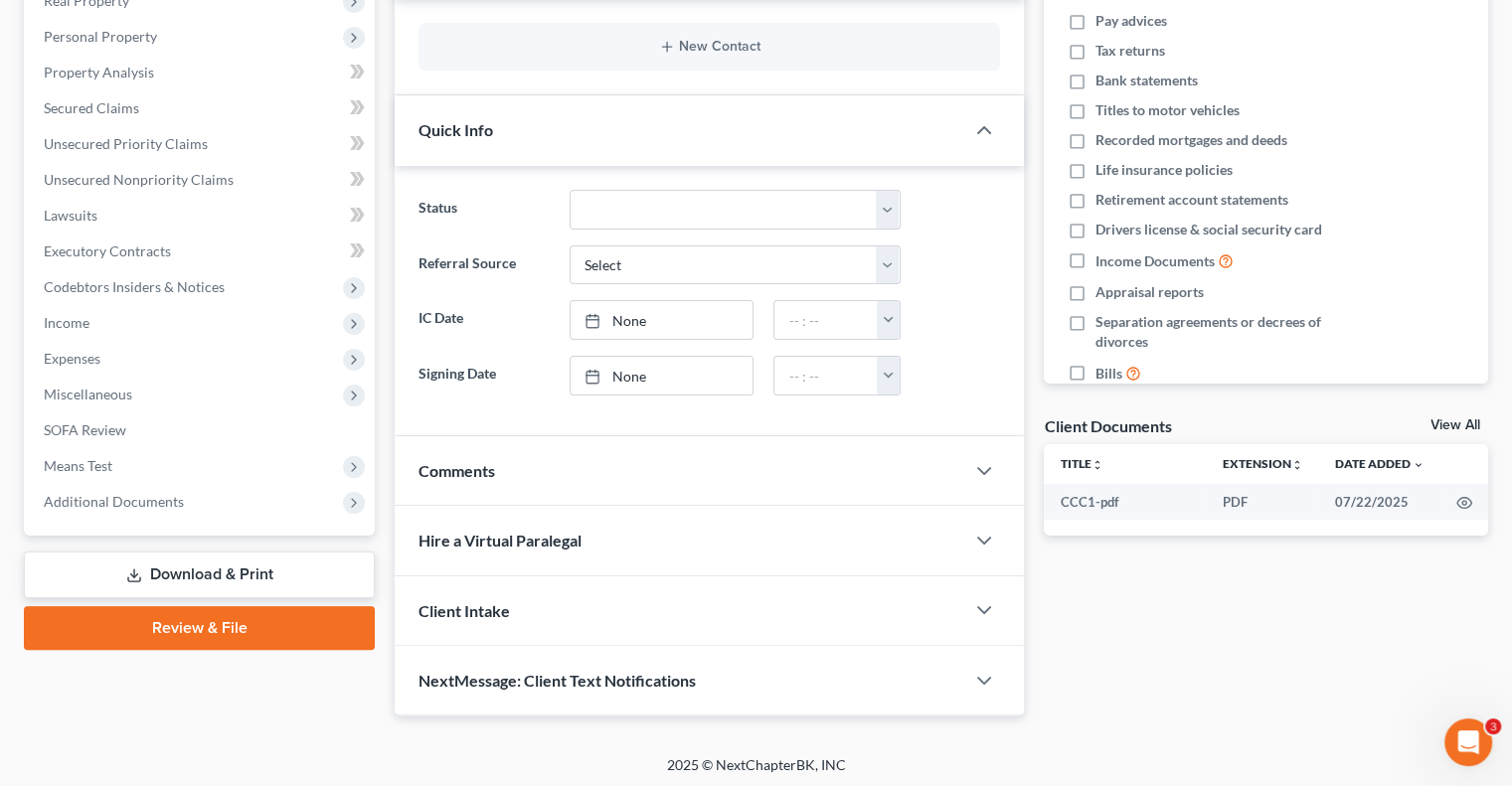 click on "Download & Print" at bounding box center [199, 574] 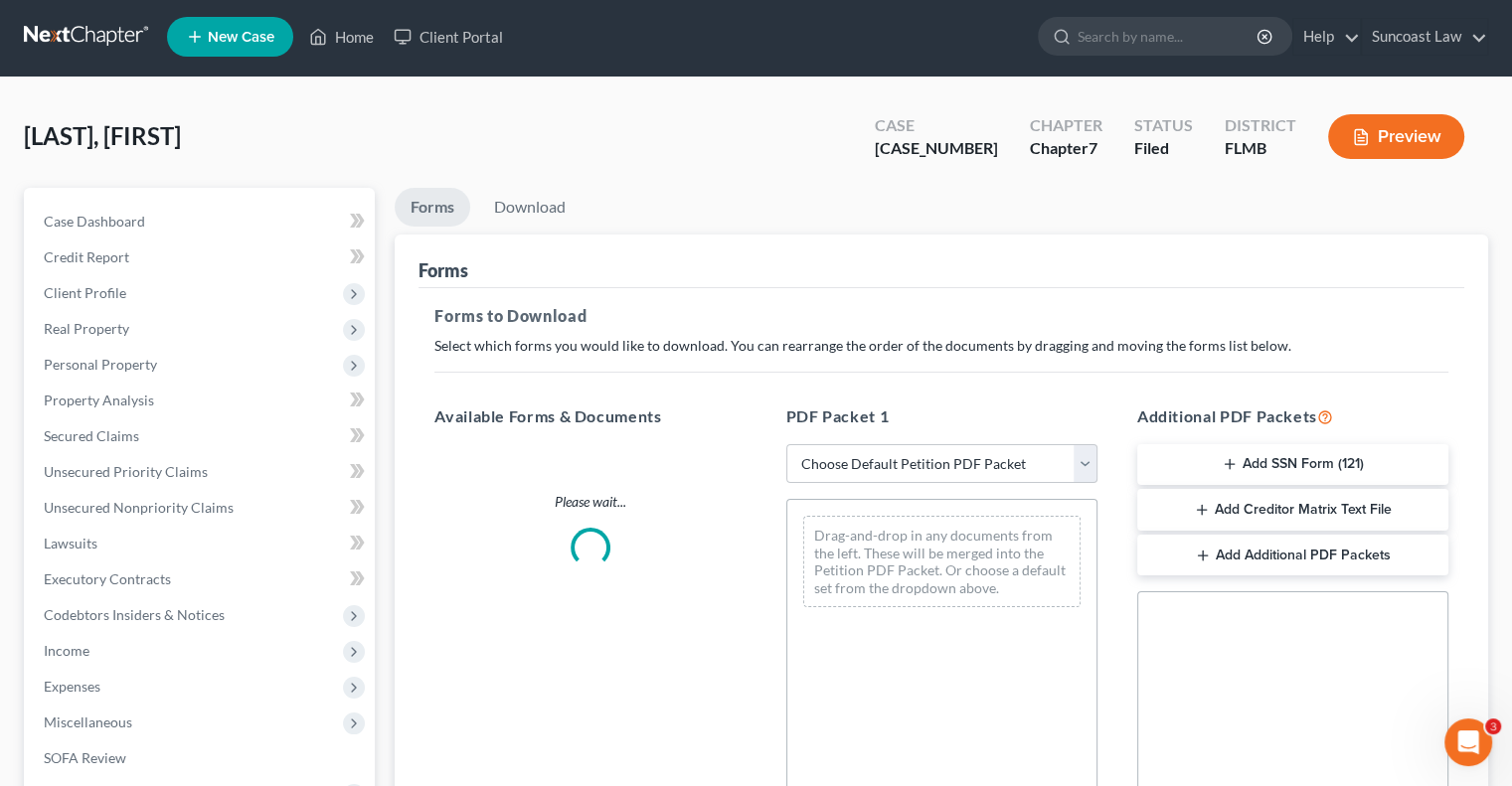 scroll, scrollTop: 0, scrollLeft: 0, axis: both 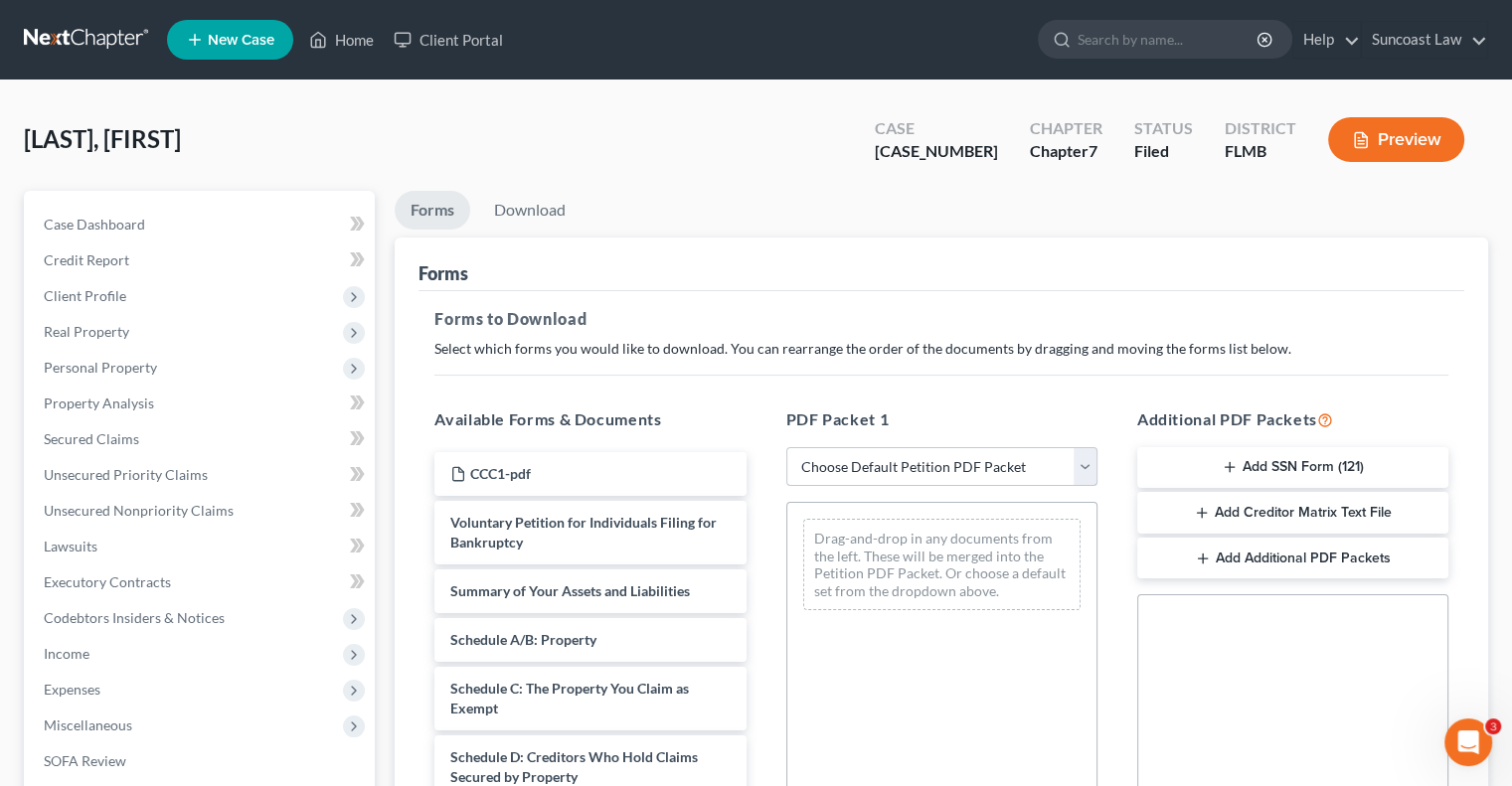 click on "Choose Default Petition PDF Packet Complete Bankruptcy Petition (all forms and schedules) Emergency Filing Forms (Petition and Creditor List Only) Amended Forms Signature Pages Only" at bounding box center (941, 467) 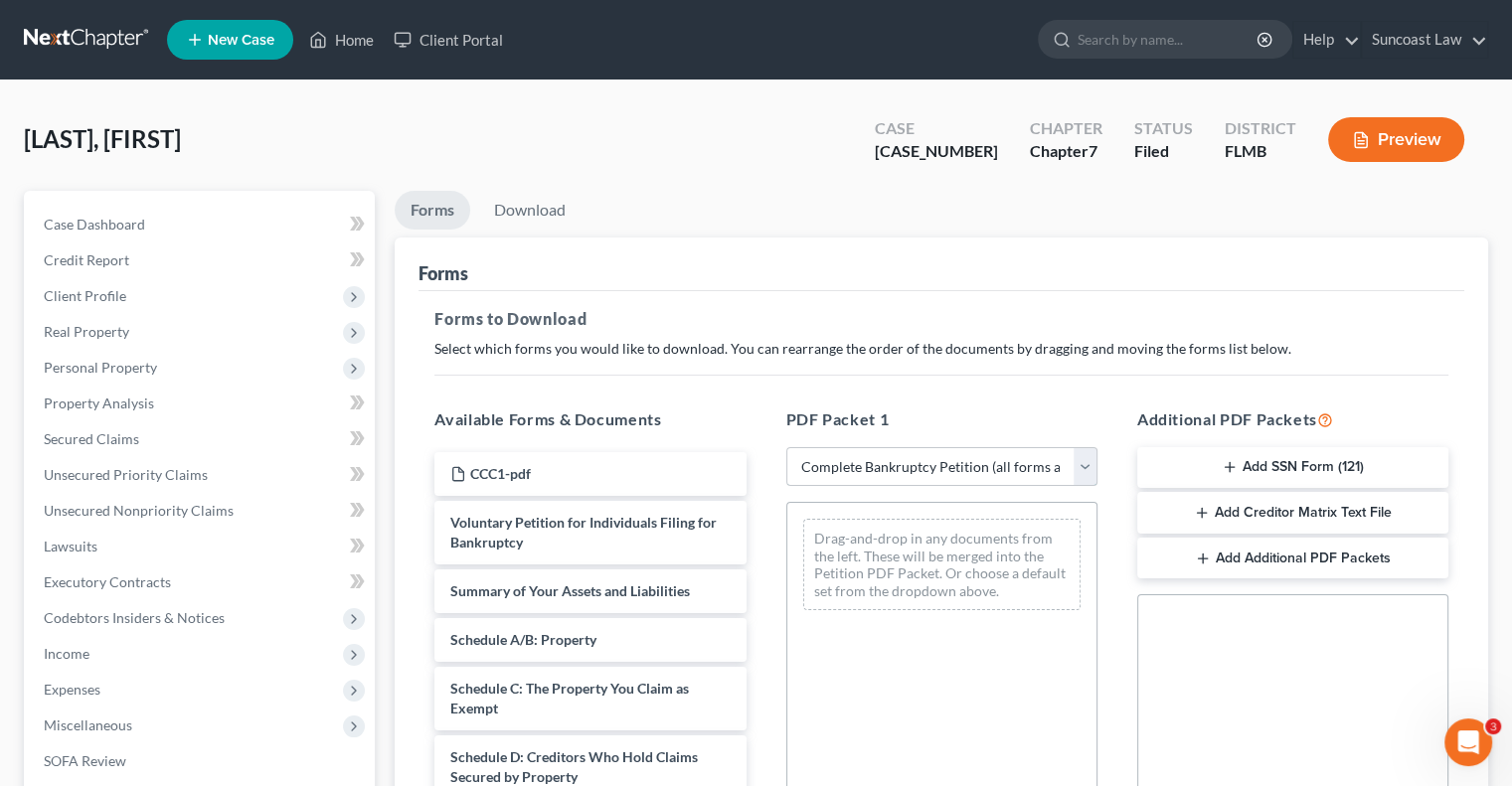 click on "Choose Default Petition PDF Packet Complete Bankruptcy Petition (all forms and schedules) Emergency Filing Forms (Petition and Creditor List Only) Amended Forms Signature Pages Only" at bounding box center [941, 467] 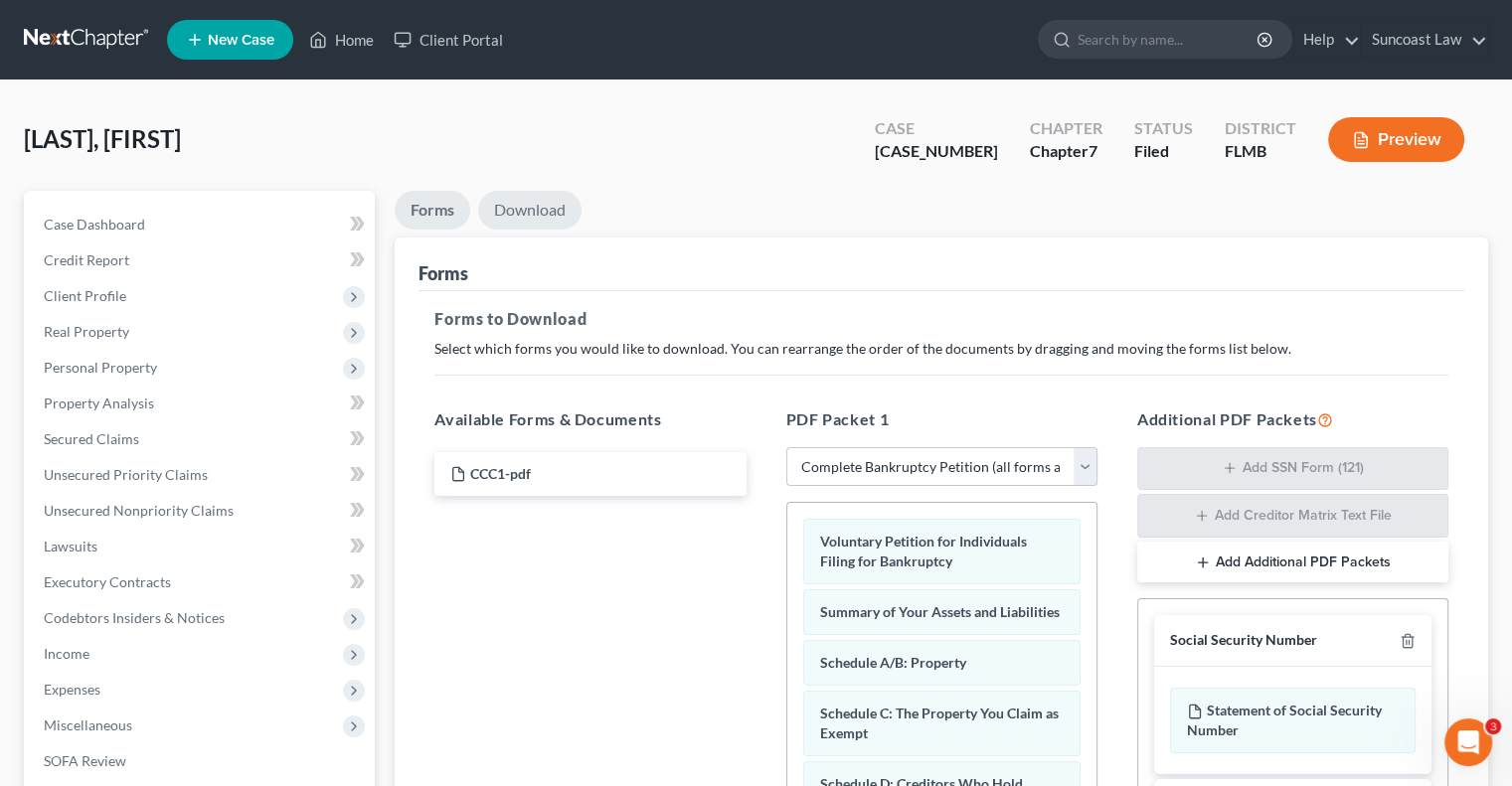 click on "Download" at bounding box center (530, 210) 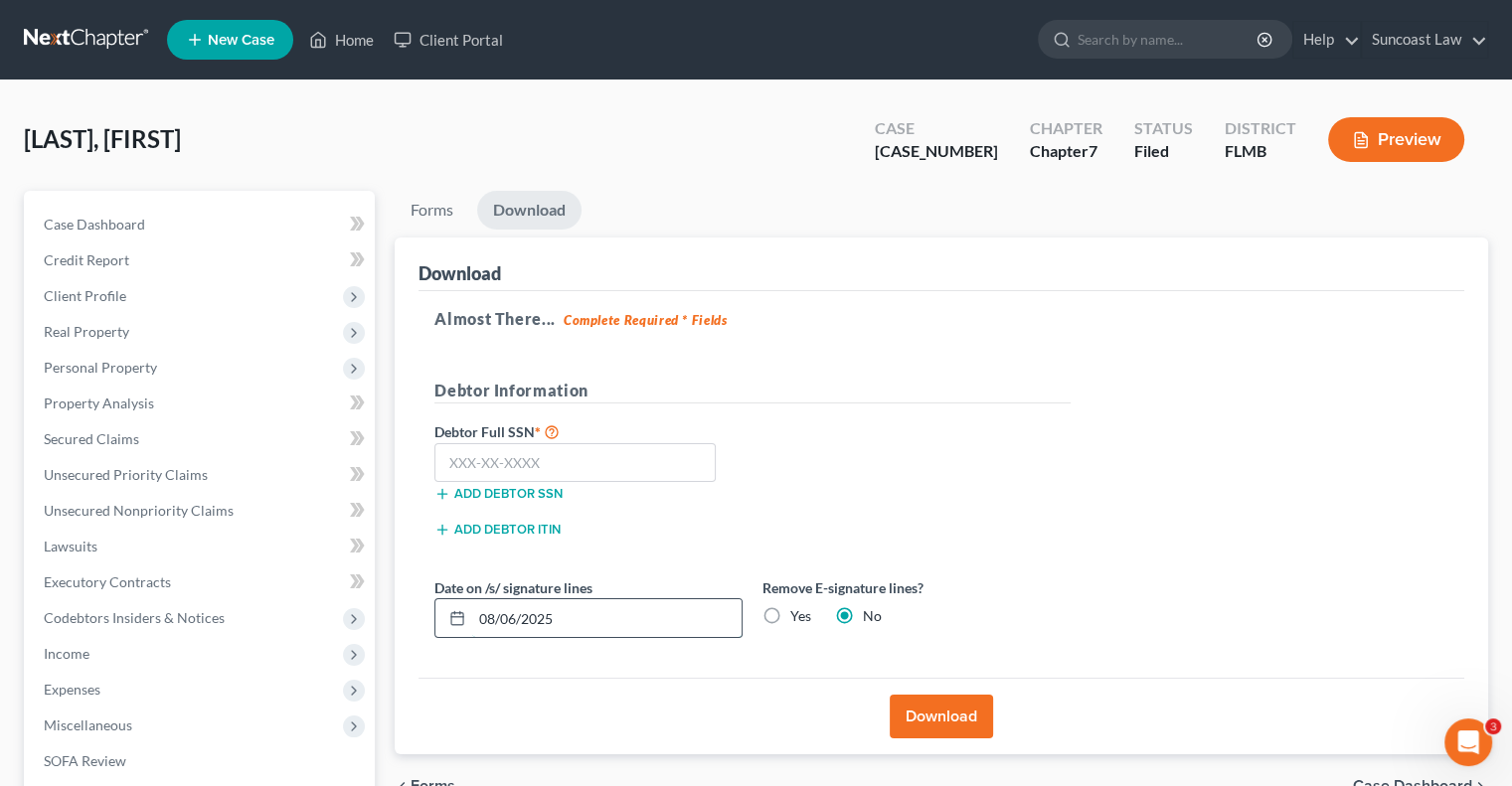 drag, startPoint x: 605, startPoint y: 606, endPoint x: 484, endPoint y: 607, distance: 121.0041 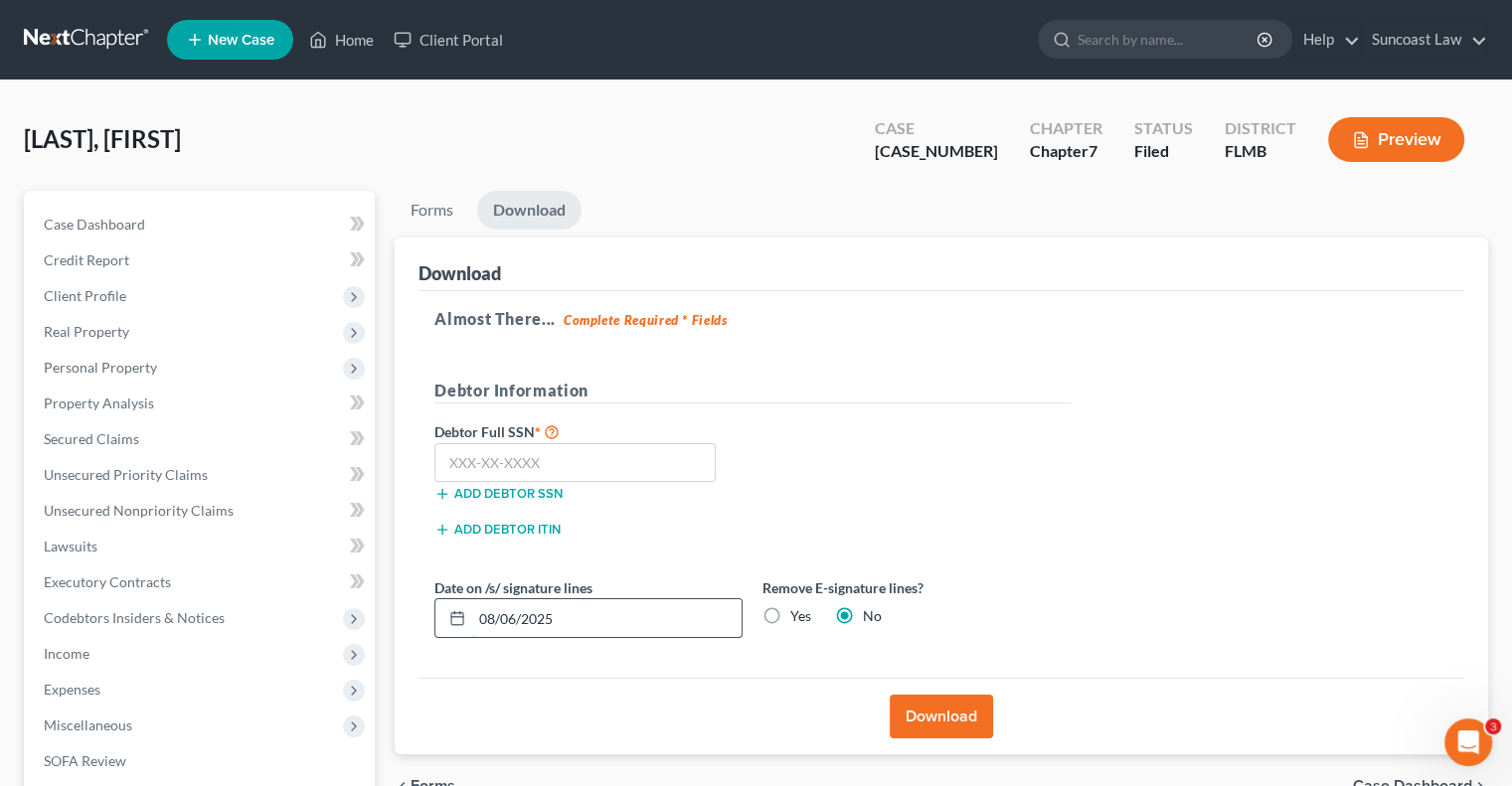 click on "08/06/2025" at bounding box center (606, 618) 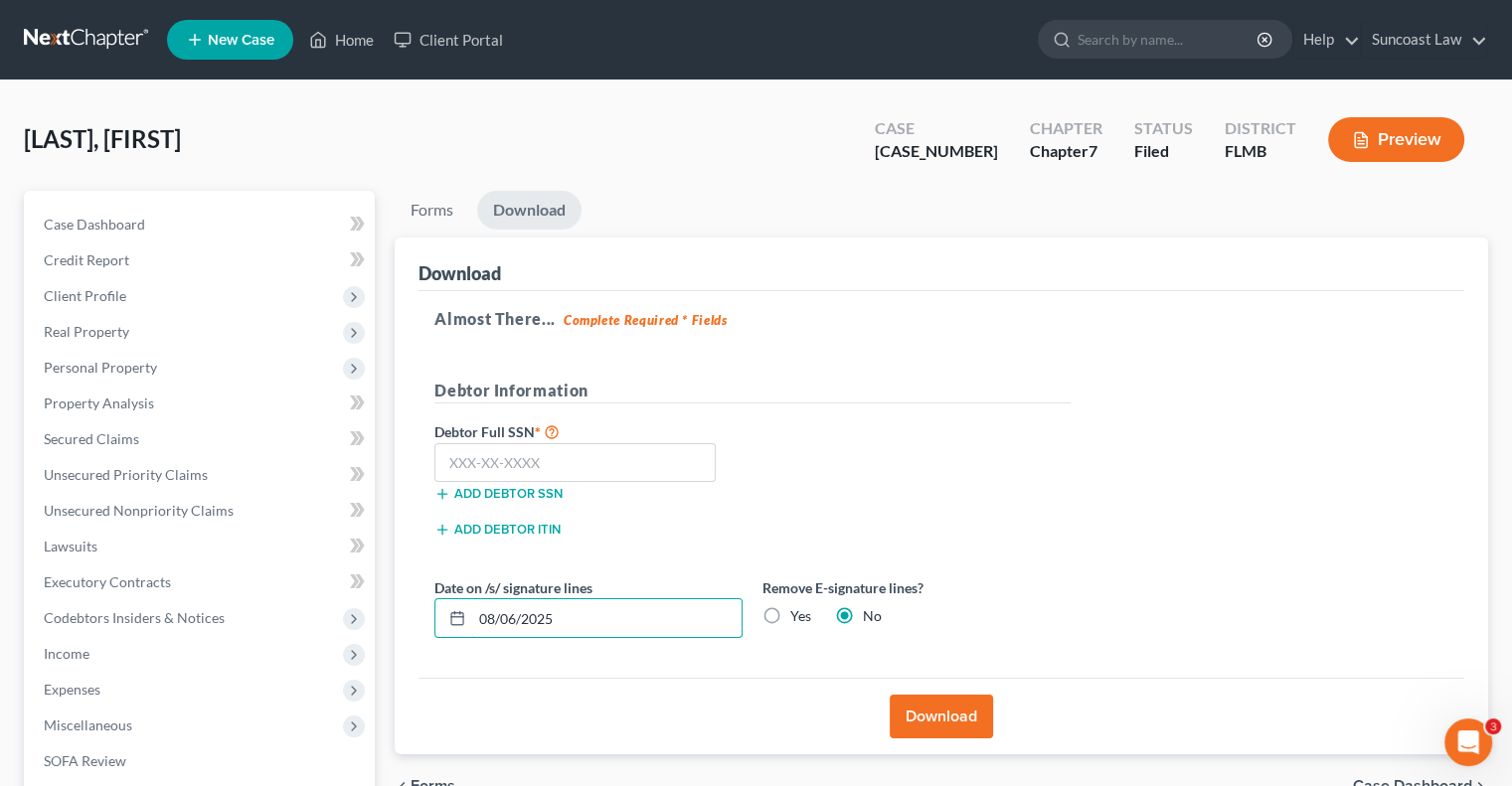type on "0" 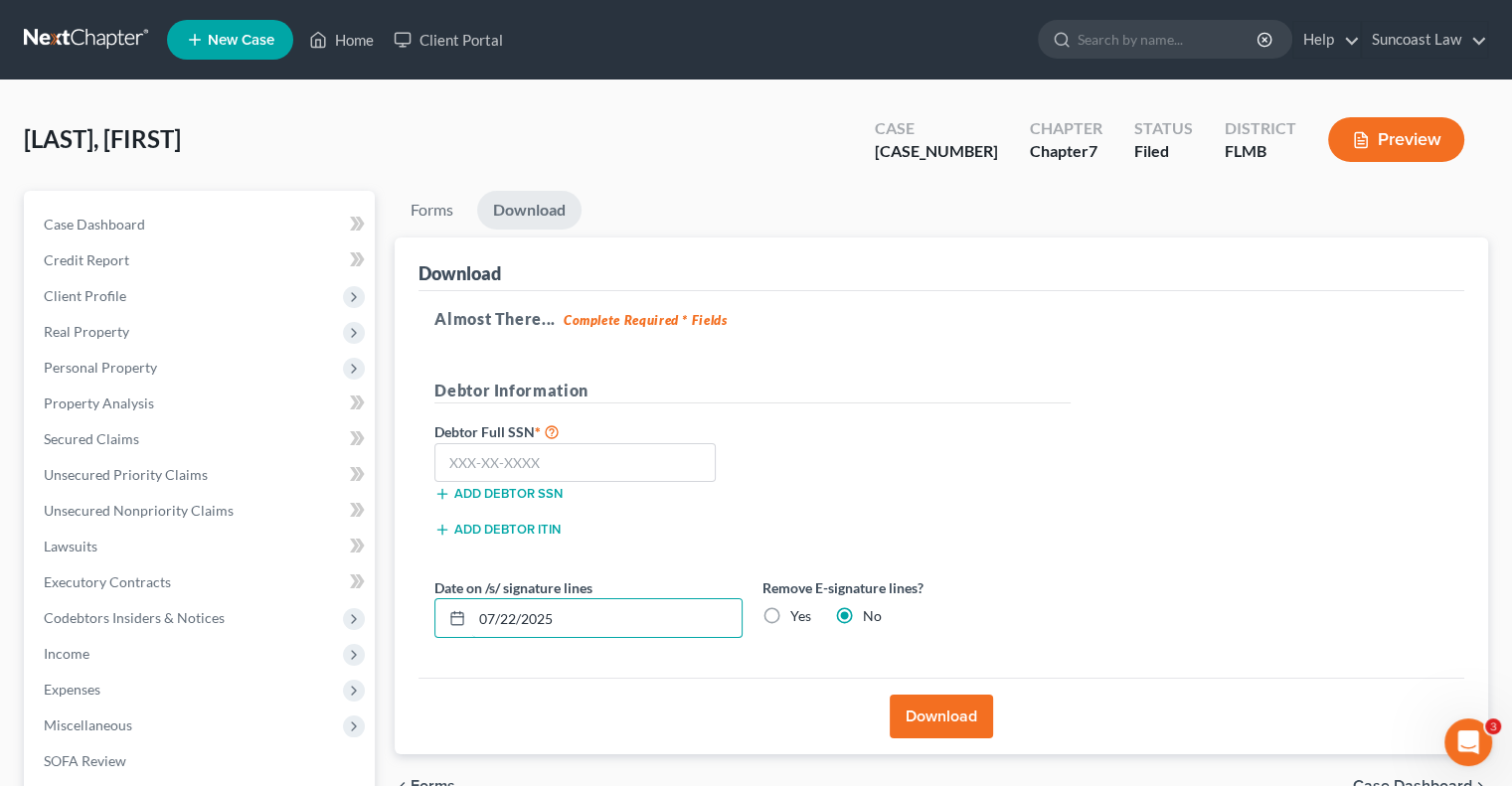 type on "07/22/2025" 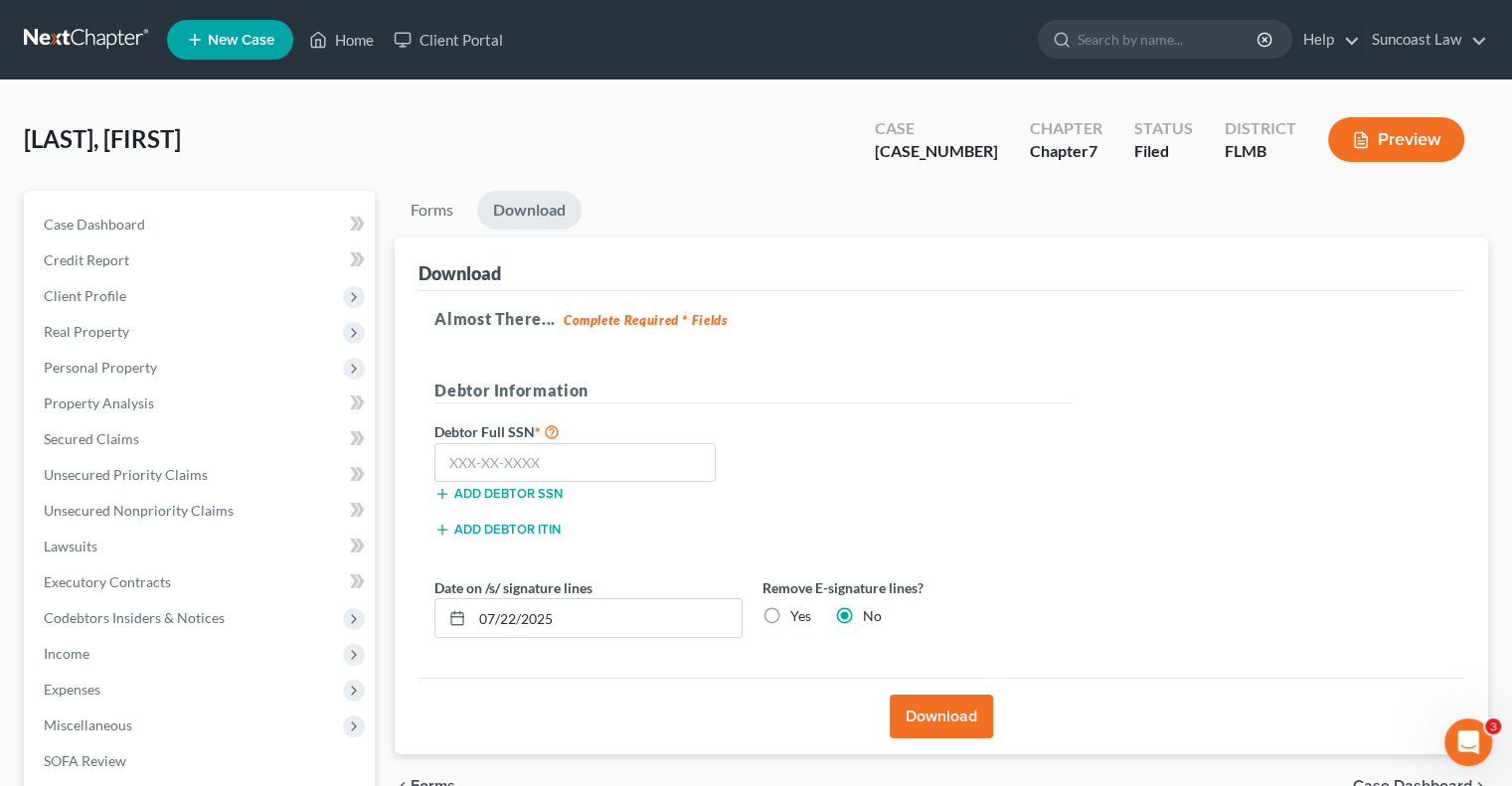 click on "Download" at bounding box center [941, 716] 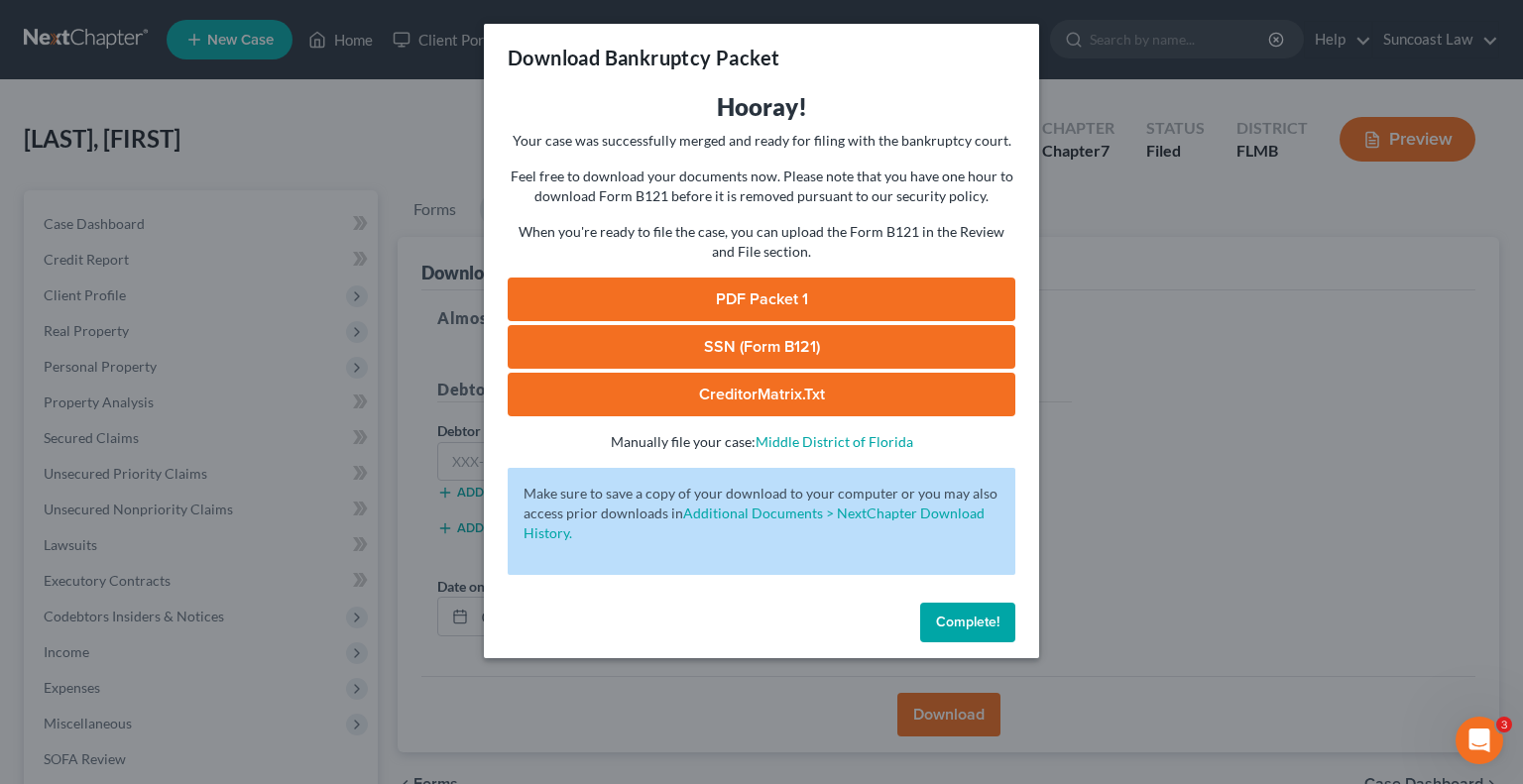 click on "PDF Packet 1" at bounding box center (762, 299) 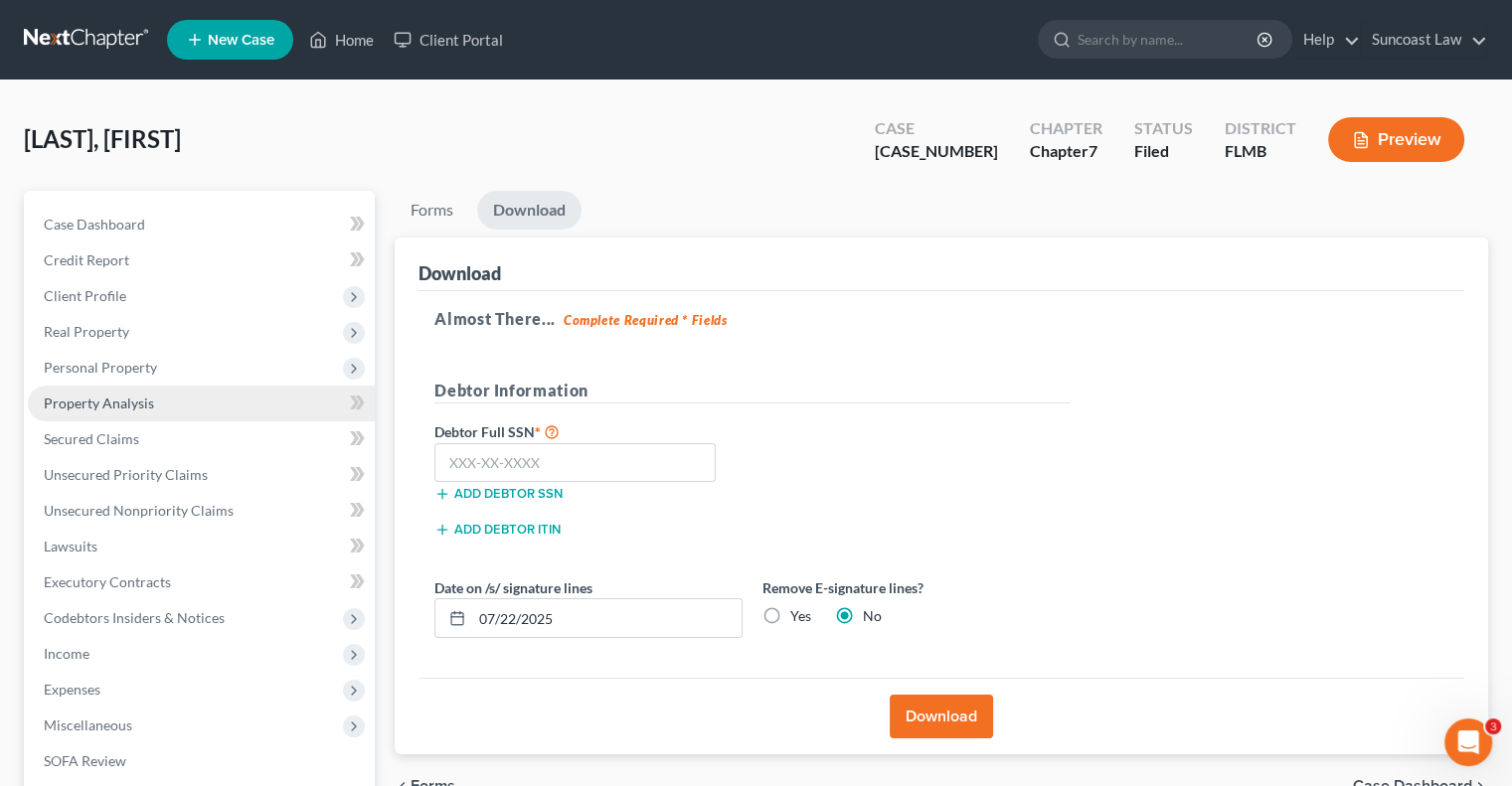 click on "Property Analysis" at bounding box center [98, 402] 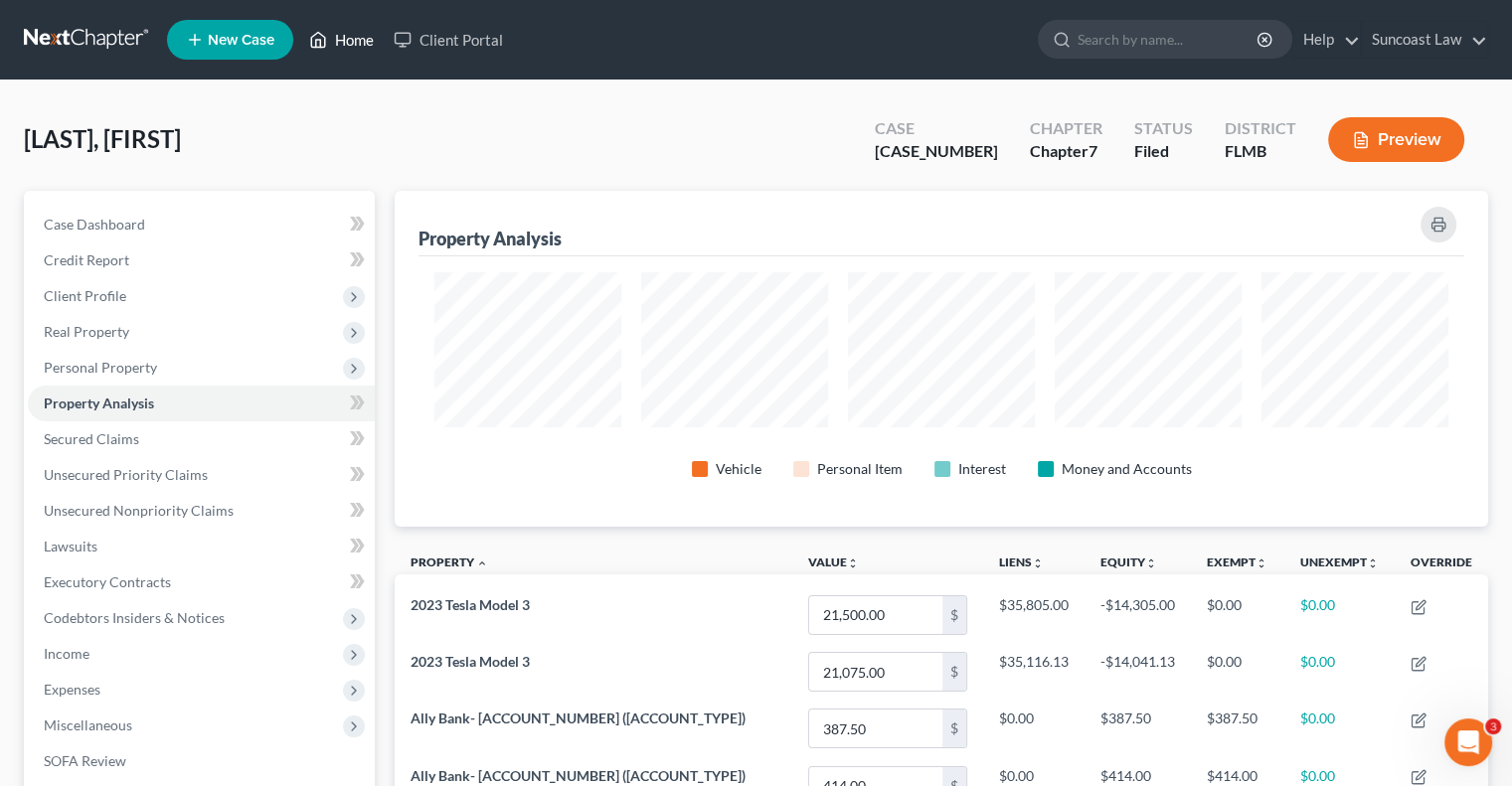 scroll, scrollTop: 993343, scrollLeft: 992989, axis: both 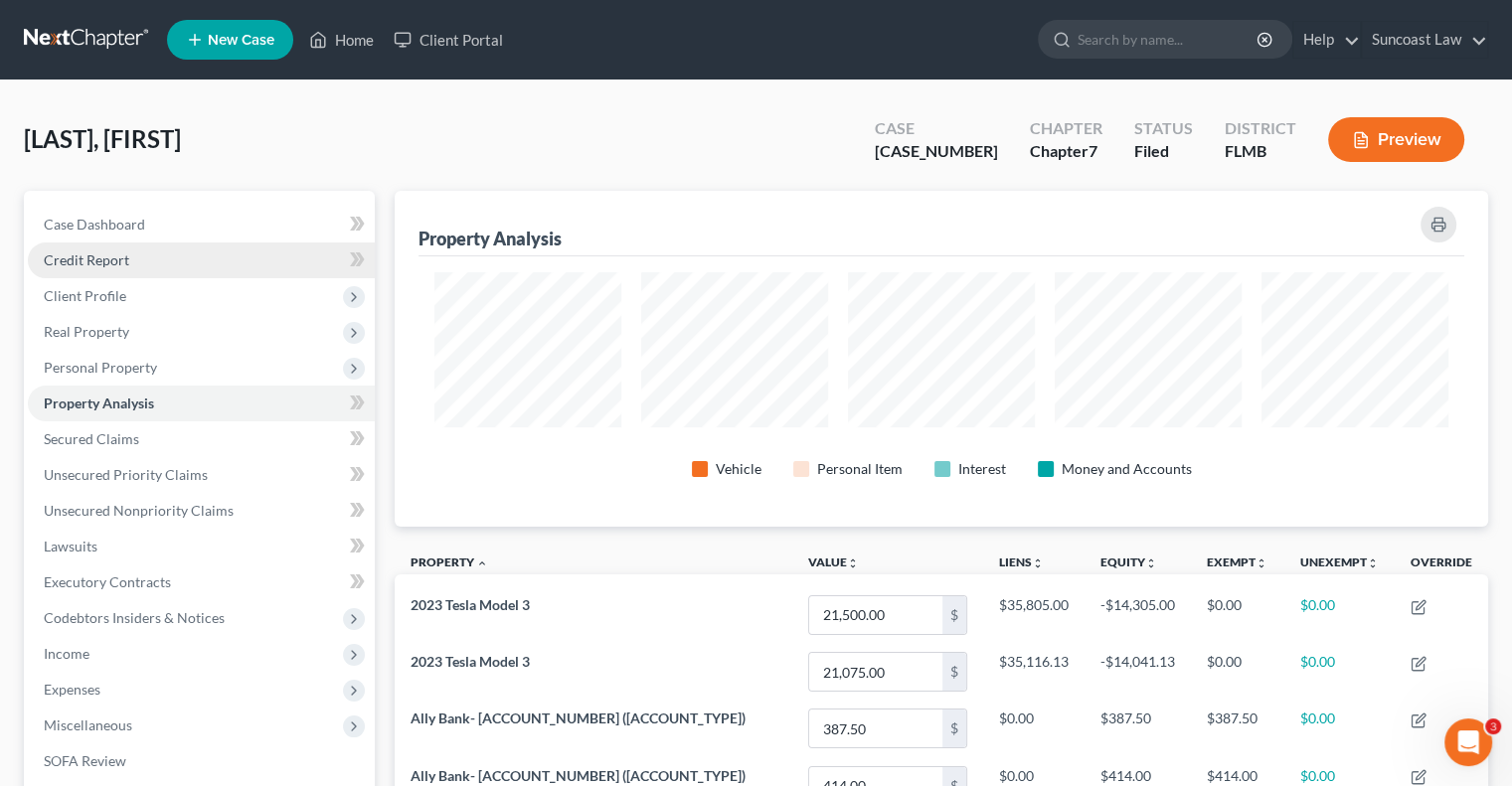 click on "Credit Report" at bounding box center (86, 259) 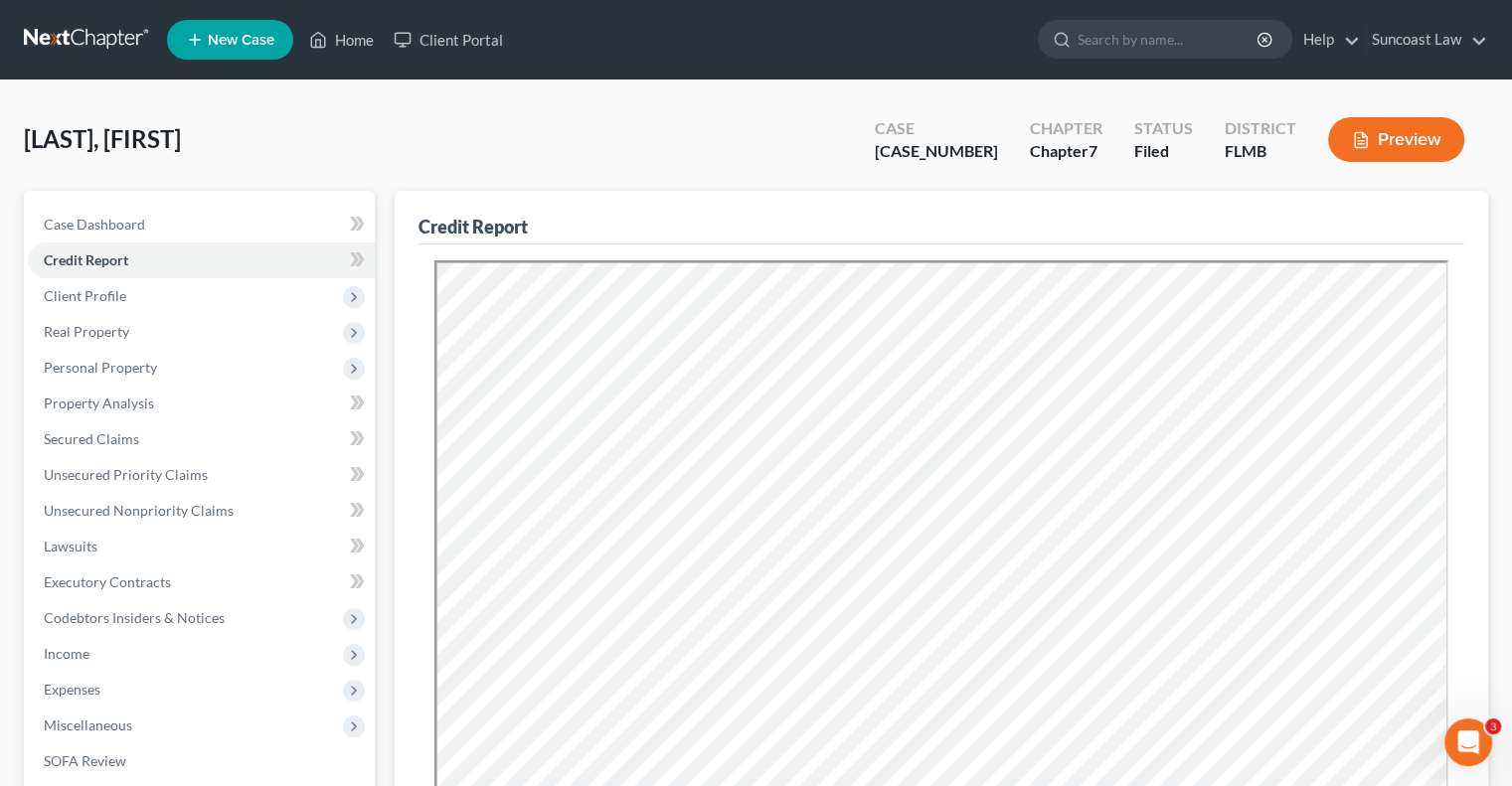 scroll, scrollTop: 0, scrollLeft: 0, axis: both 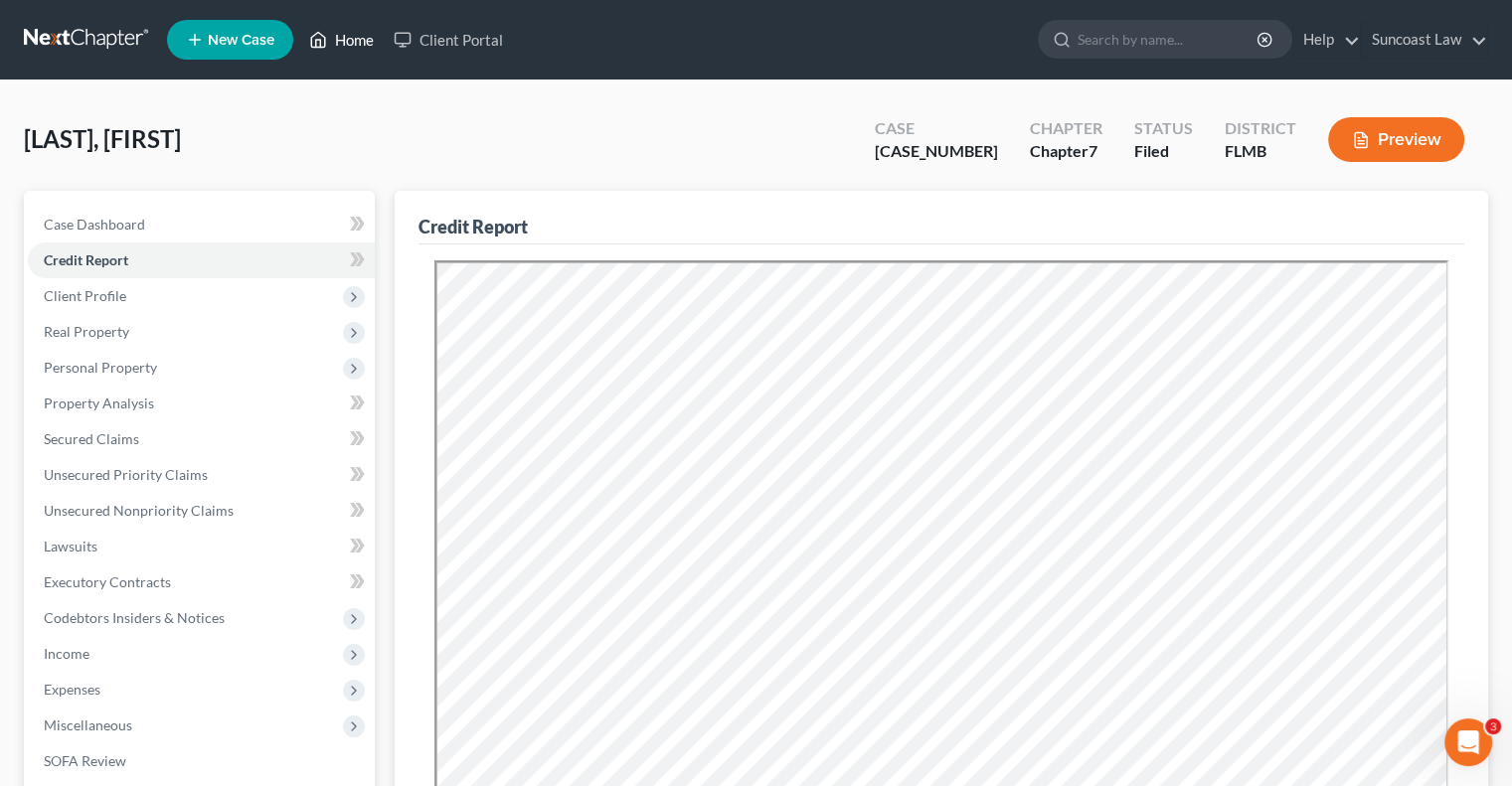 drag, startPoint x: 361, startPoint y: 34, endPoint x: 473, endPoint y: 79, distance: 120.702113 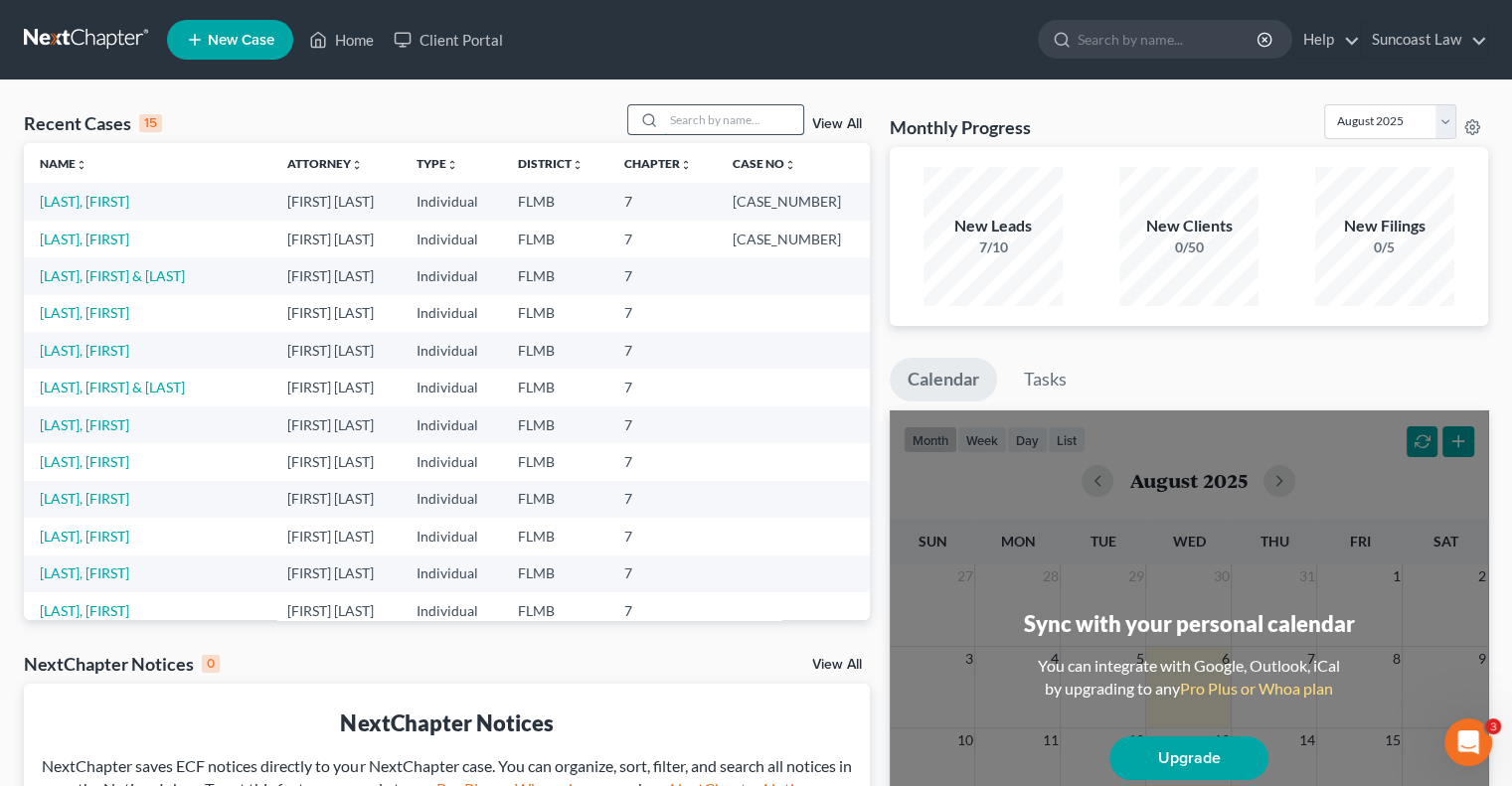 click at bounding box center [734, 119] 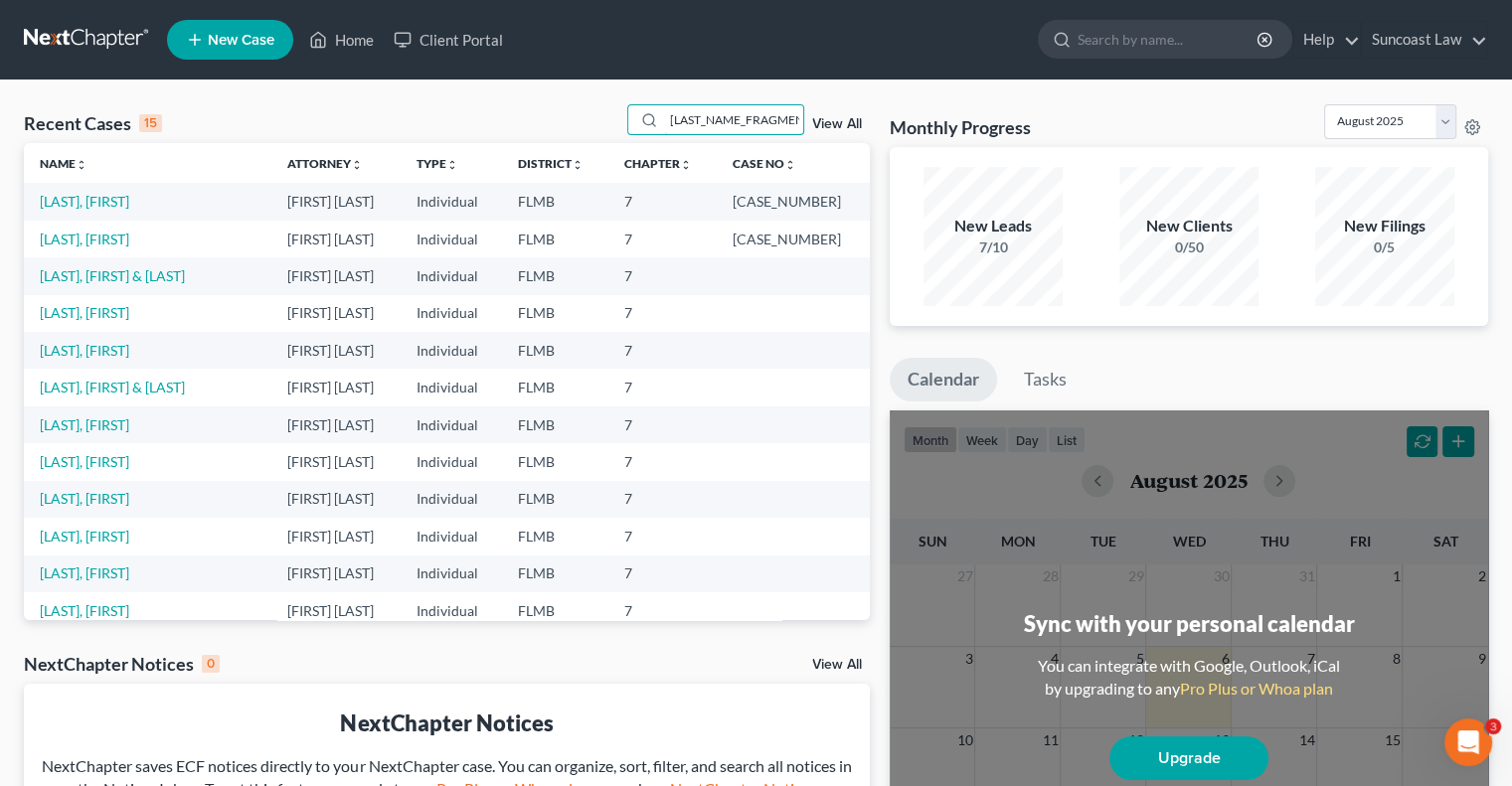 type on "[LAST_NAME_FRAGMENT]" 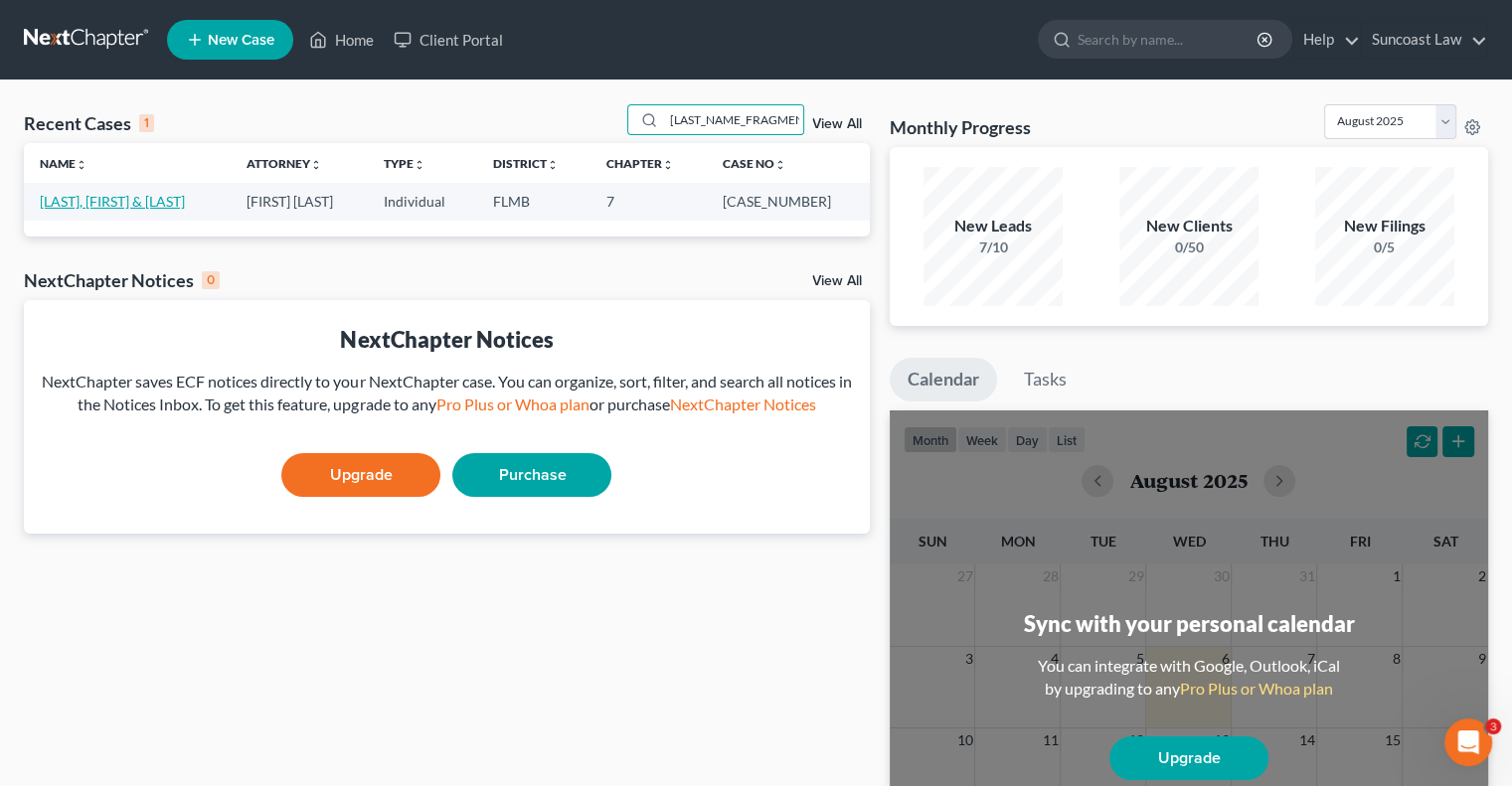 click on "[LAST], [FIRST] & [LAST]" at bounding box center [112, 201] 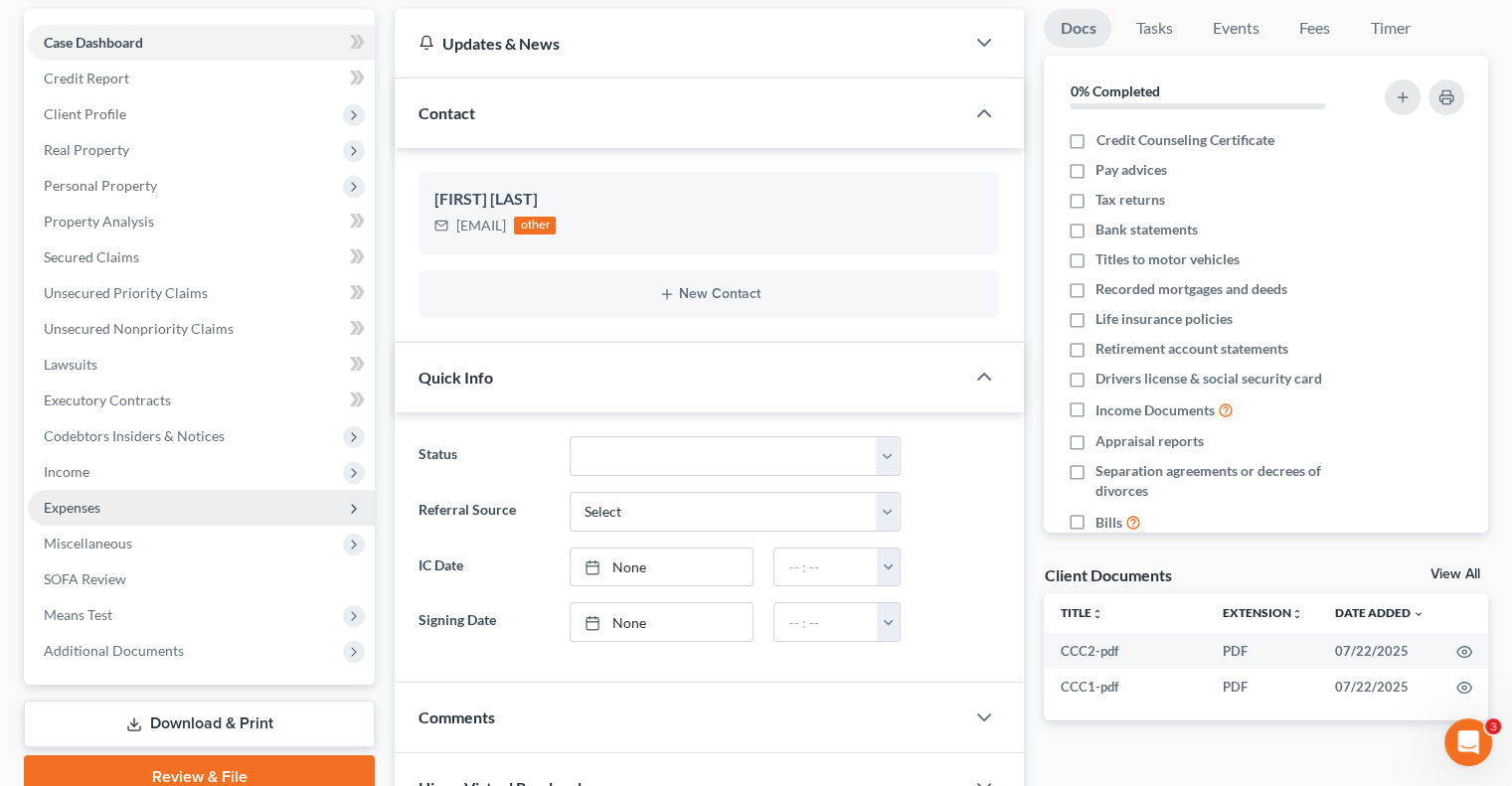 scroll, scrollTop: 429, scrollLeft: 0, axis: vertical 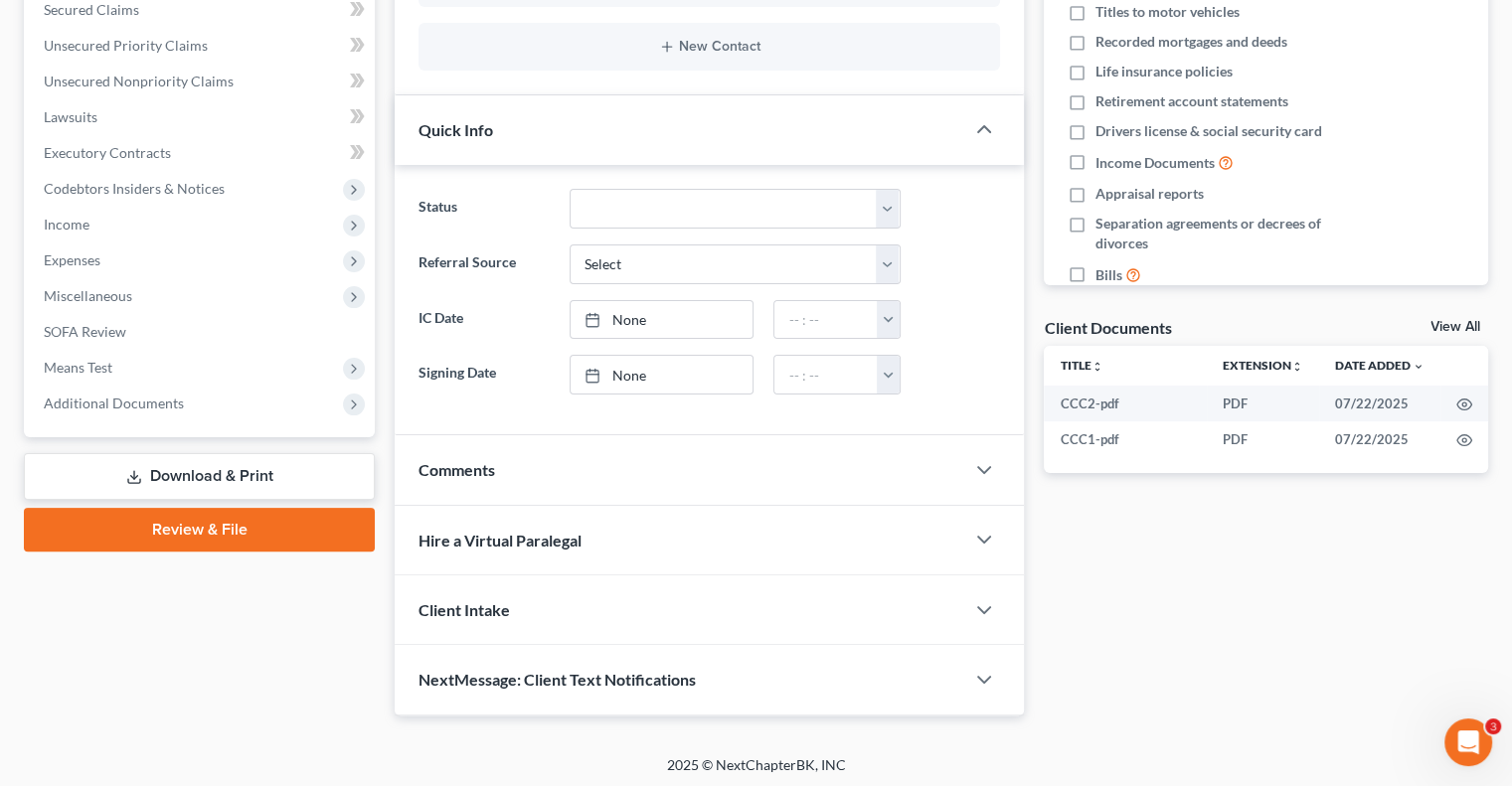 click on "Download & Print" at bounding box center (199, 476) 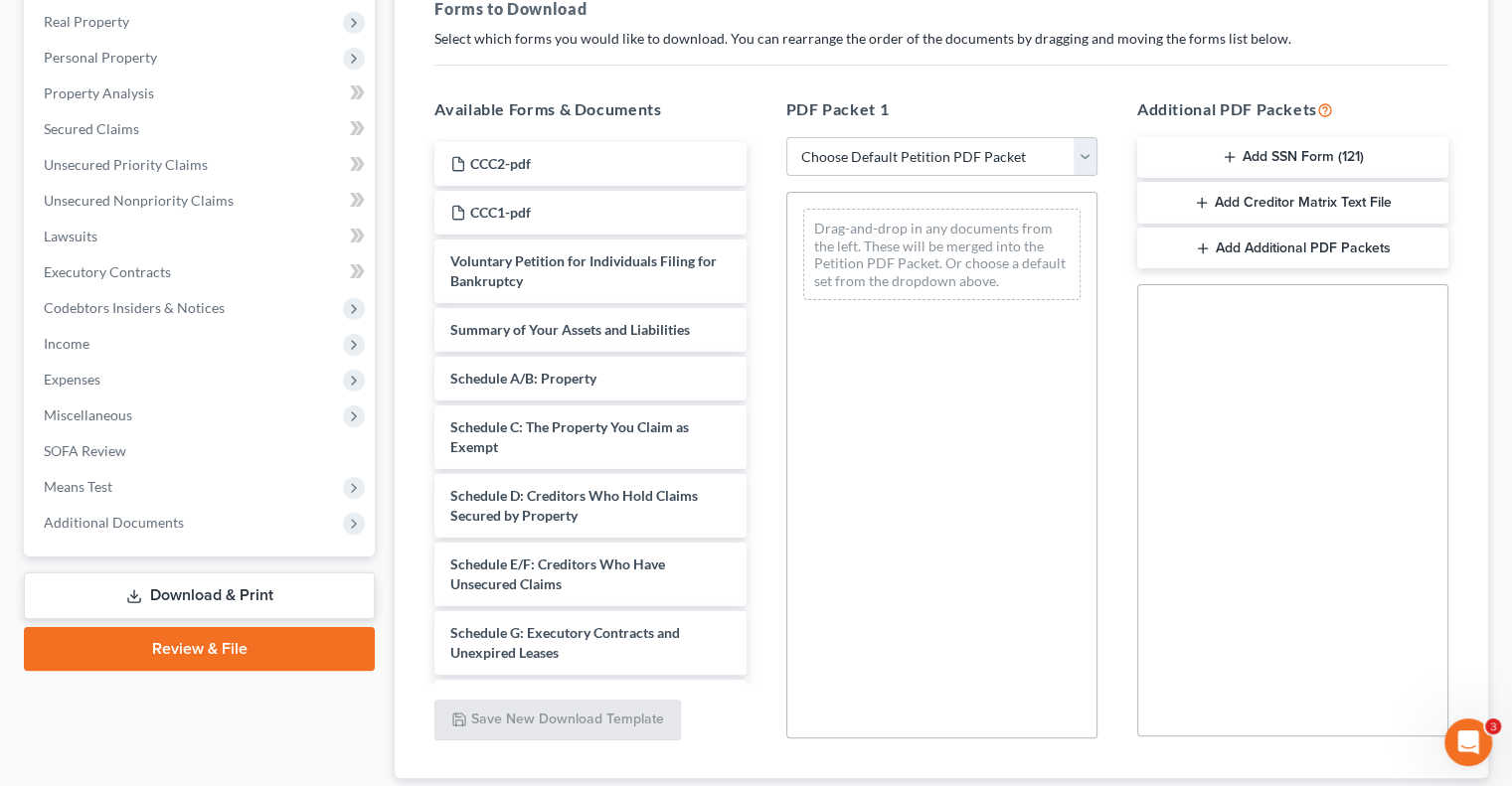 scroll, scrollTop: 141, scrollLeft: 0, axis: vertical 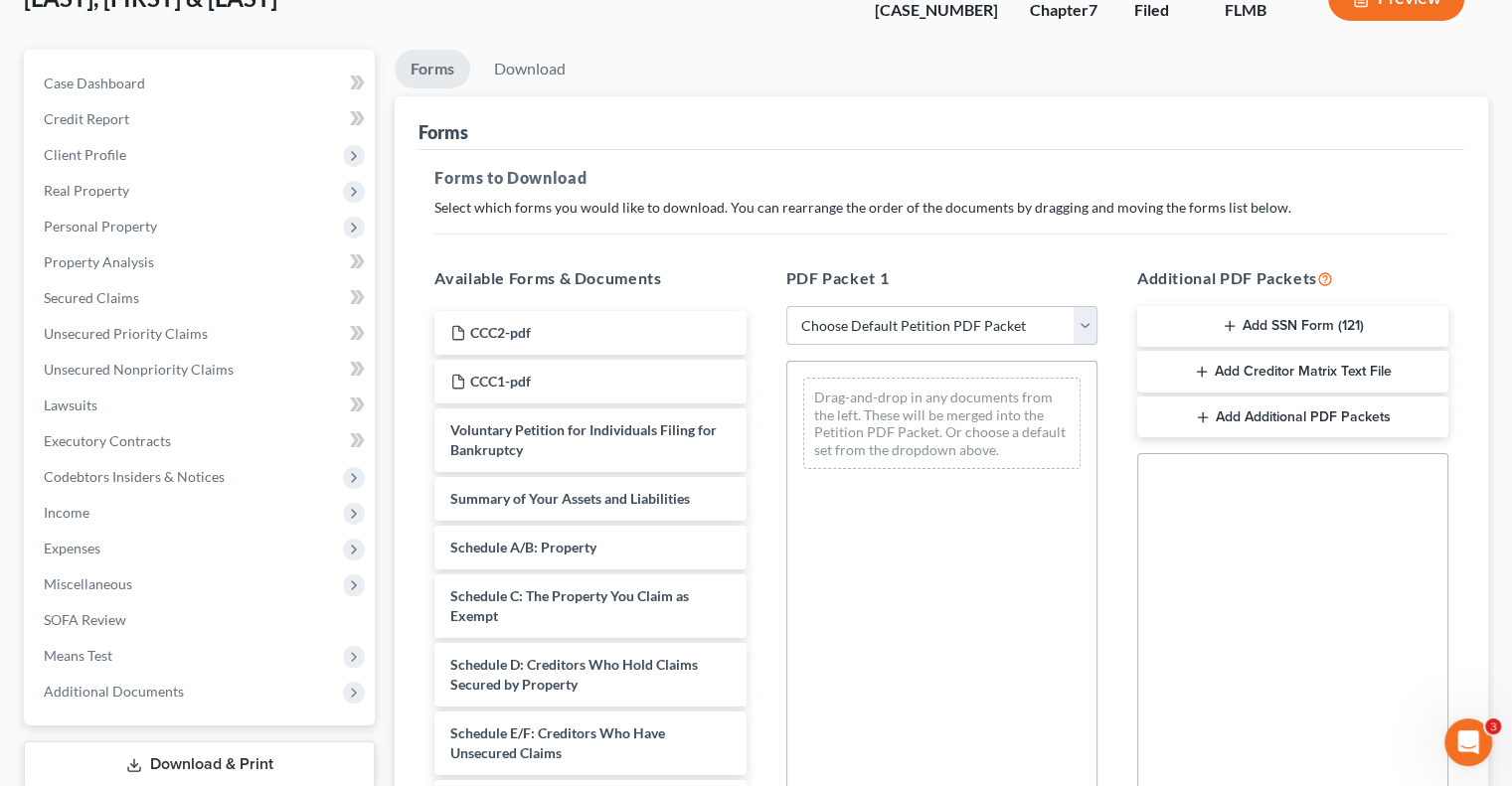 click on "Choose Default Petition PDF Packet Complete Bankruptcy Petition (all forms and schedules) Emergency Filing Forms (Petition and Creditor List Only) Amended Forms Signature Pages Only" at bounding box center (941, 326) 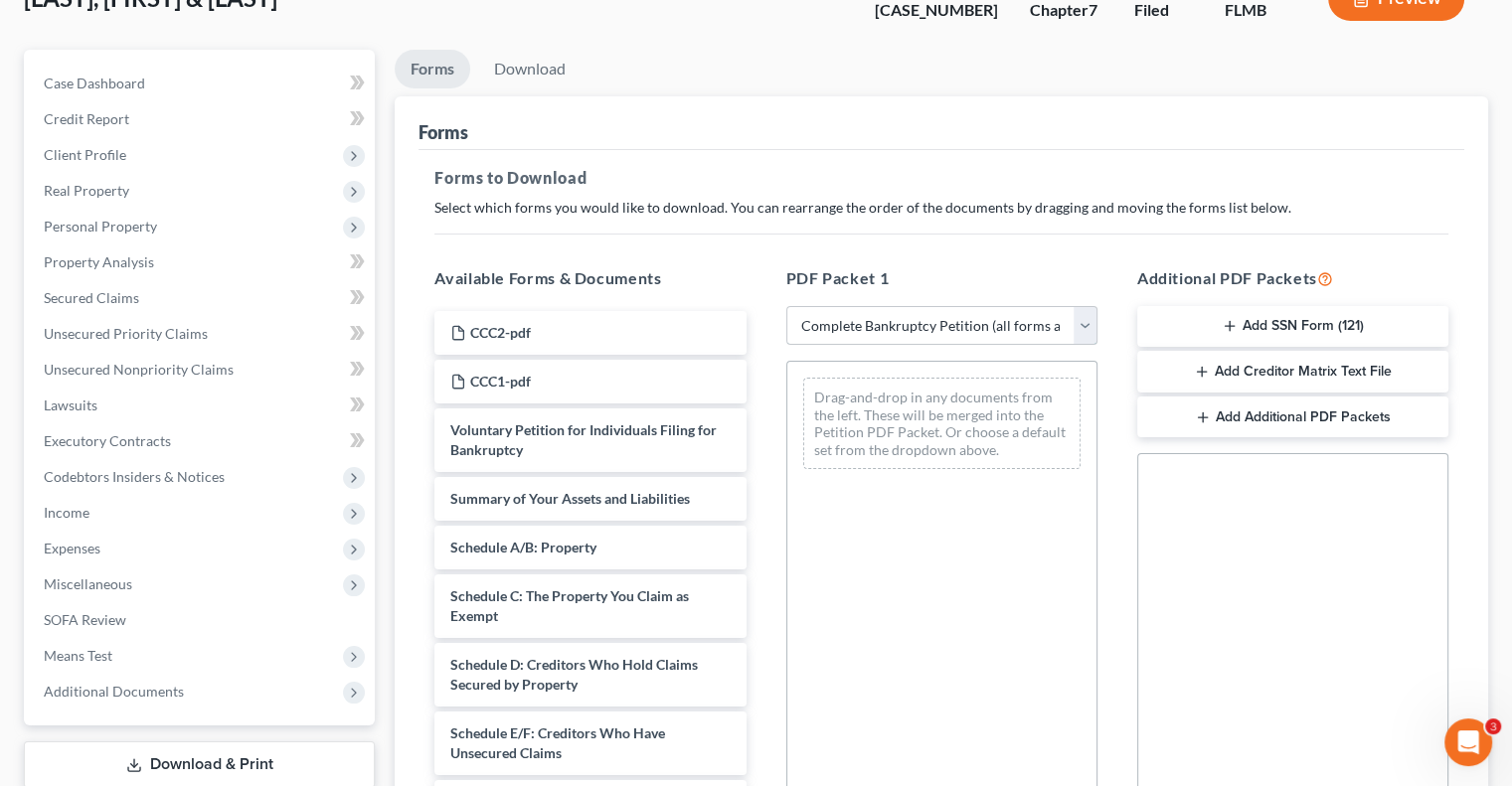 click on "Choose Default Petition PDF Packet Complete Bankruptcy Petition (all forms and schedules) Emergency Filing Forms (Petition and Creditor List Only) Amended Forms Signature Pages Only" at bounding box center (941, 326) 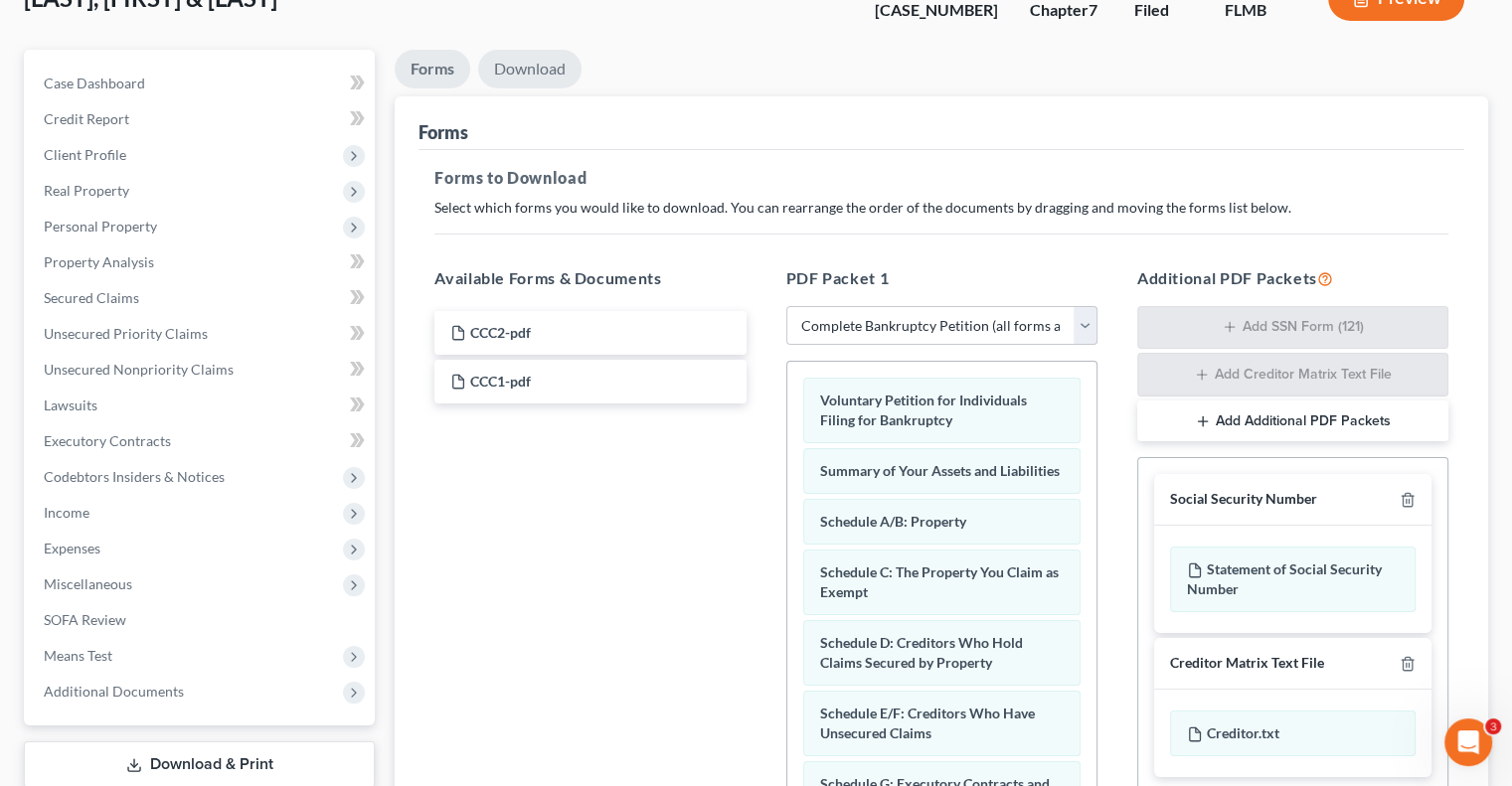 click on "Download" at bounding box center (530, 69) 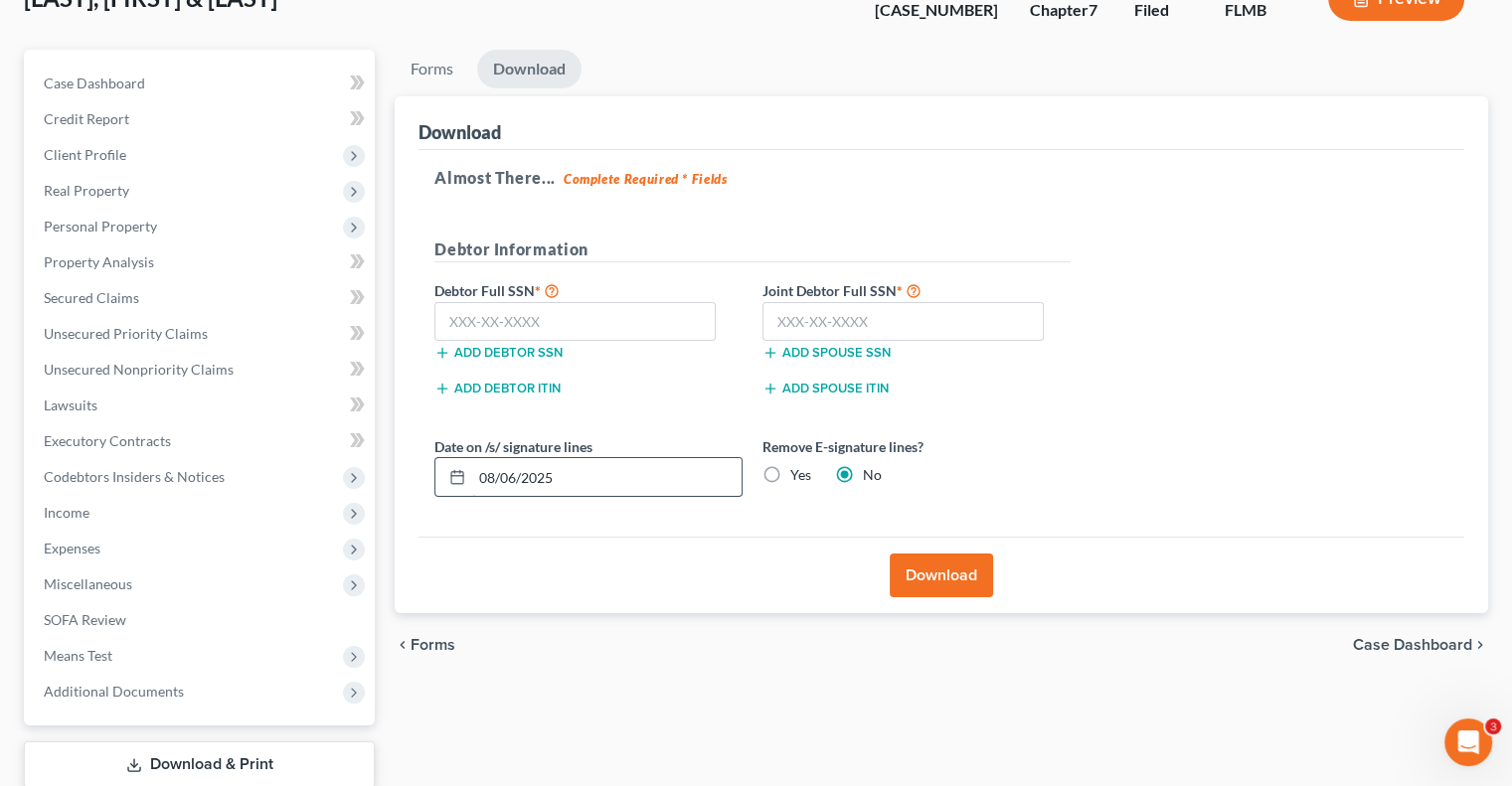 drag, startPoint x: 561, startPoint y: 476, endPoint x: 441, endPoint y: 461, distance: 120.93387 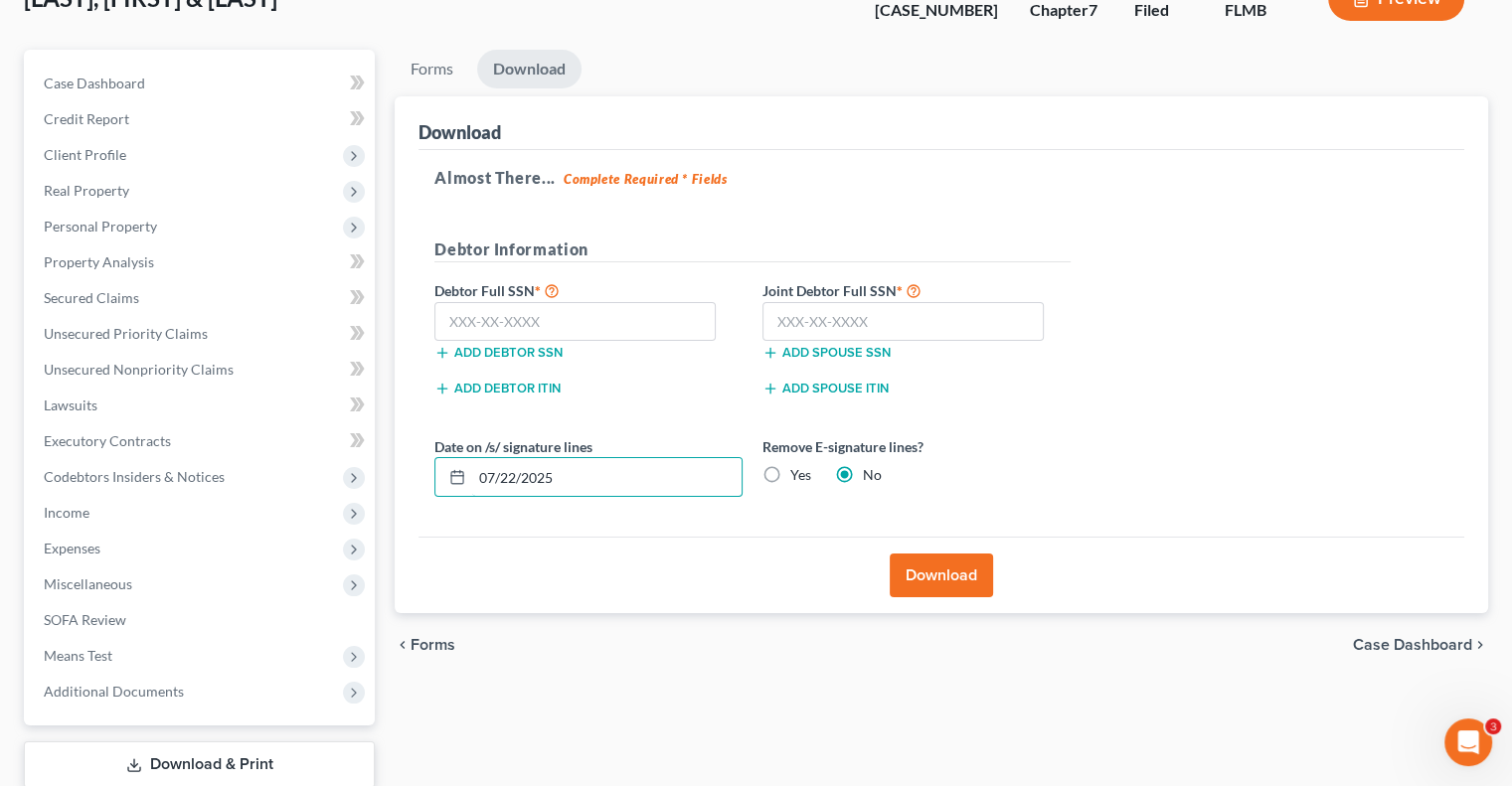 type on "07/22/2025" 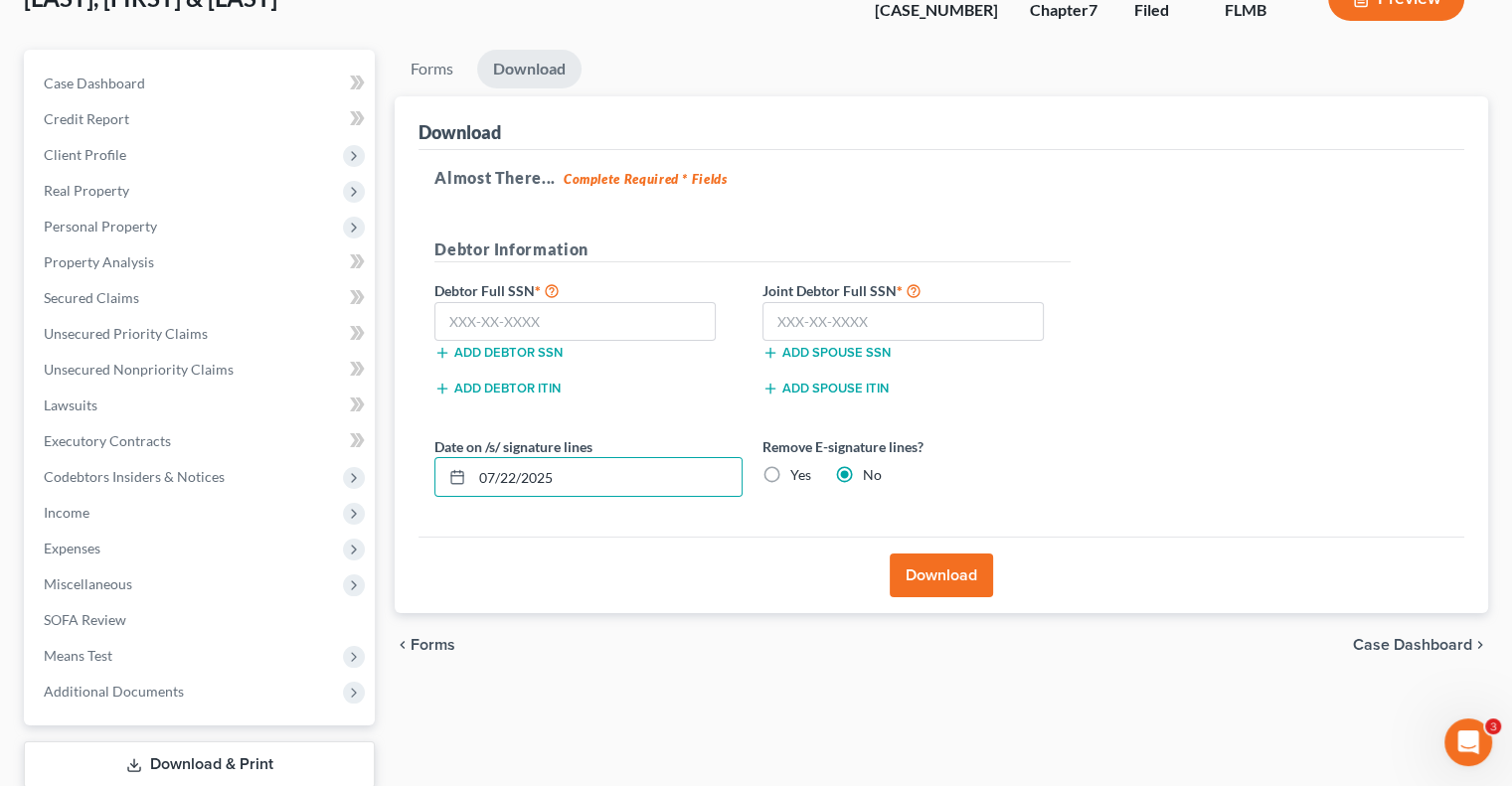 click on "Download" at bounding box center [941, 575] 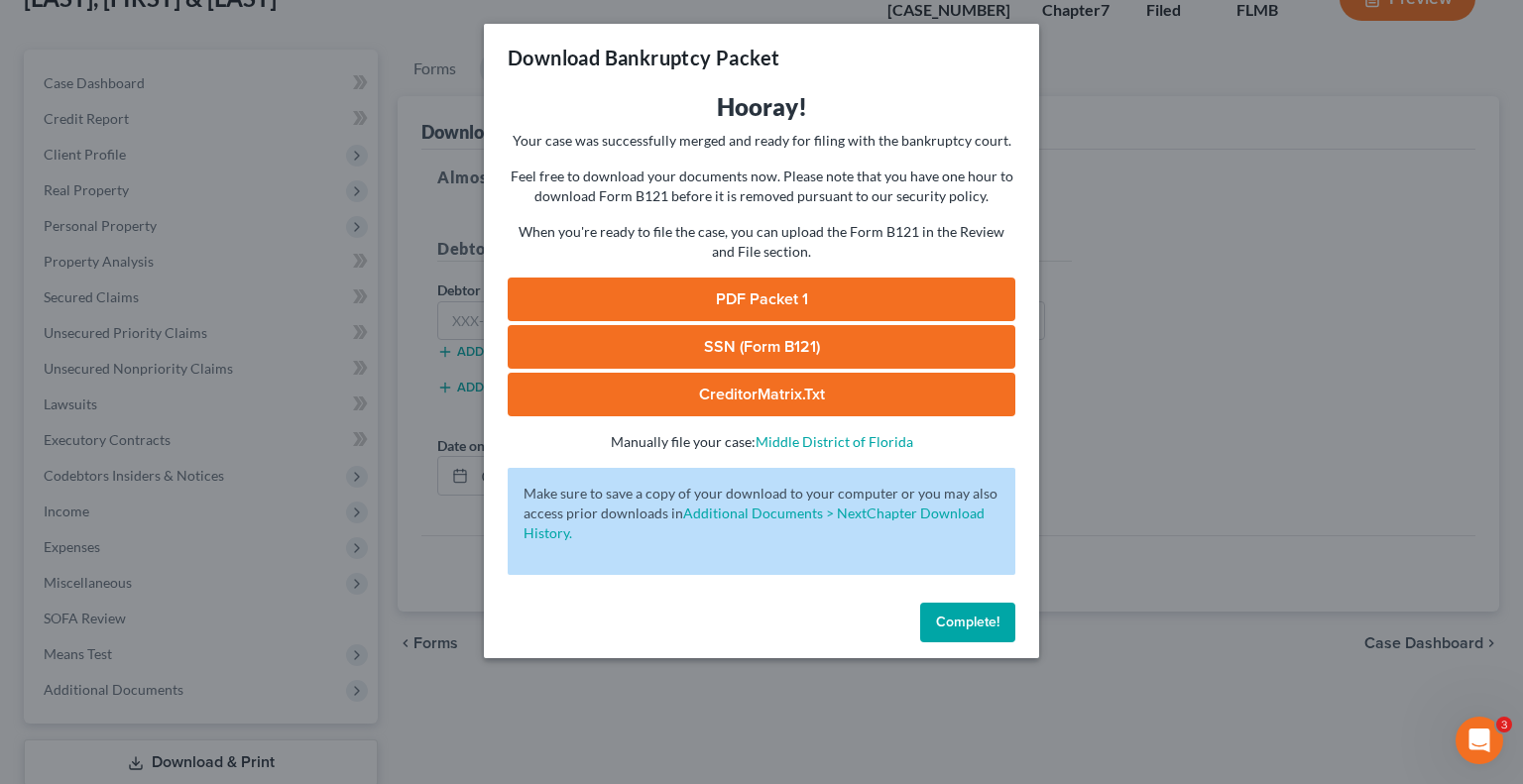 click on "PDF Packet 1" at bounding box center (762, 299) 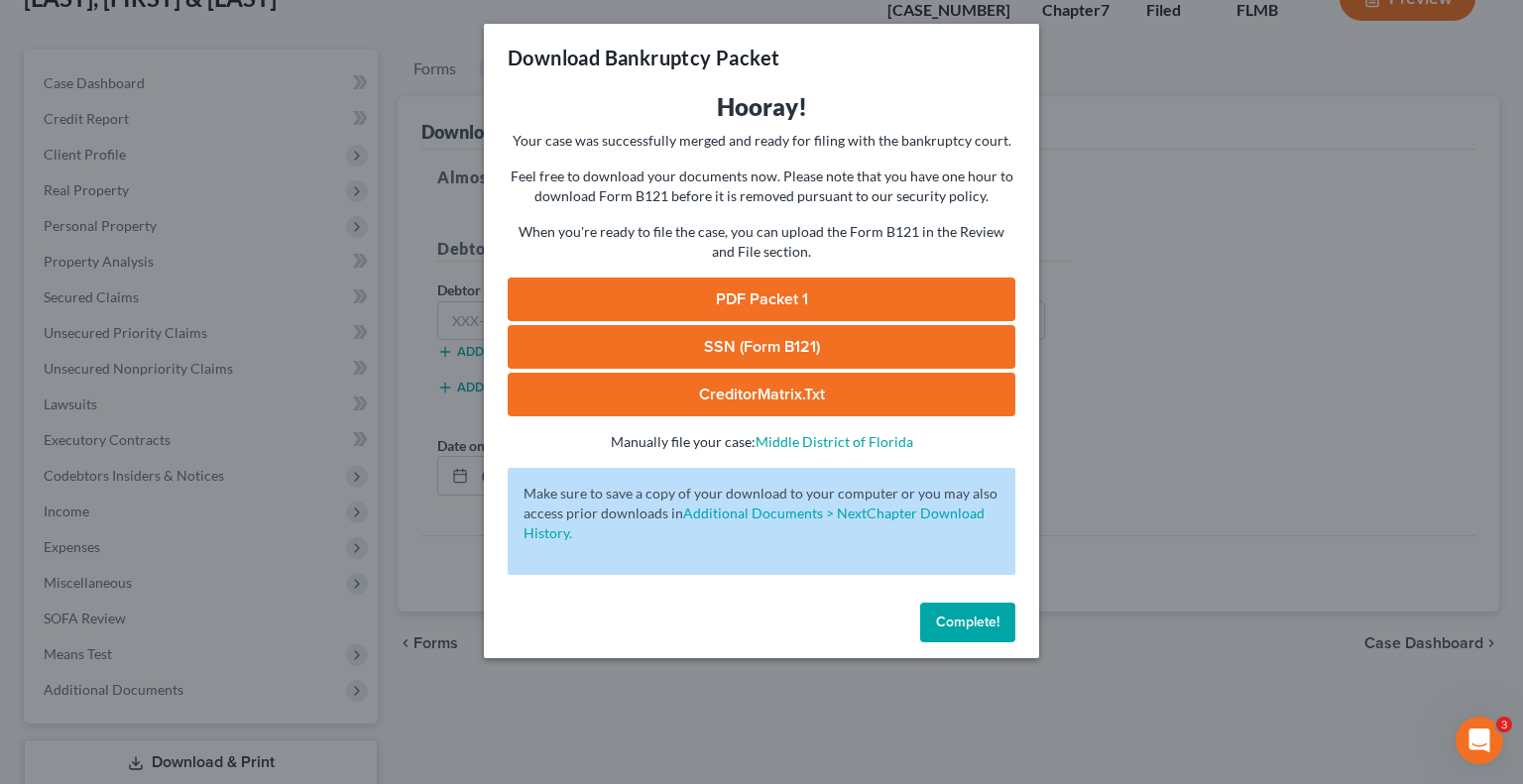 drag, startPoint x: 968, startPoint y: 621, endPoint x: 956, endPoint y: 619, distance: 12.165525 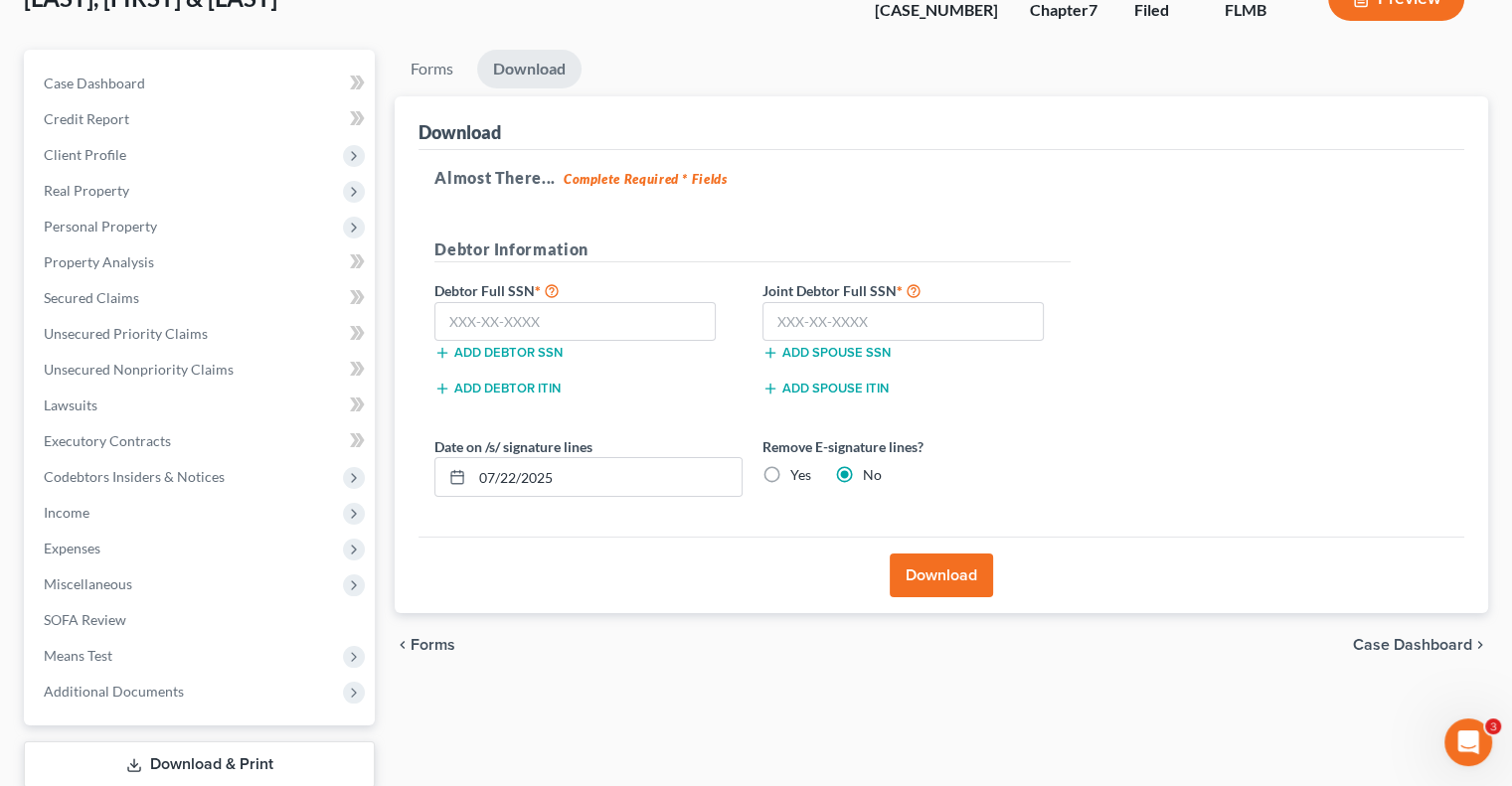 scroll, scrollTop: 0, scrollLeft: 0, axis: both 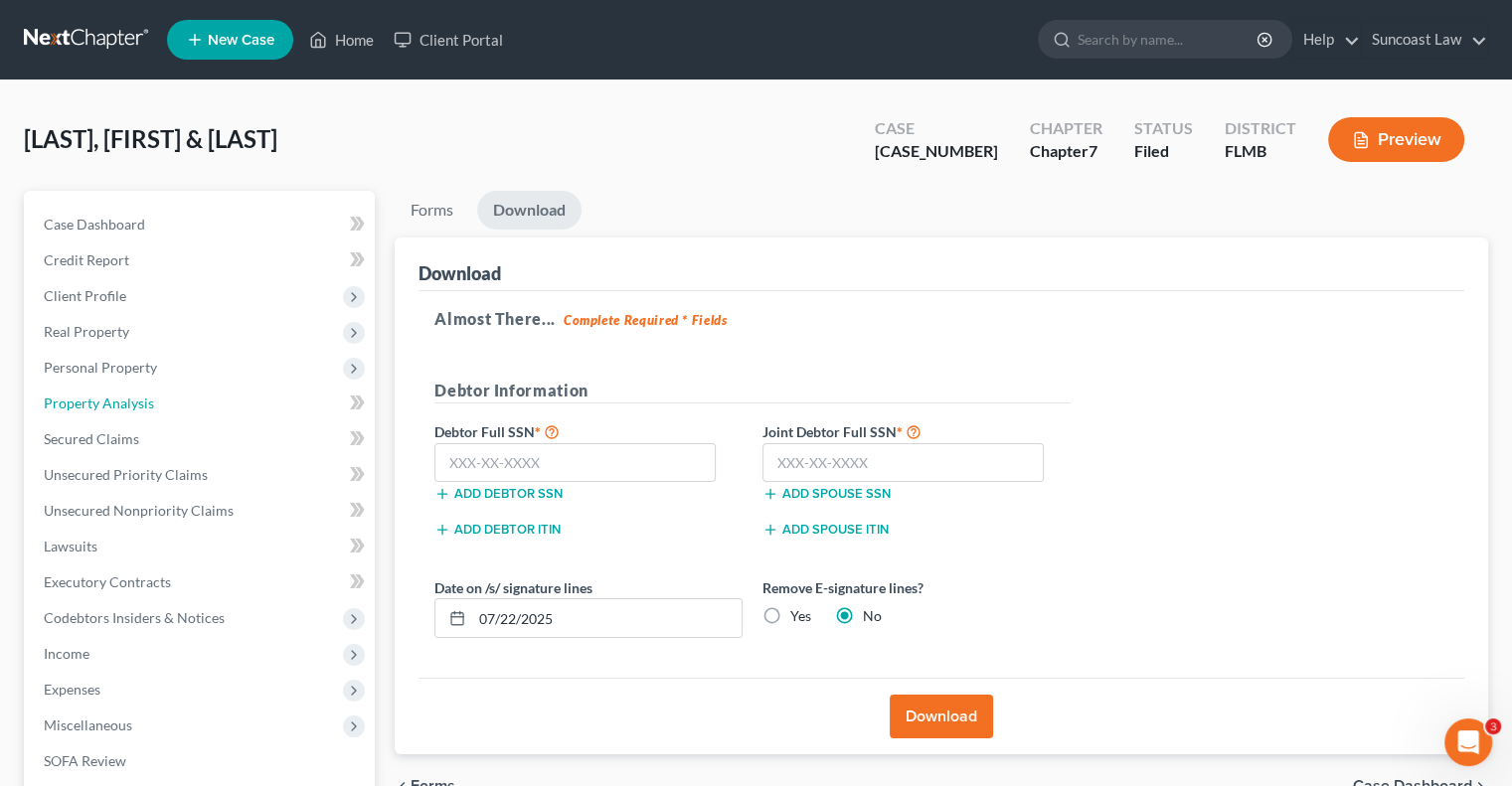 drag, startPoint x: 158, startPoint y: 399, endPoint x: 249, endPoint y: 40, distance: 370.35388 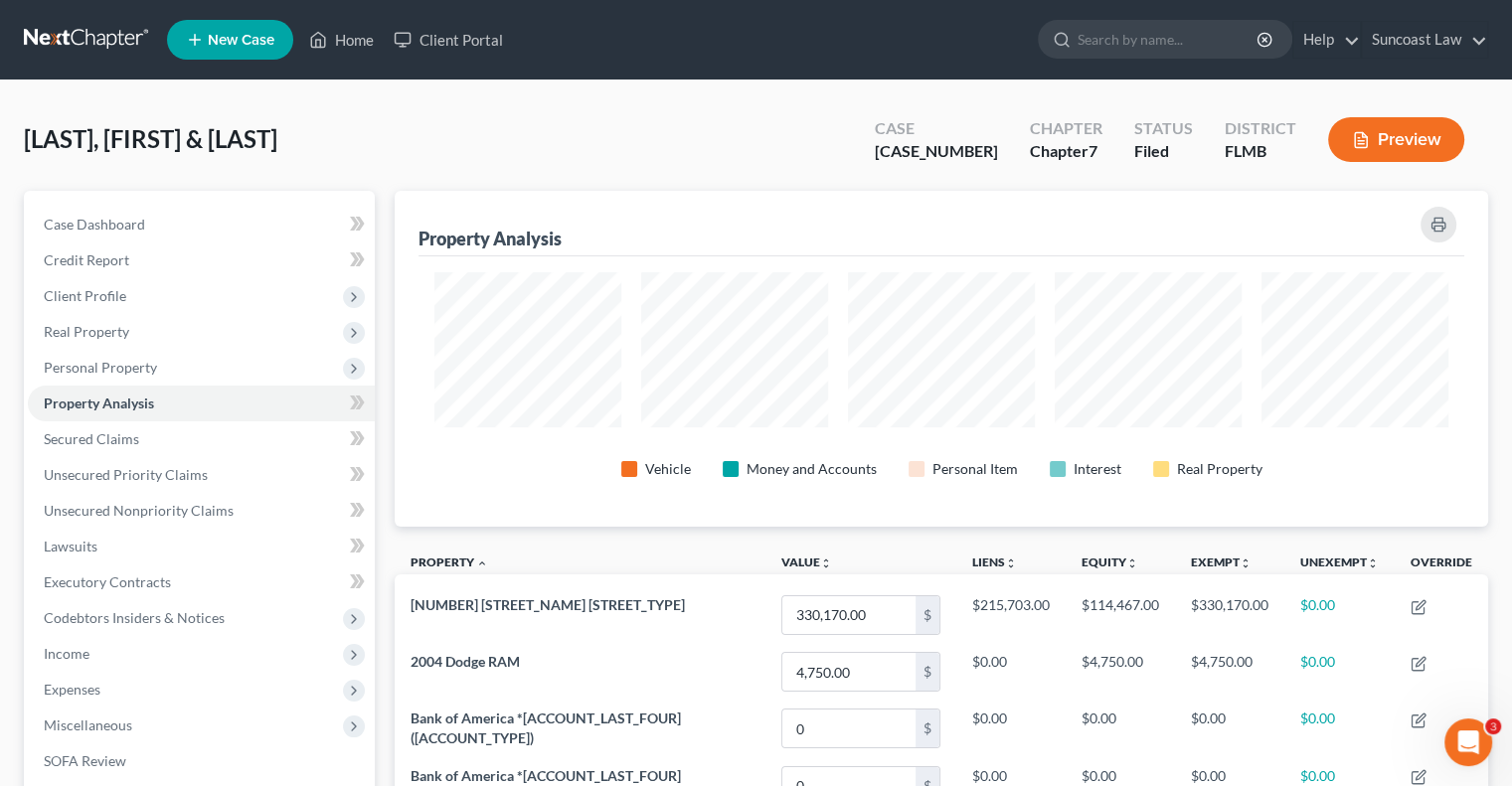 scroll, scrollTop: 993343, scrollLeft: 992989, axis: both 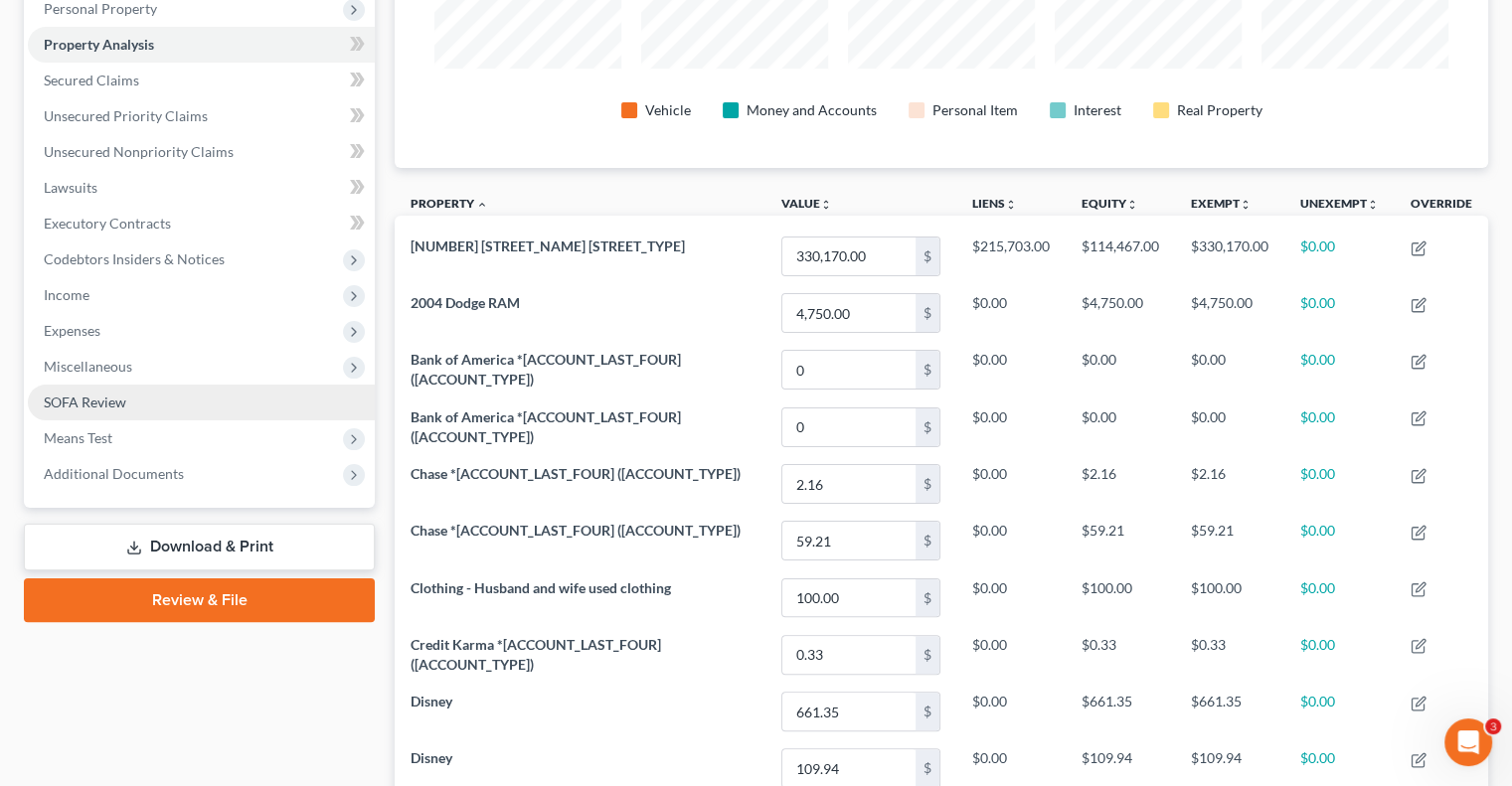 click on "SOFA Review" at bounding box center (84, 401) 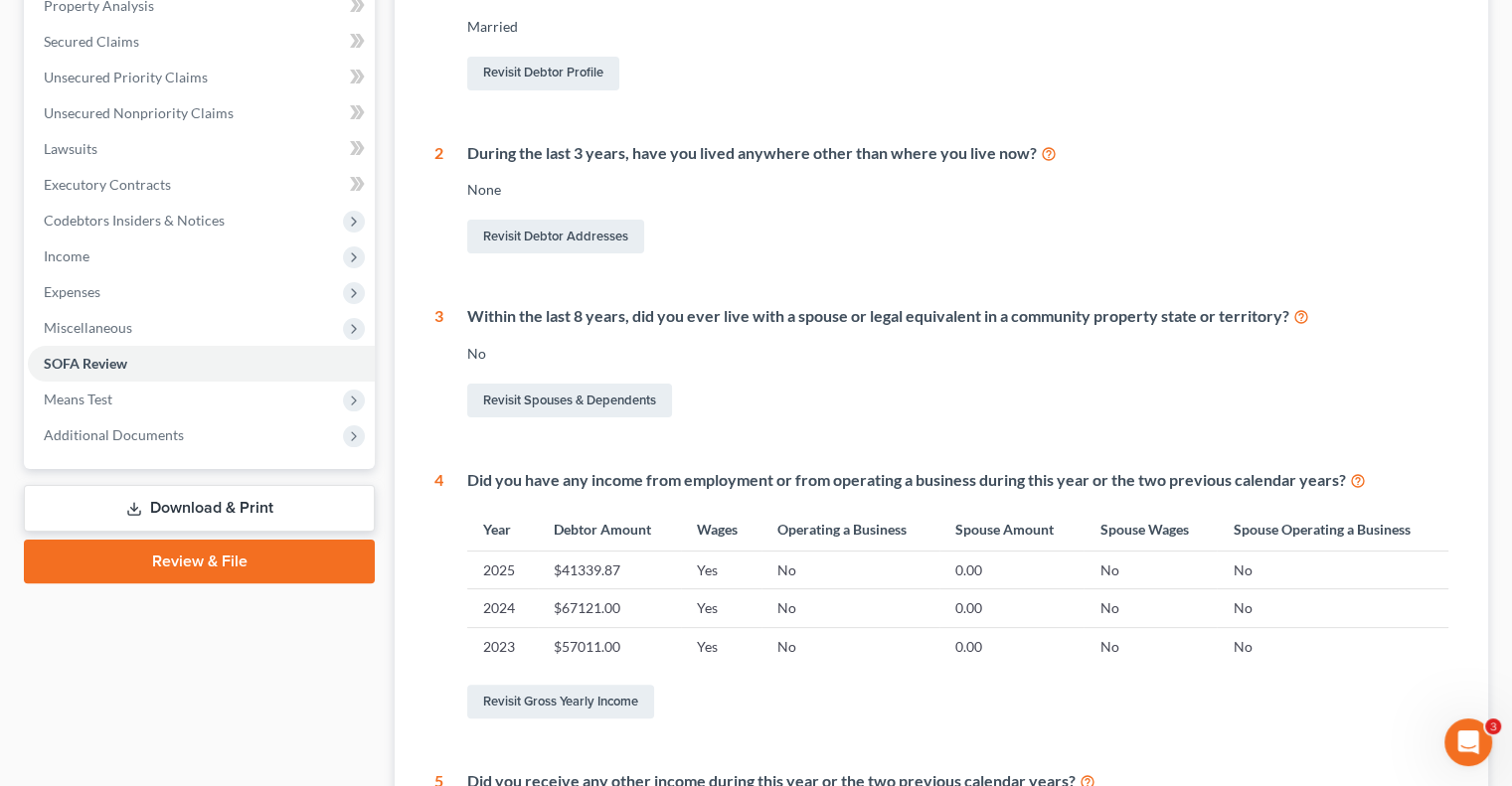 scroll, scrollTop: 0, scrollLeft: 0, axis: both 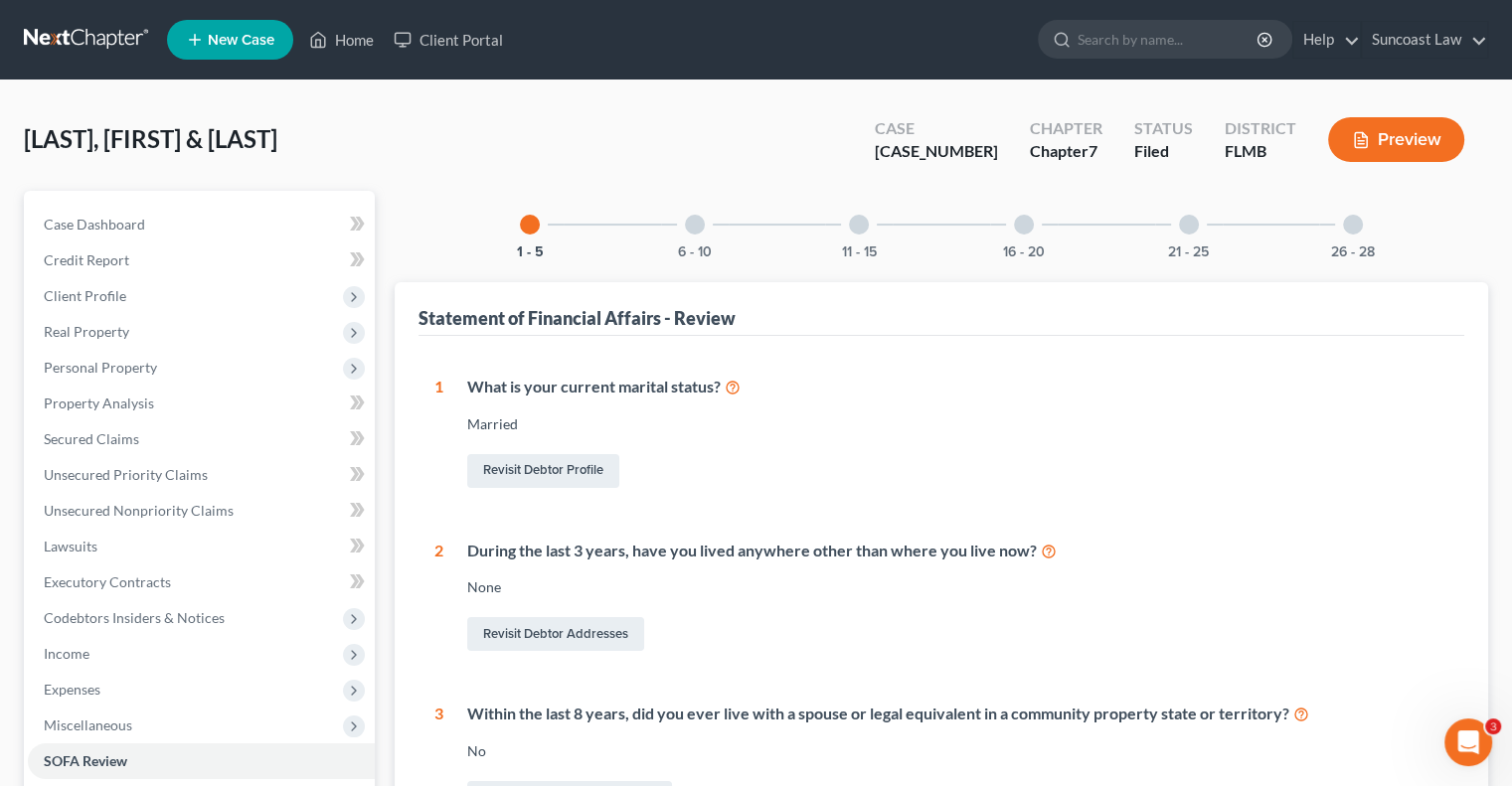 click at bounding box center (1024, 225) 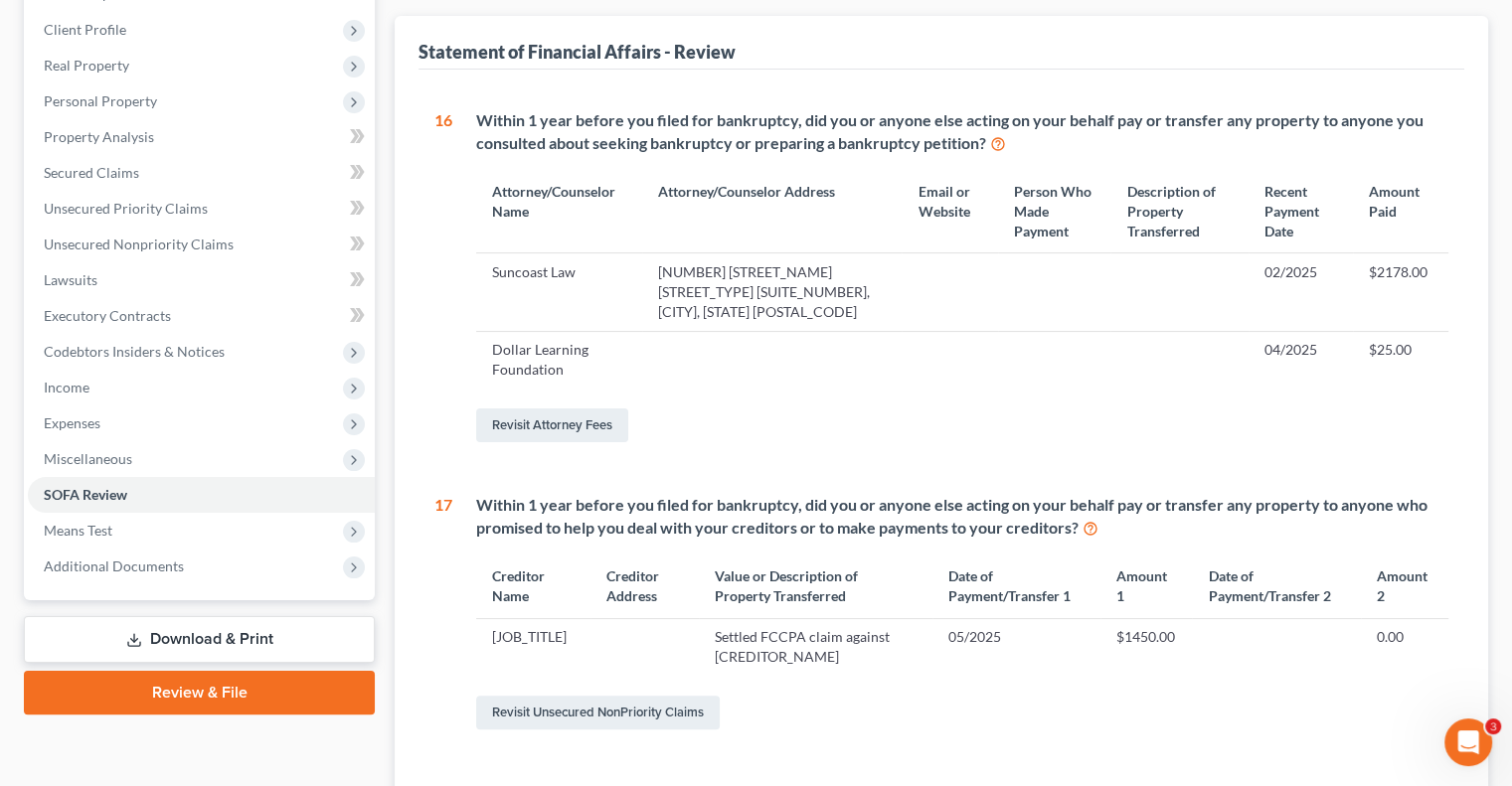 scroll, scrollTop: 0, scrollLeft: 0, axis: both 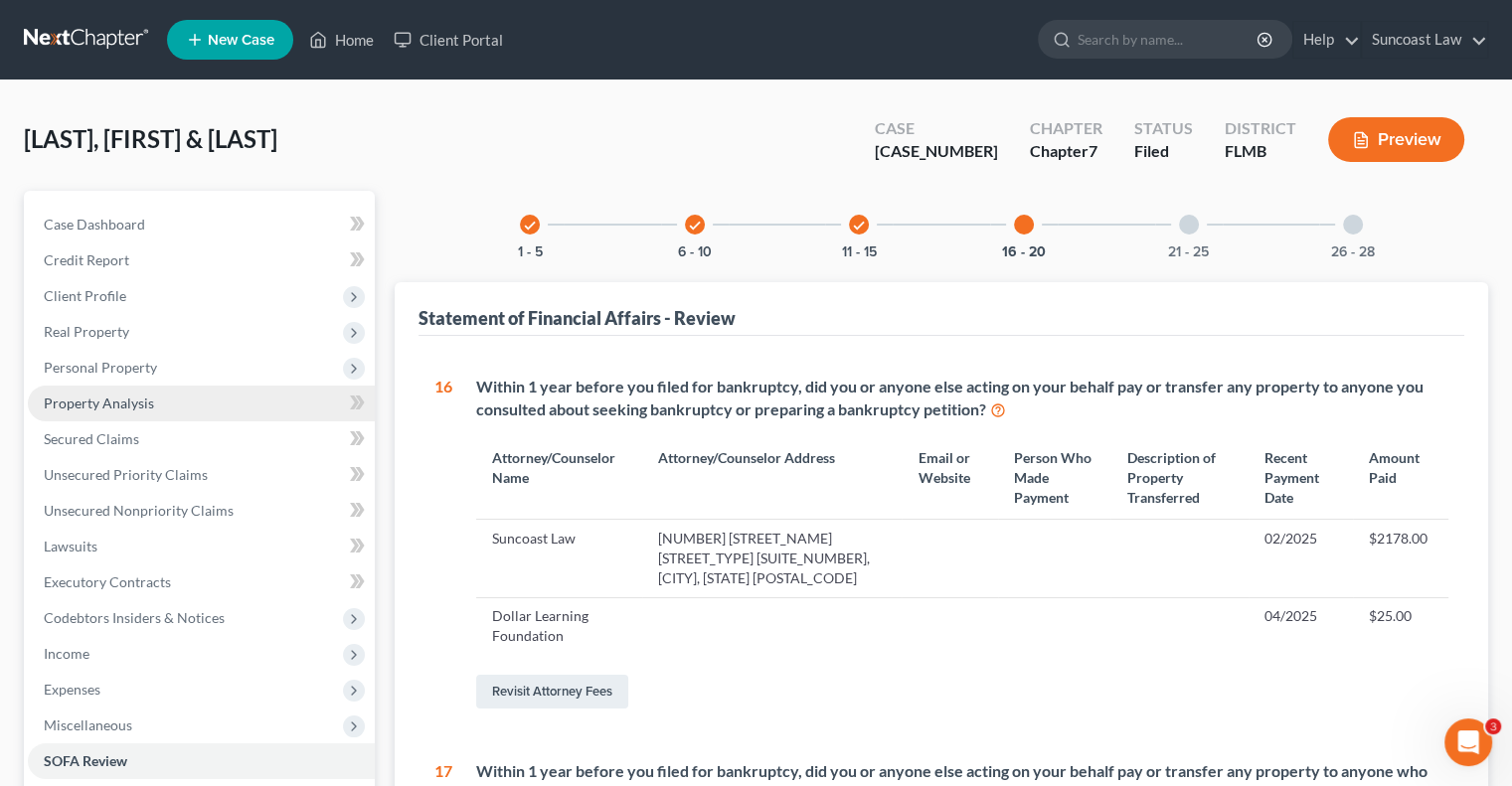 click on "Property Analysis" at bounding box center [98, 402] 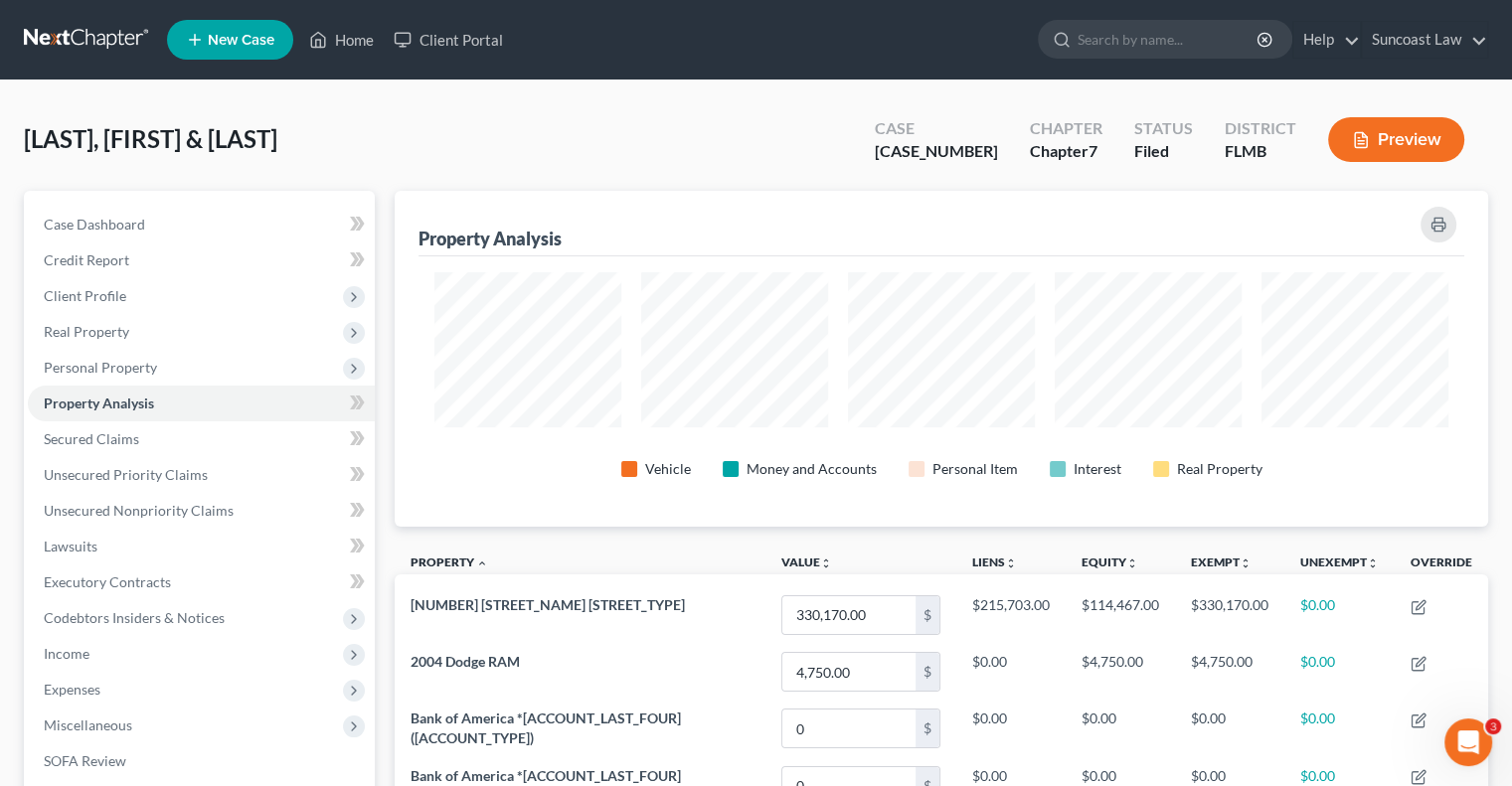 scroll, scrollTop: 993343, scrollLeft: 992989, axis: both 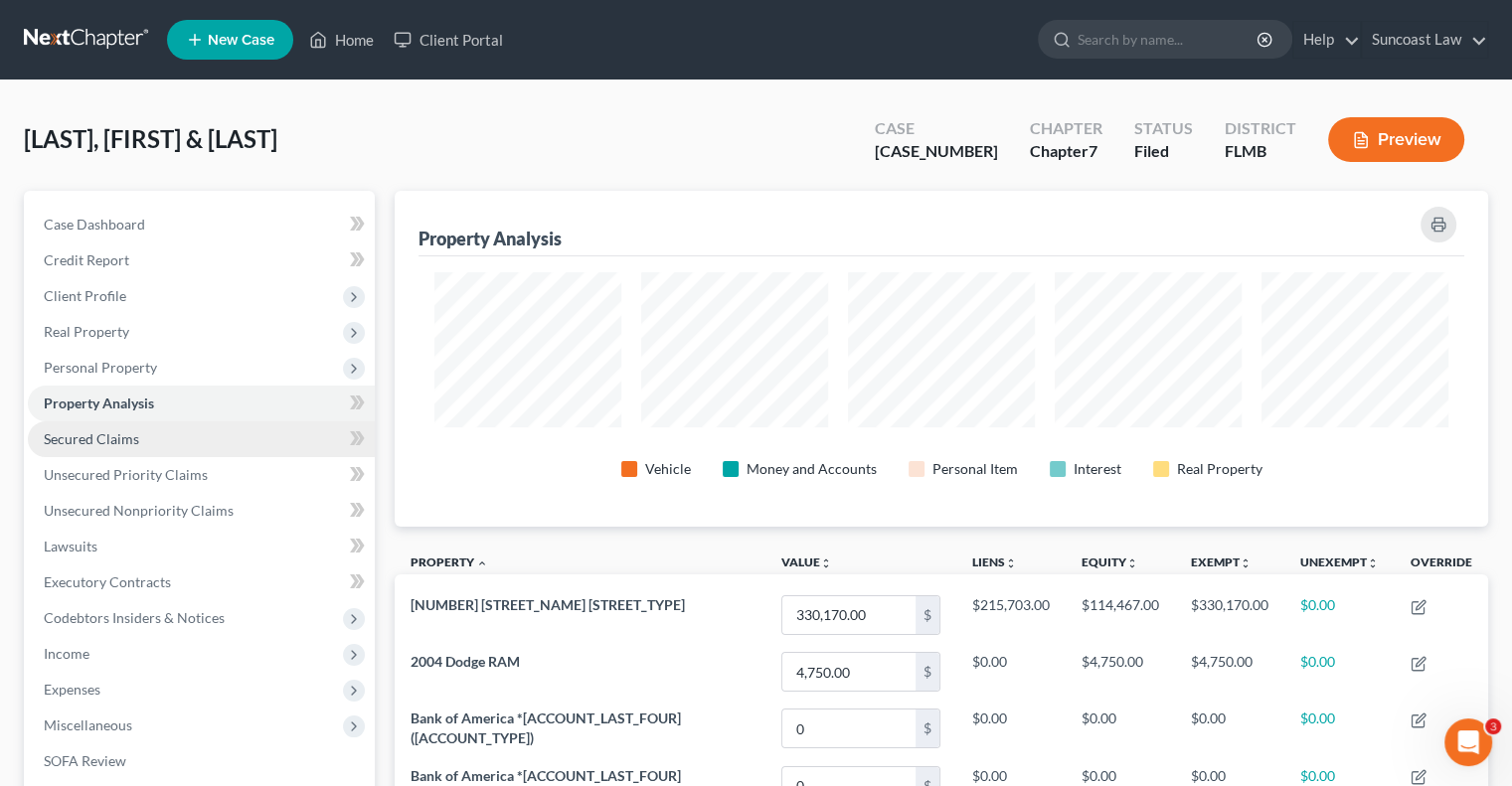 click on "Personal Property" at bounding box center (100, 367) 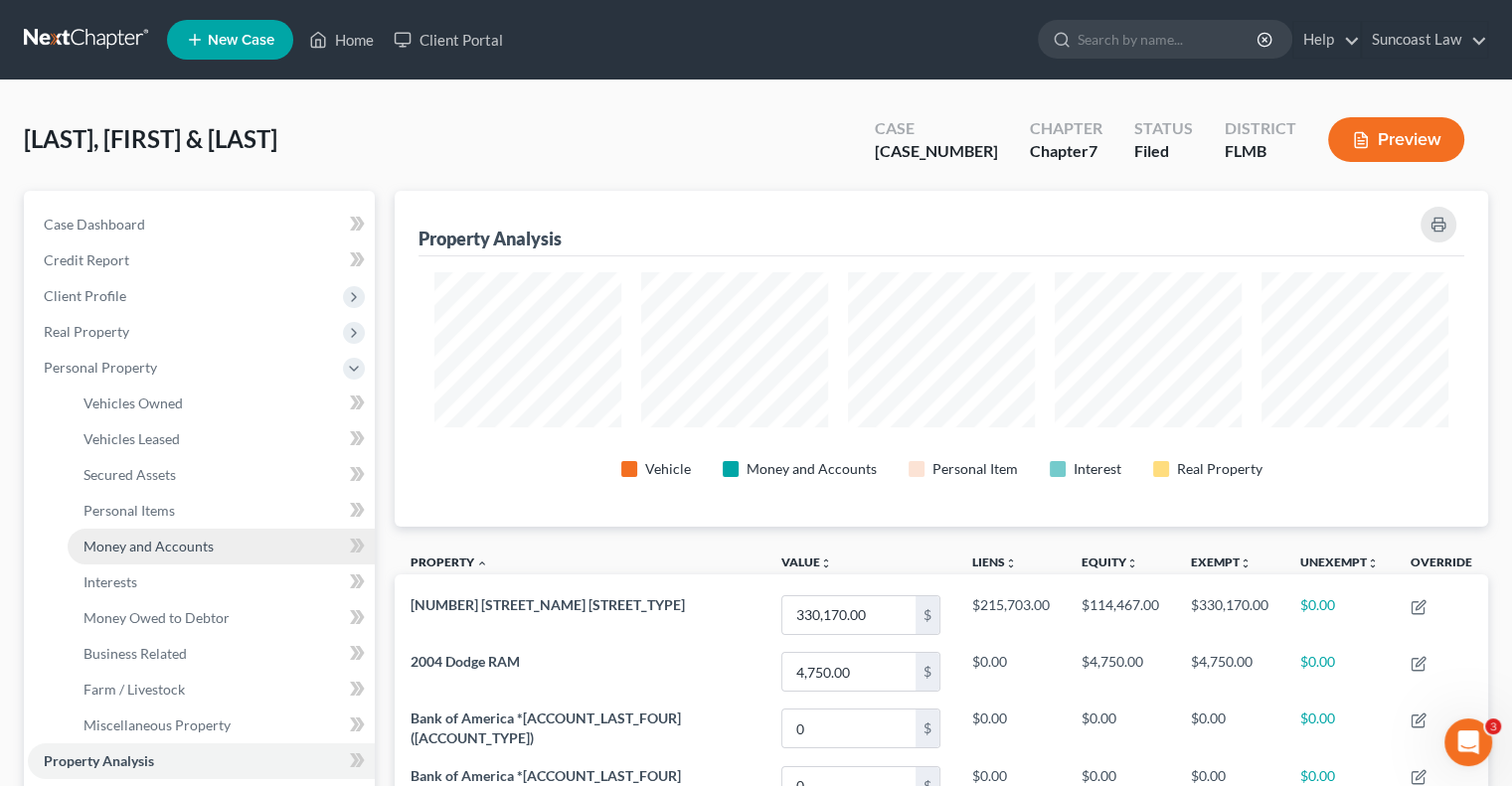 drag, startPoint x: 179, startPoint y: 544, endPoint x: 195, endPoint y: 538, distance: 17.088007 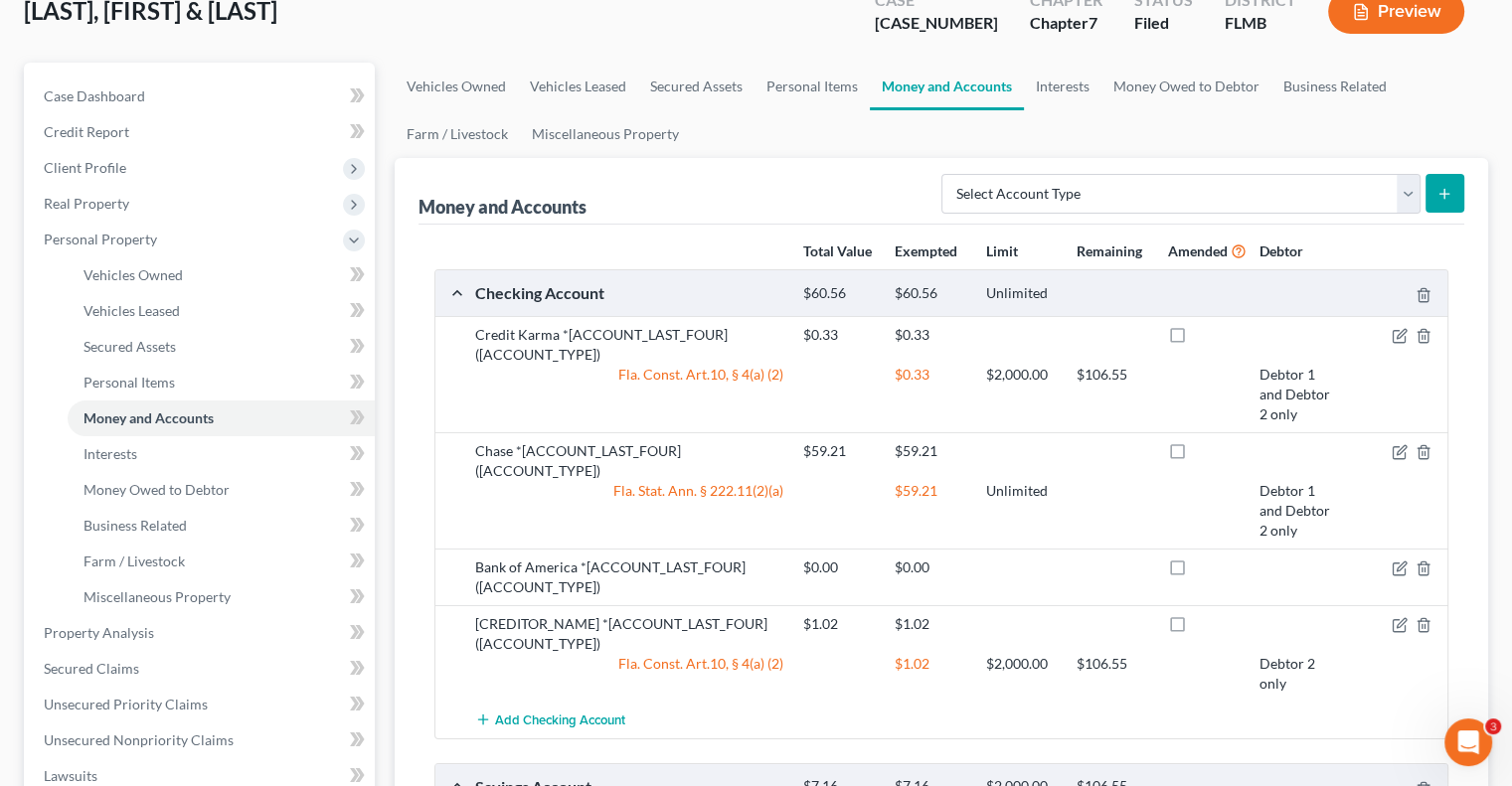 scroll, scrollTop: 99, scrollLeft: 0, axis: vertical 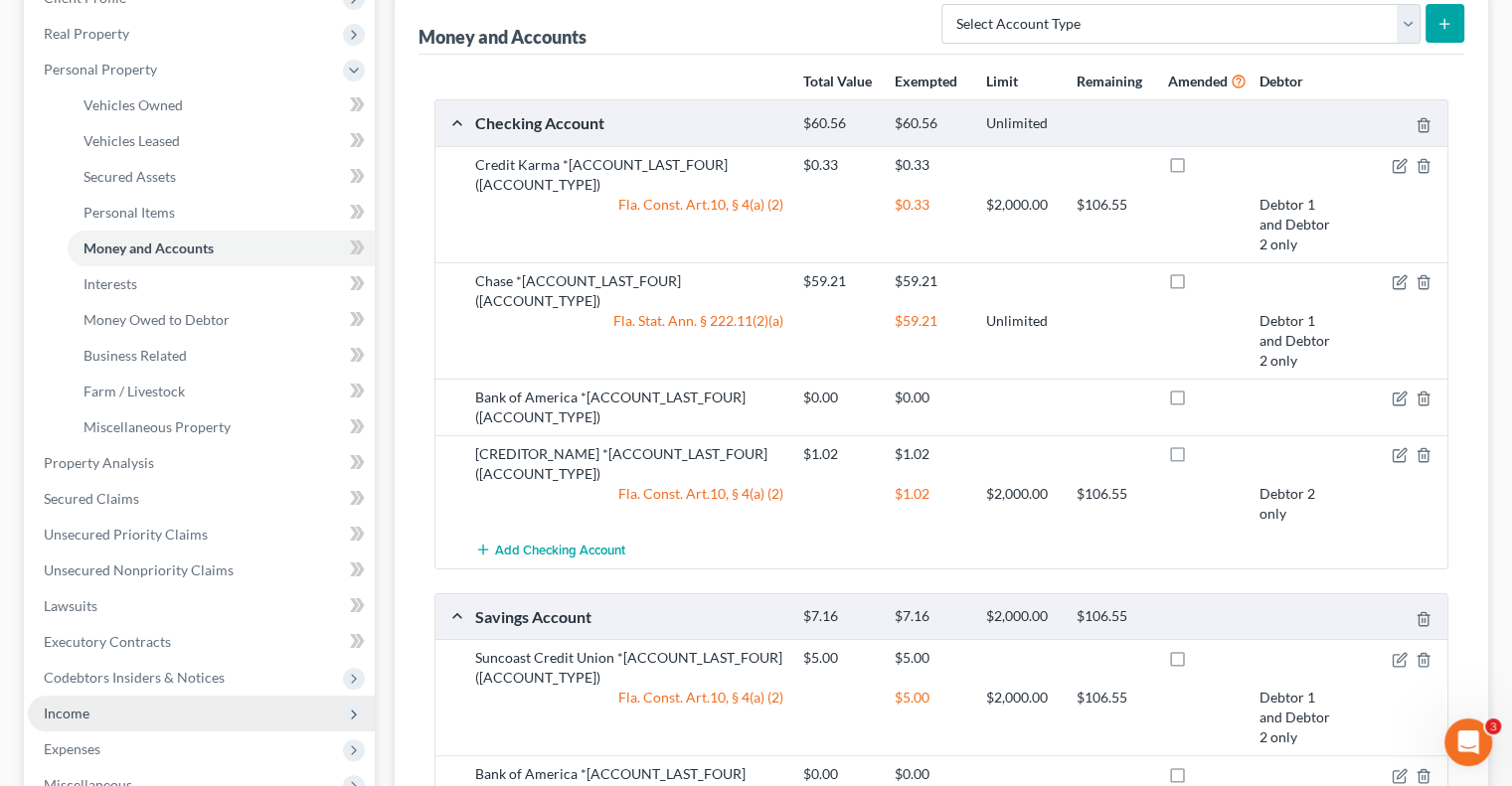 drag, startPoint x: 79, startPoint y: 707, endPoint x: 122, endPoint y: 707, distance: 43 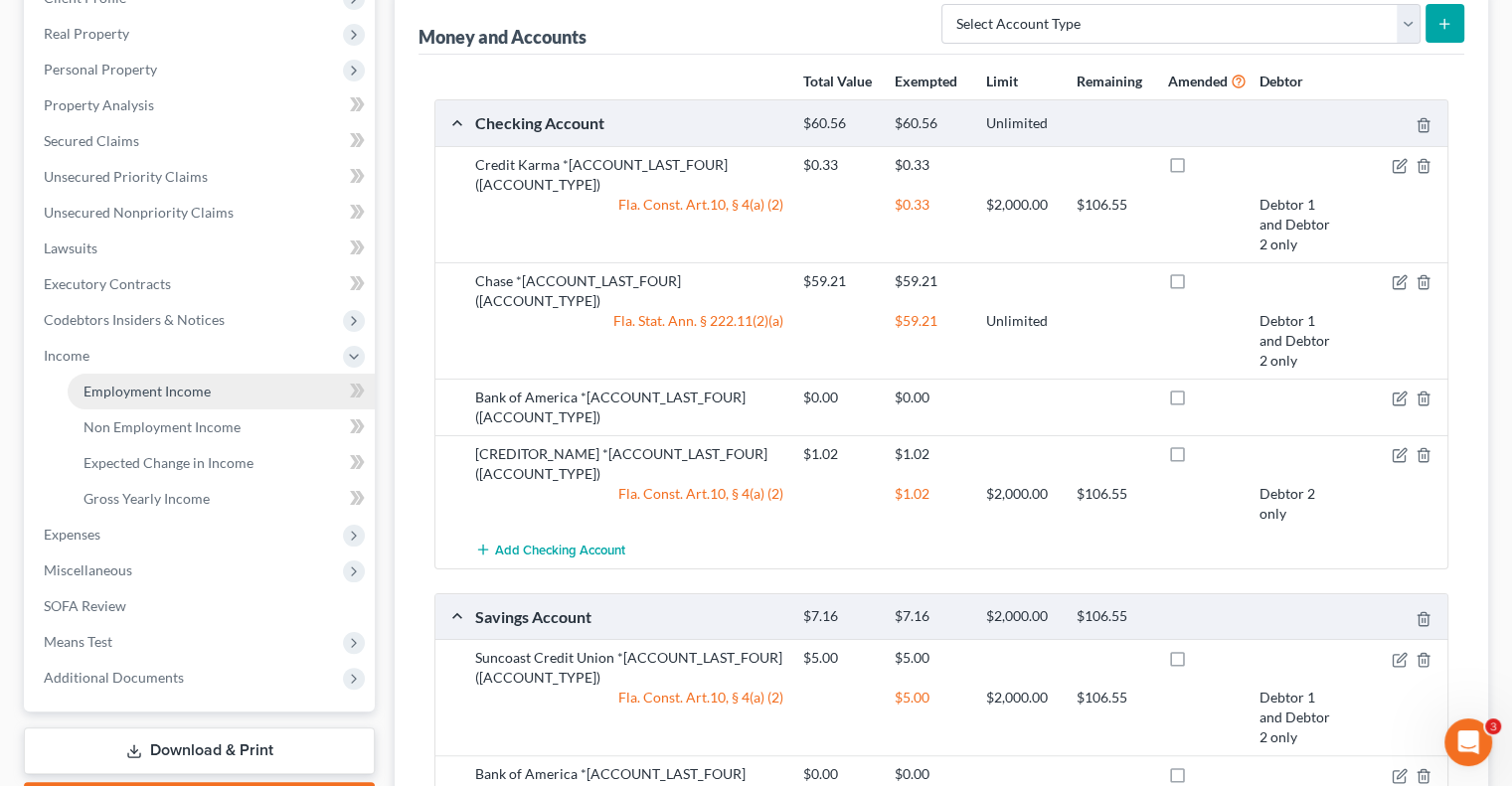 click on "Employment Income" at bounding box center (147, 391) 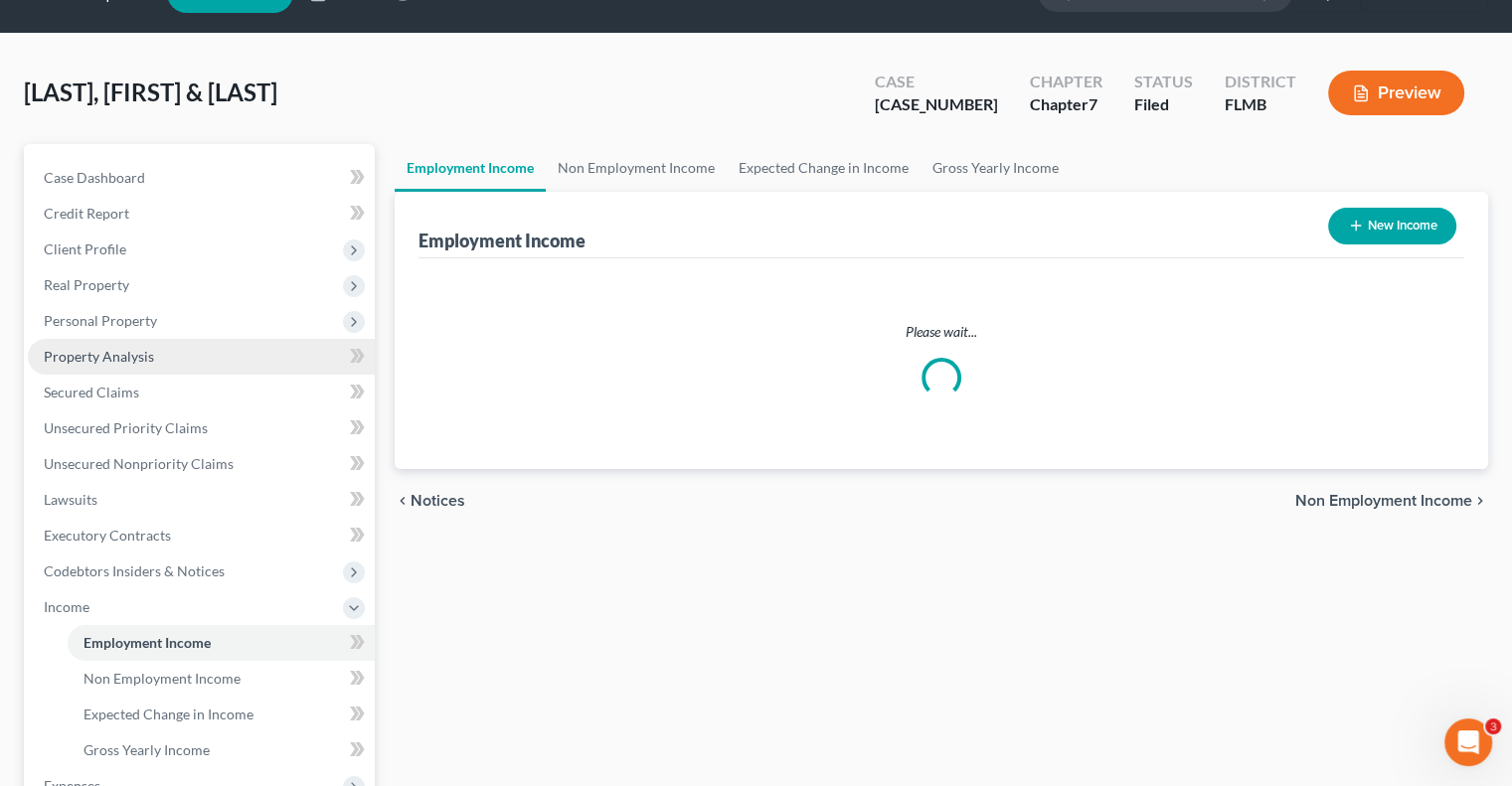 scroll, scrollTop: 0, scrollLeft: 0, axis: both 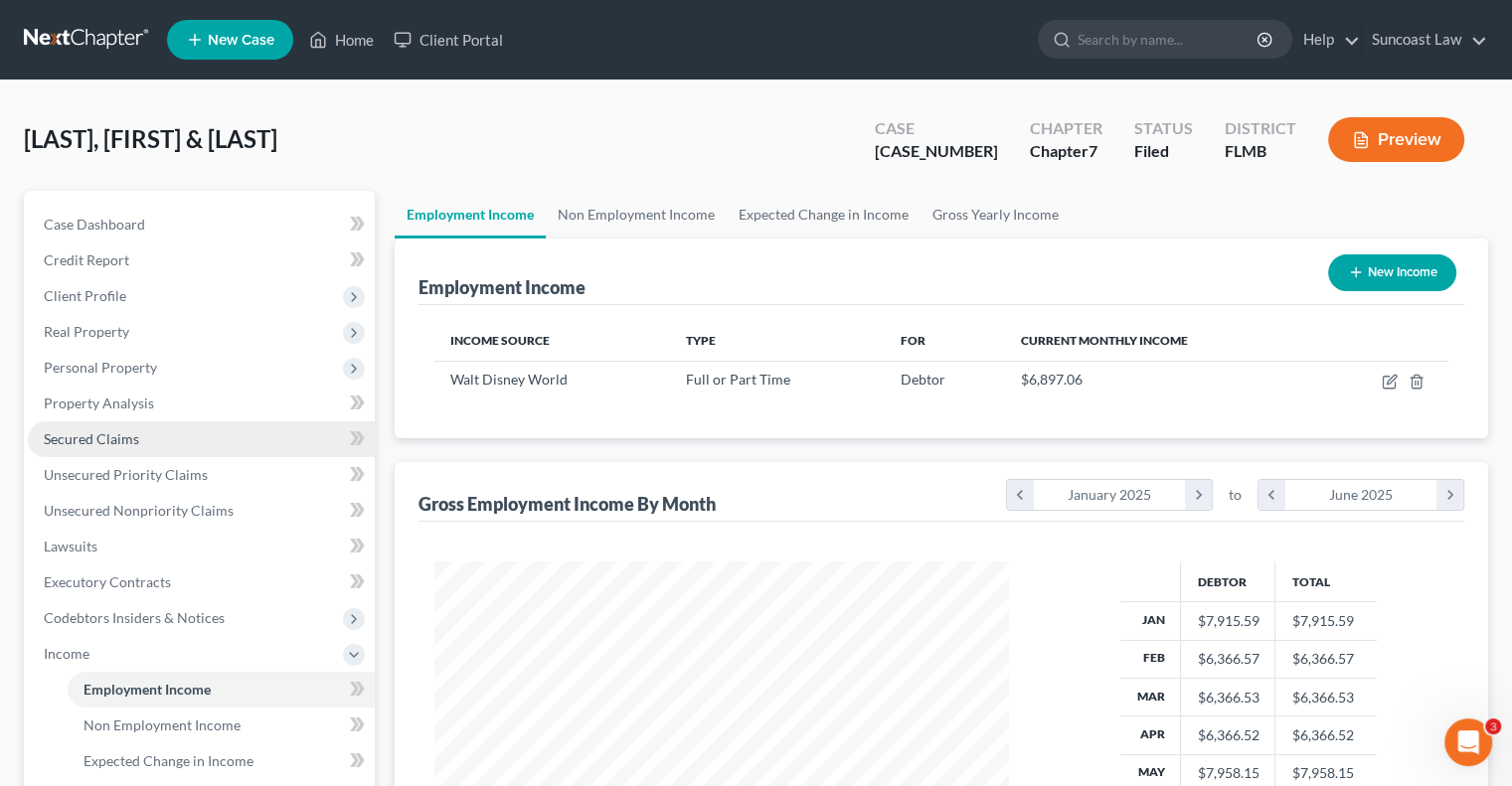 click on "Secured Claims" at bounding box center [91, 438] 